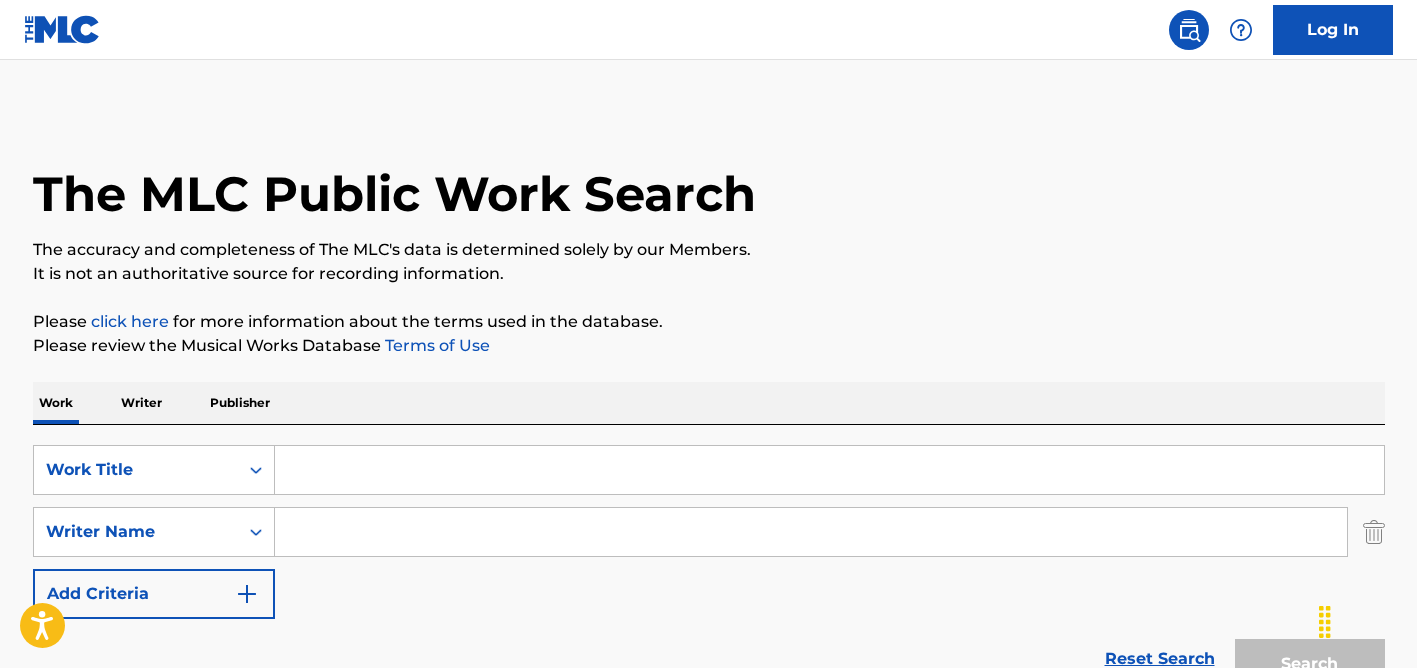 scroll, scrollTop: 375, scrollLeft: 0, axis: vertical 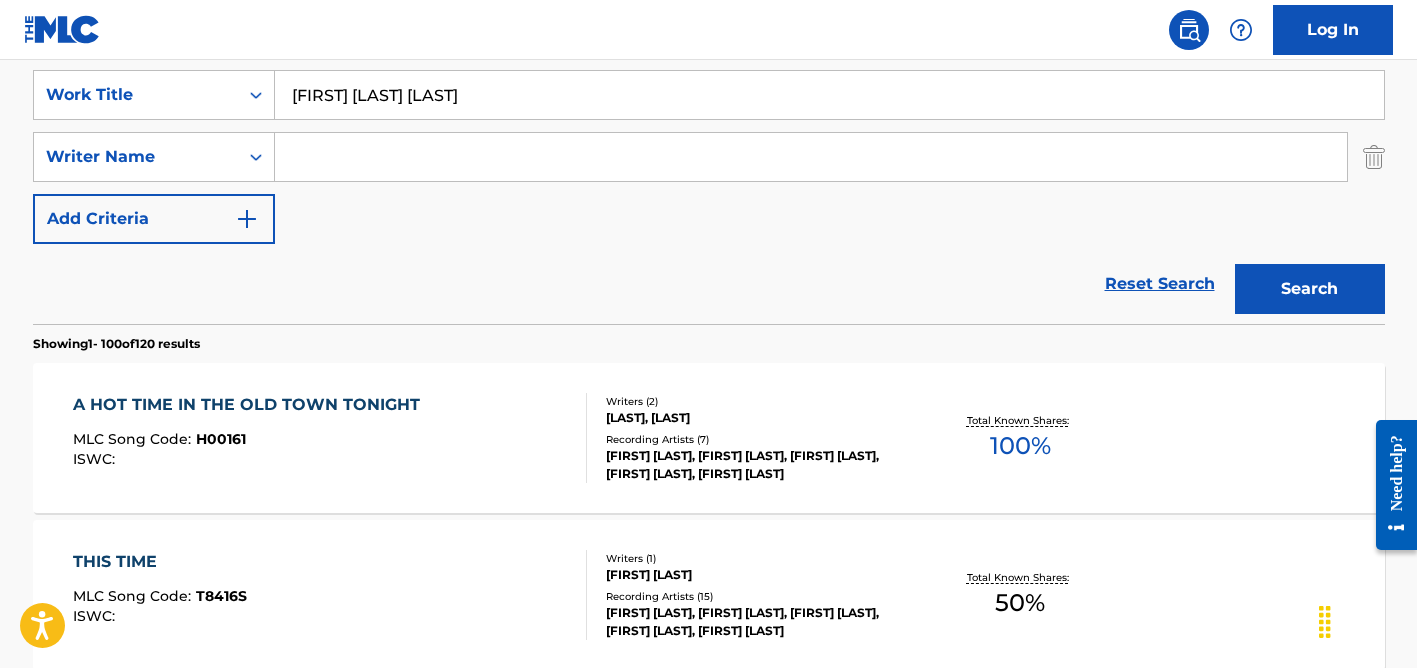 type on "[FIRST] [LAST] [LAST]" 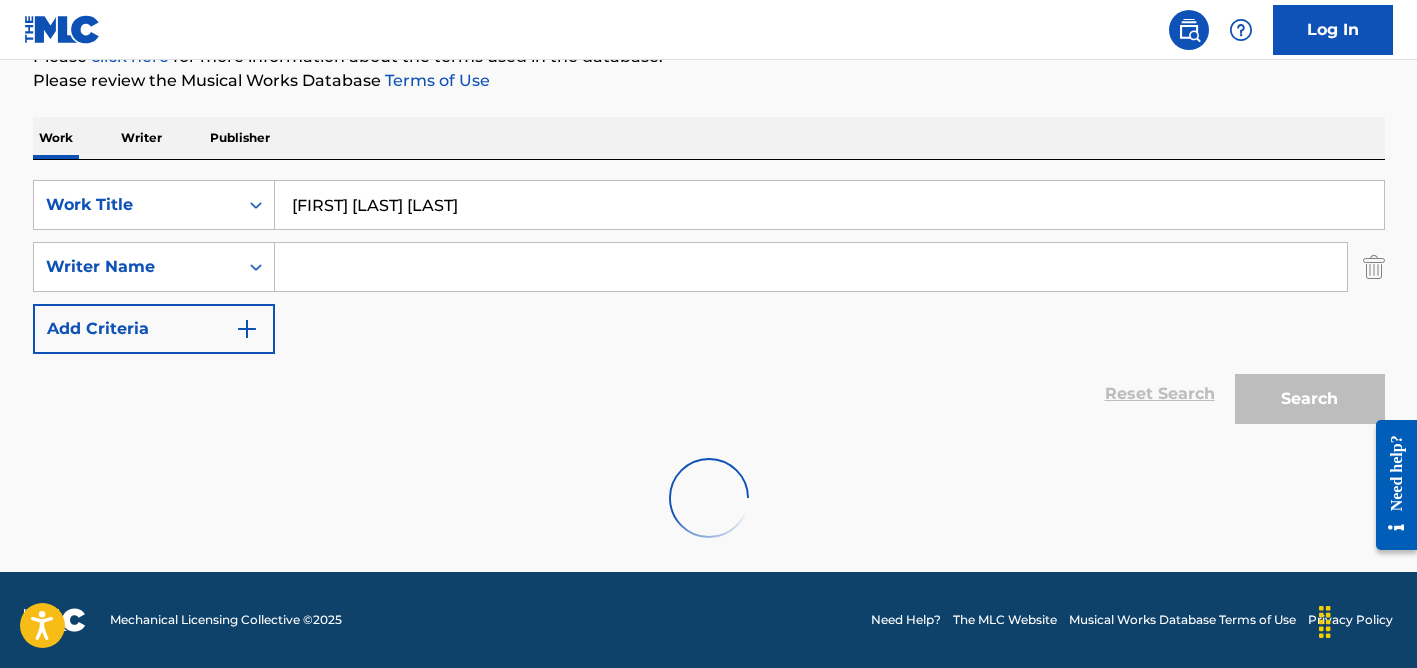 scroll, scrollTop: 265, scrollLeft: 0, axis: vertical 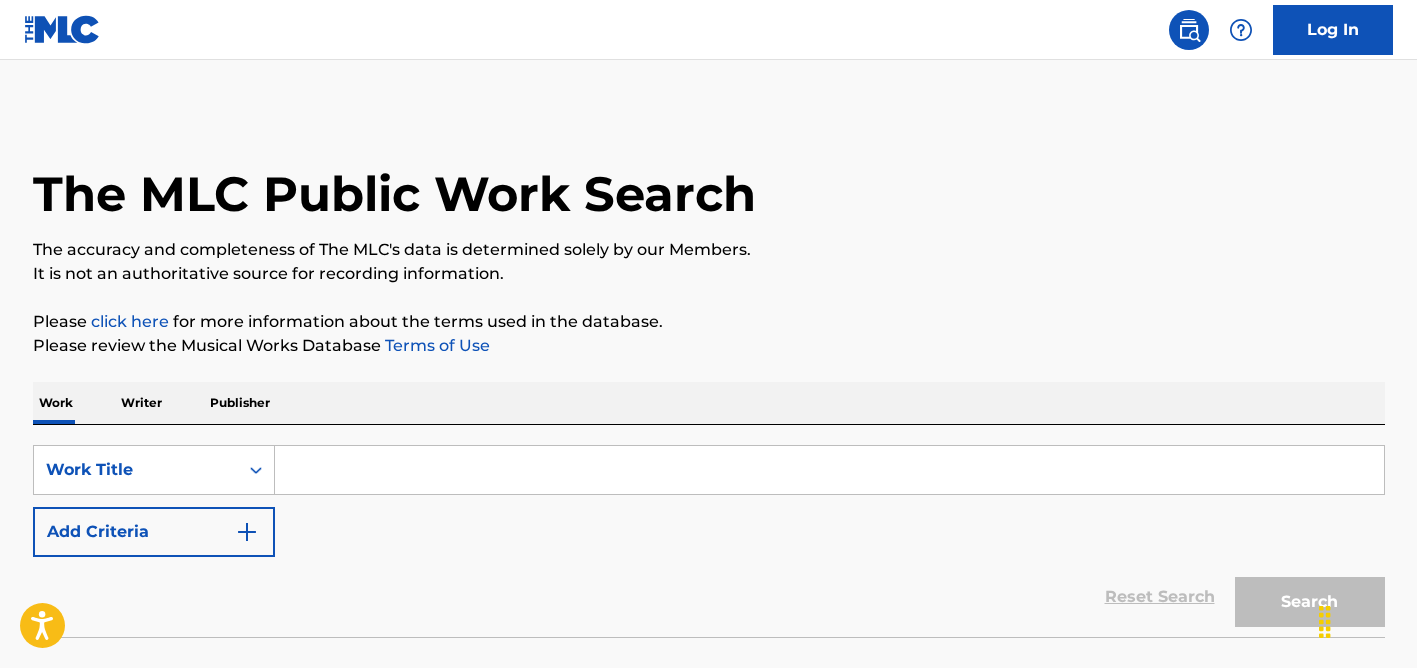 click at bounding box center [829, 470] 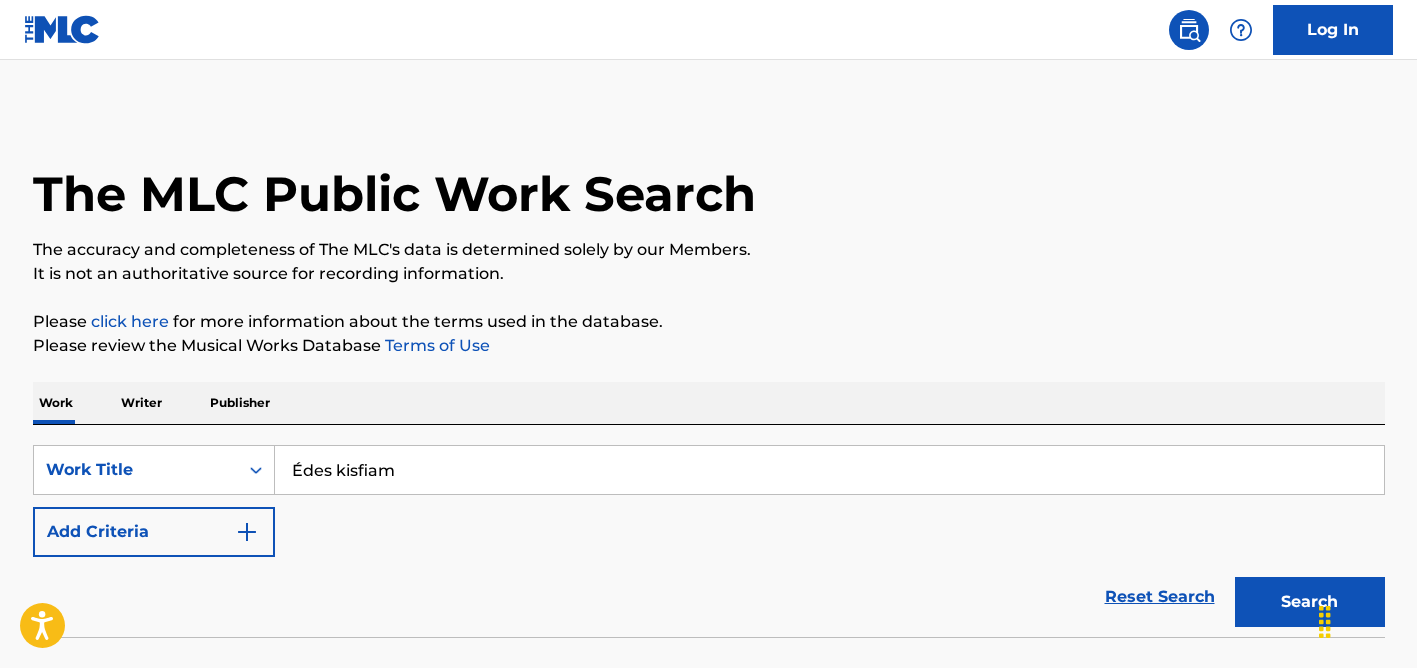 scroll, scrollTop: 0, scrollLeft: 0, axis: both 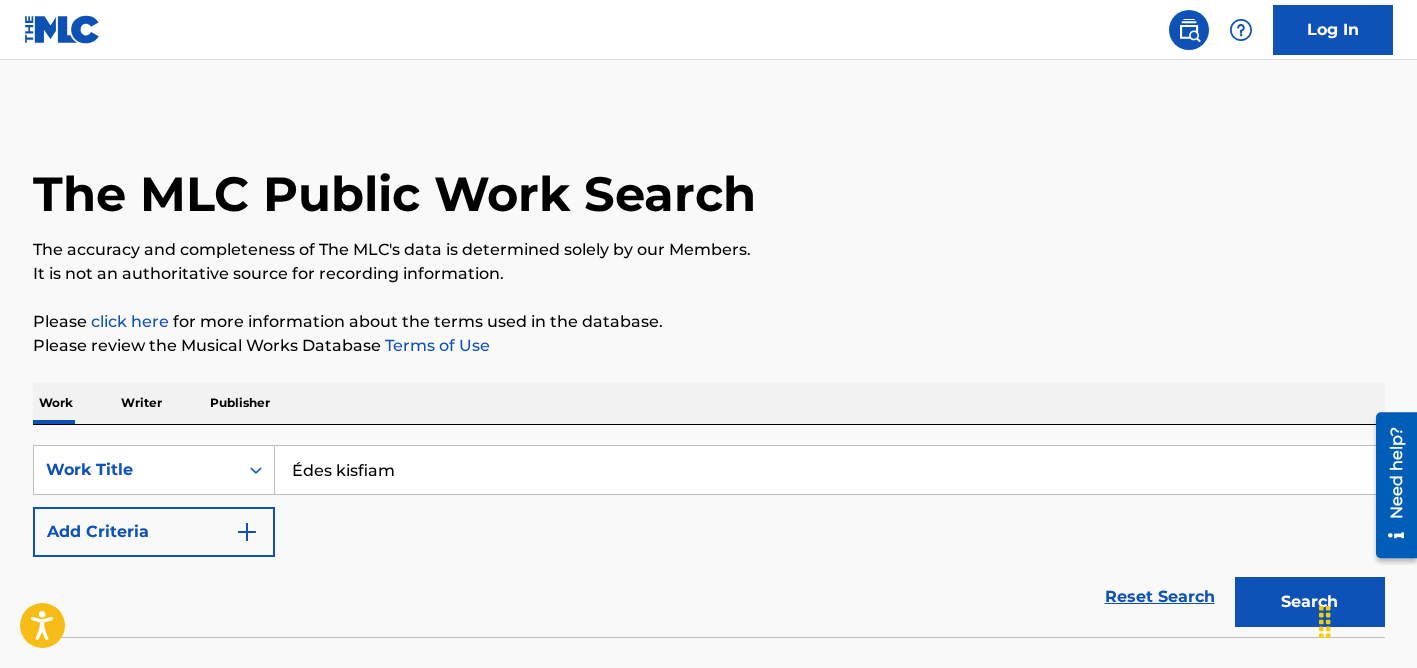 click on "Édes kisfiam" at bounding box center (829, 470) 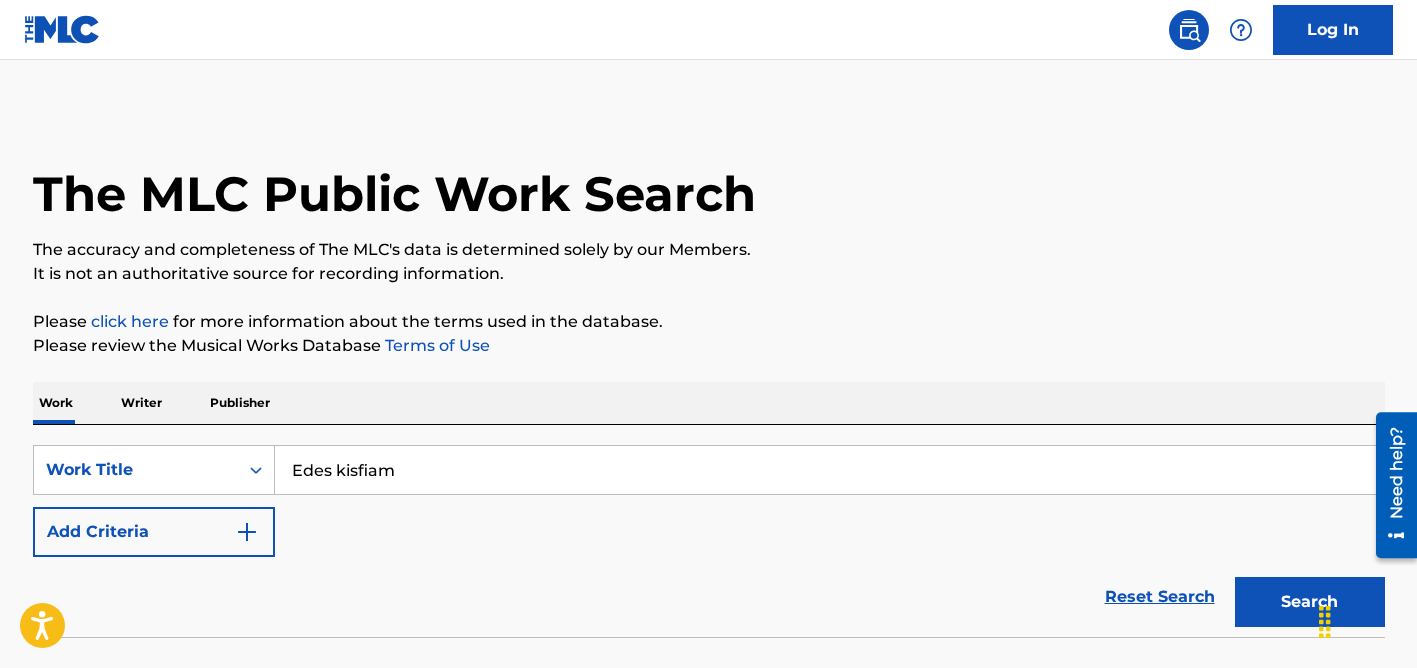 click on "Edes kisfiam" at bounding box center [829, 470] 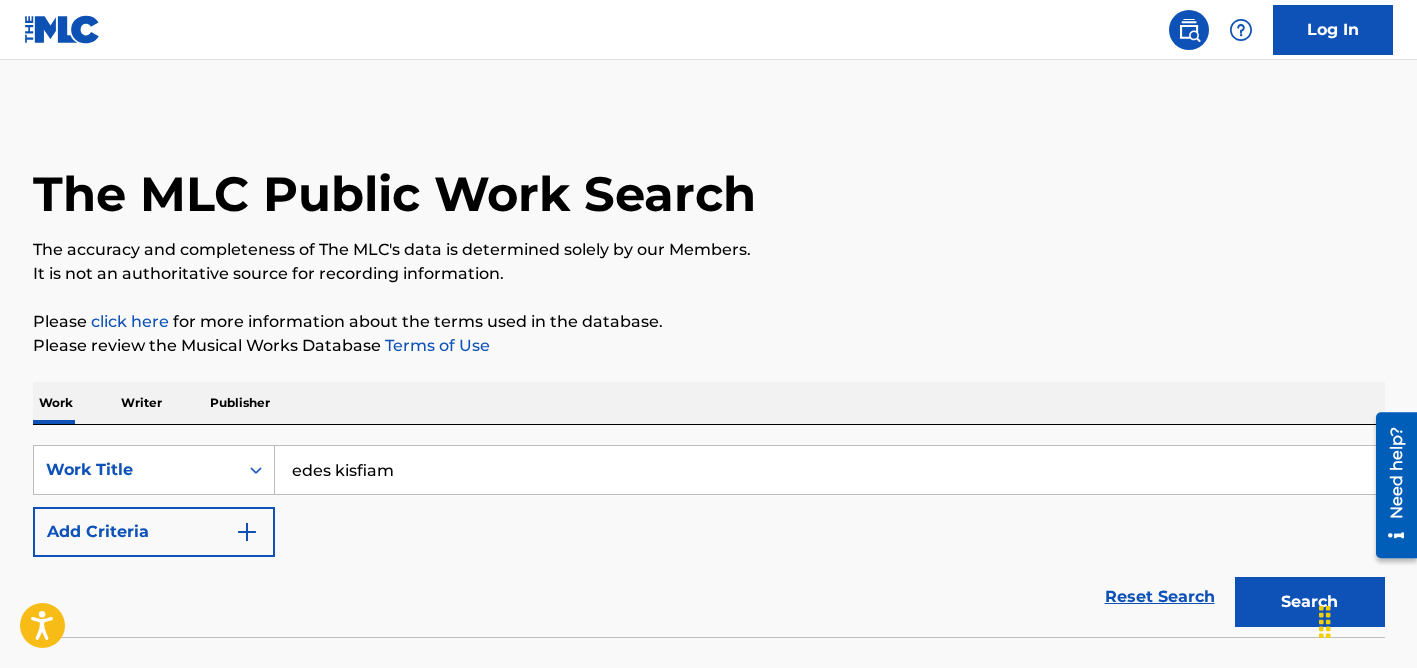 click on "Search" at bounding box center [1310, 602] 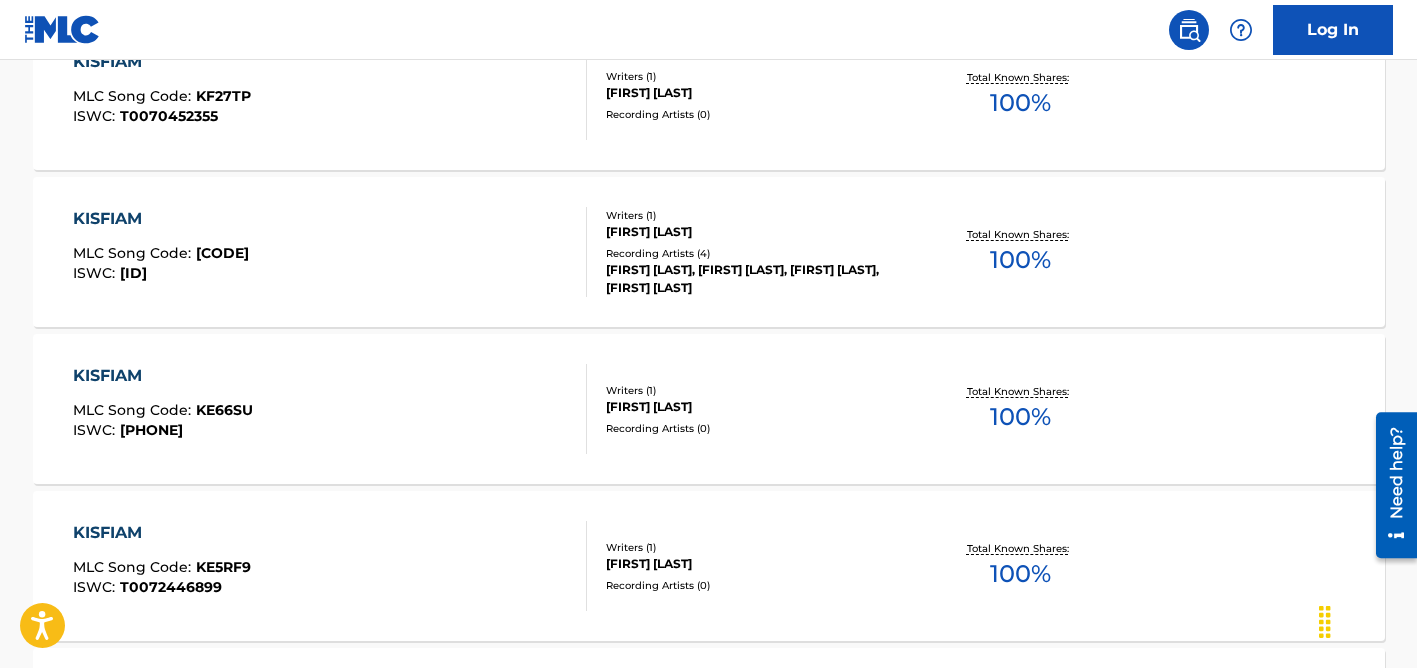 scroll, scrollTop: 993, scrollLeft: 0, axis: vertical 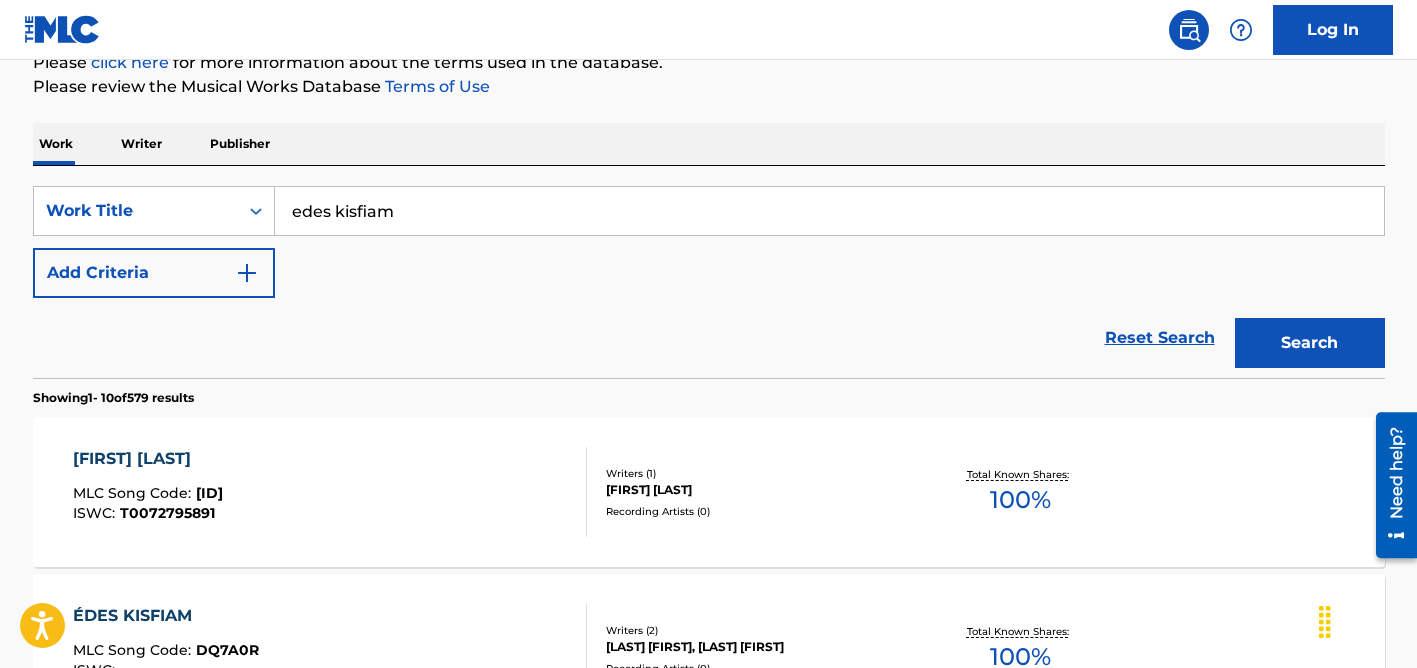 click on "edes kisfiam" at bounding box center (829, 211) 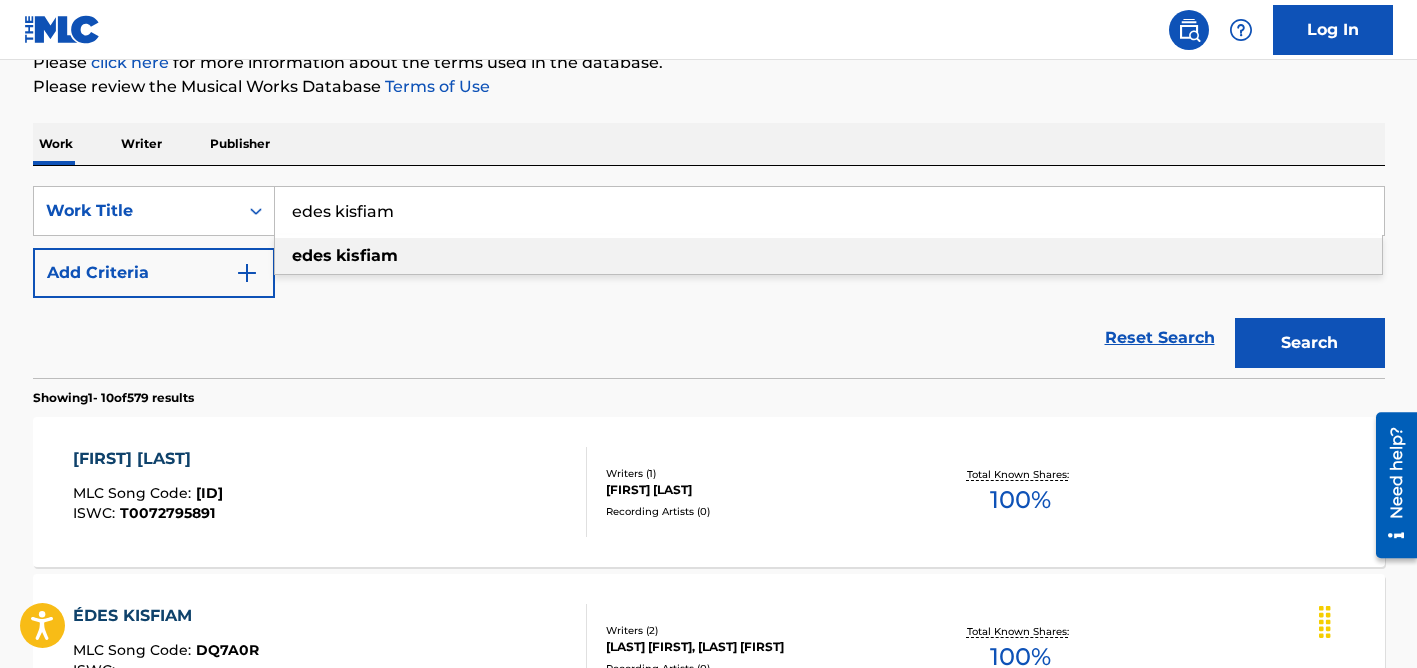 paste on "Sundiata" 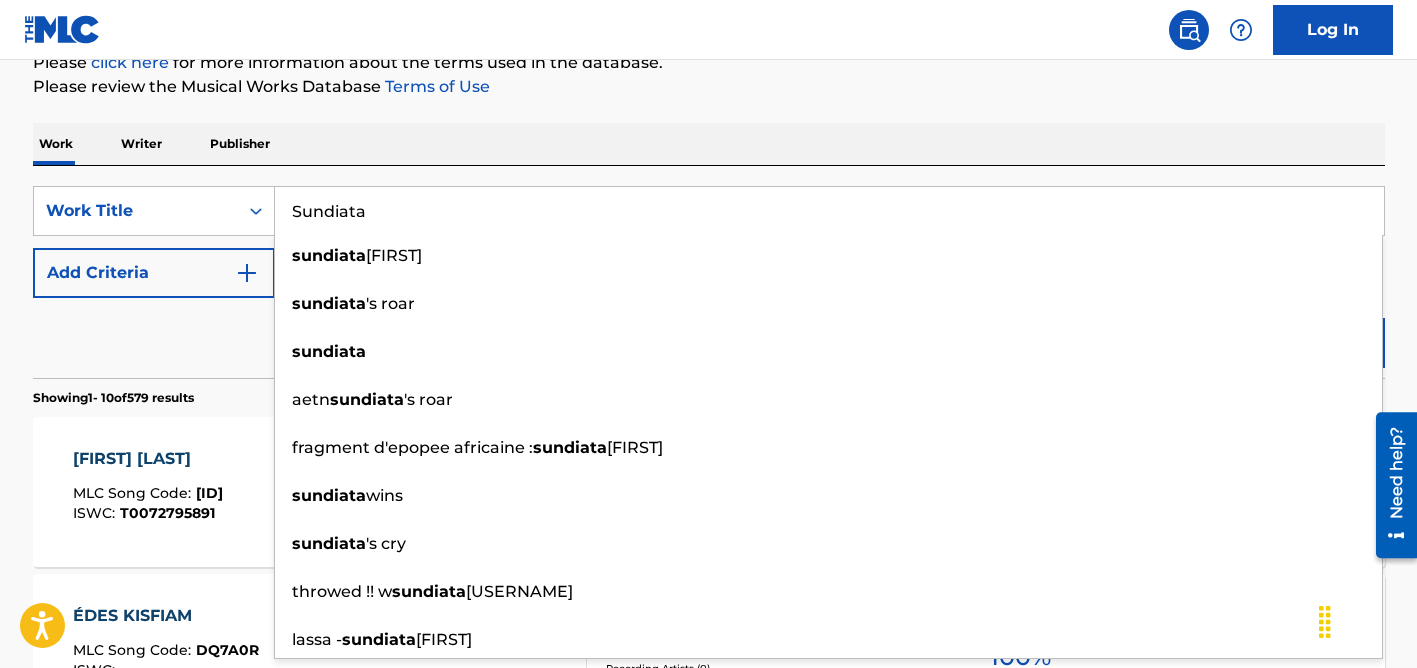 click on "Search" at bounding box center [1310, 343] 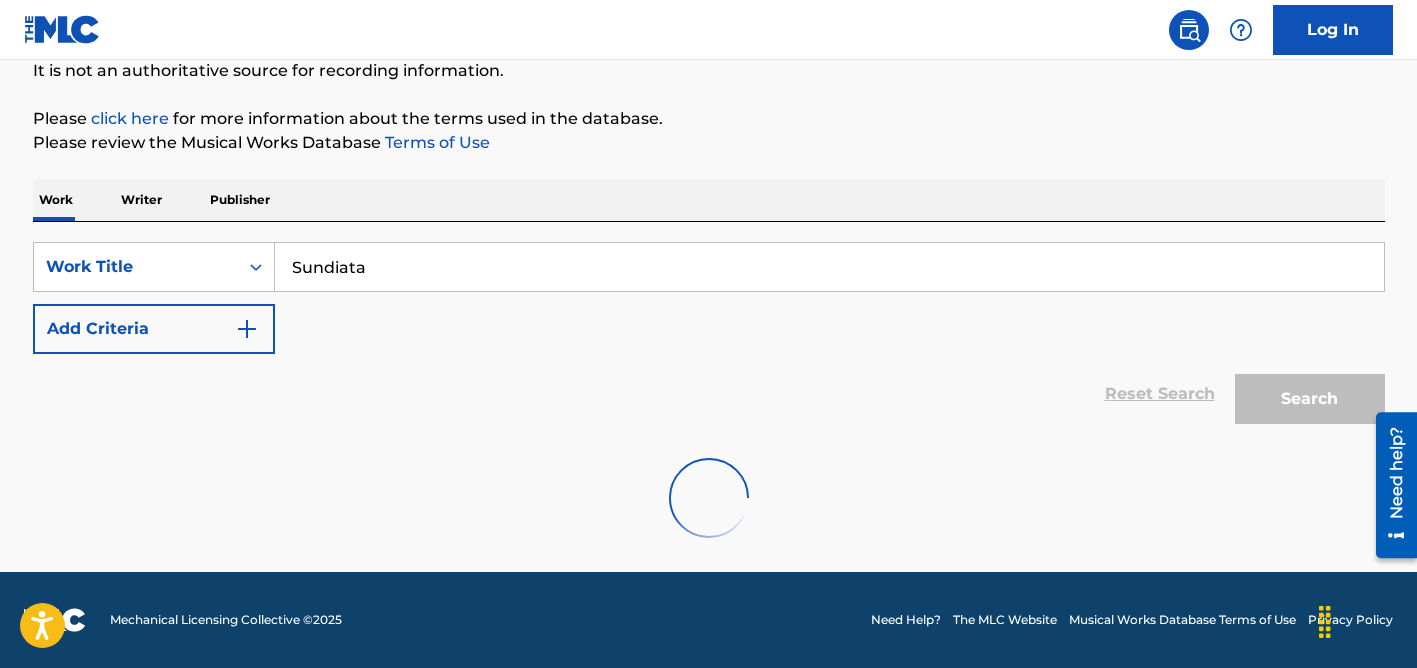 scroll, scrollTop: 203, scrollLeft: 0, axis: vertical 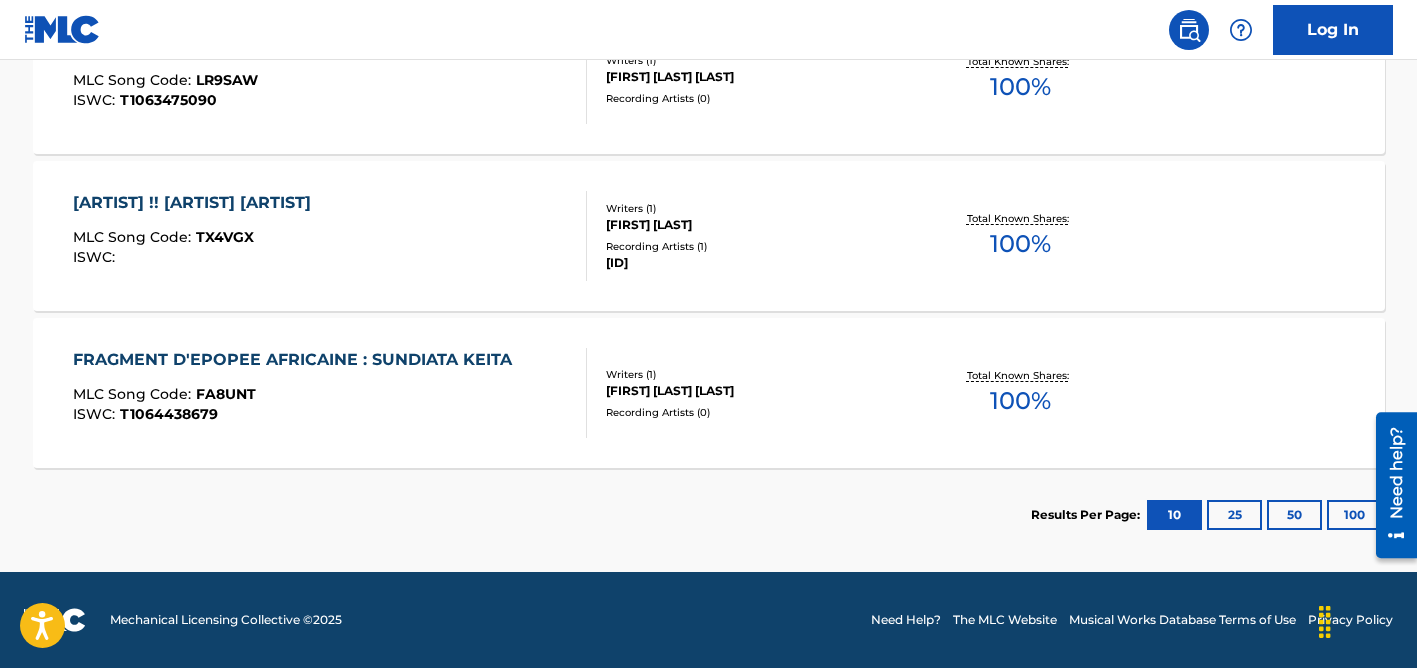 click on "100" at bounding box center [1354, 515] 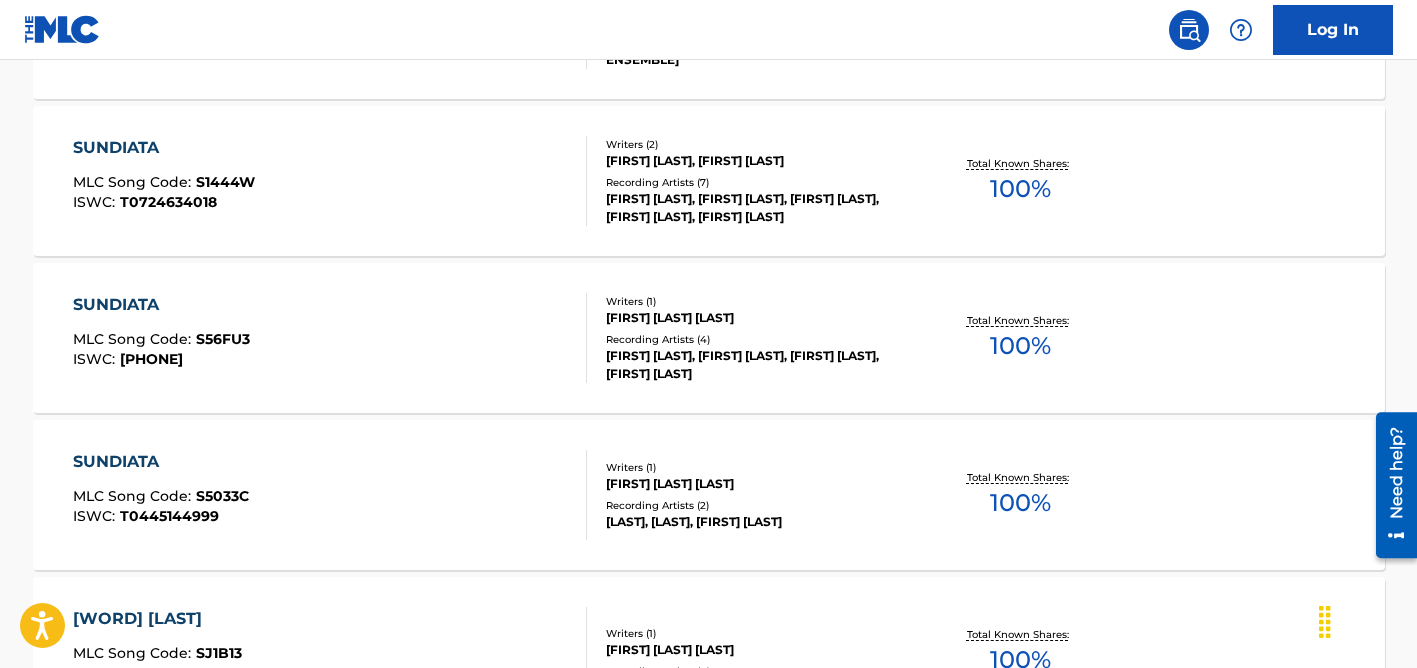 scroll, scrollTop: 0, scrollLeft: 0, axis: both 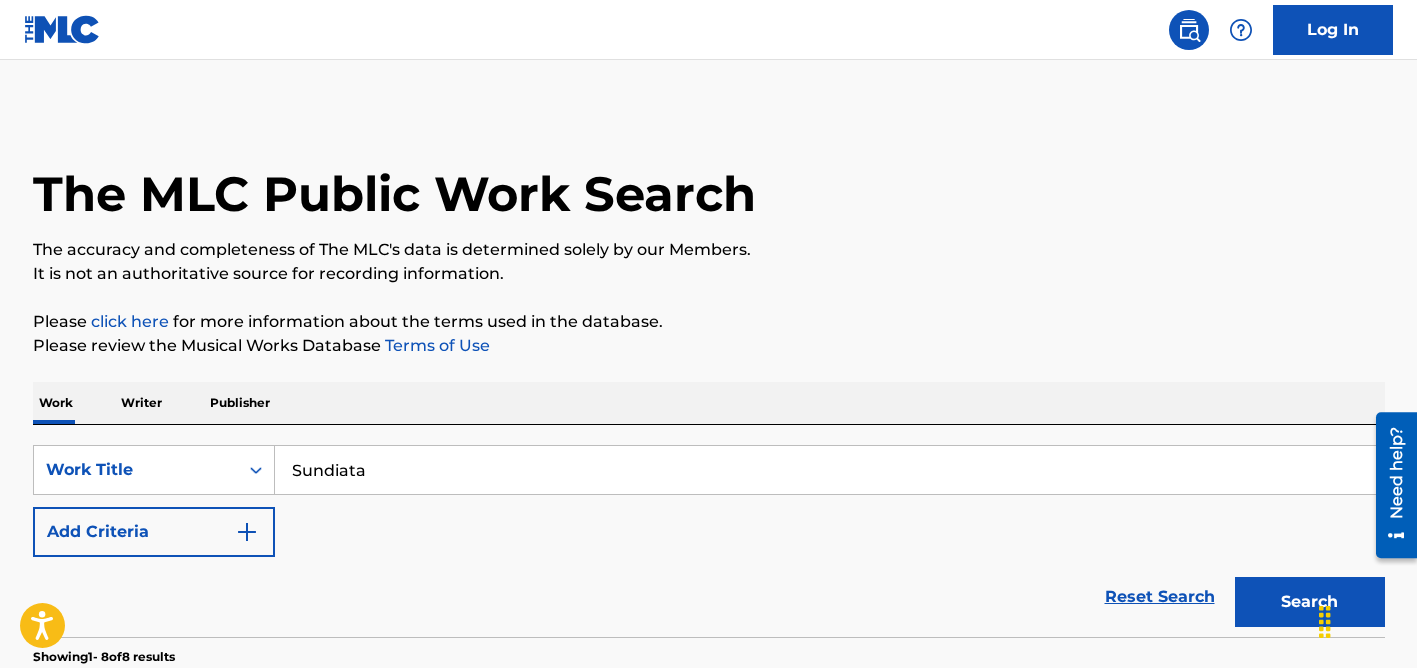 click on "Sundiata" at bounding box center (829, 470) 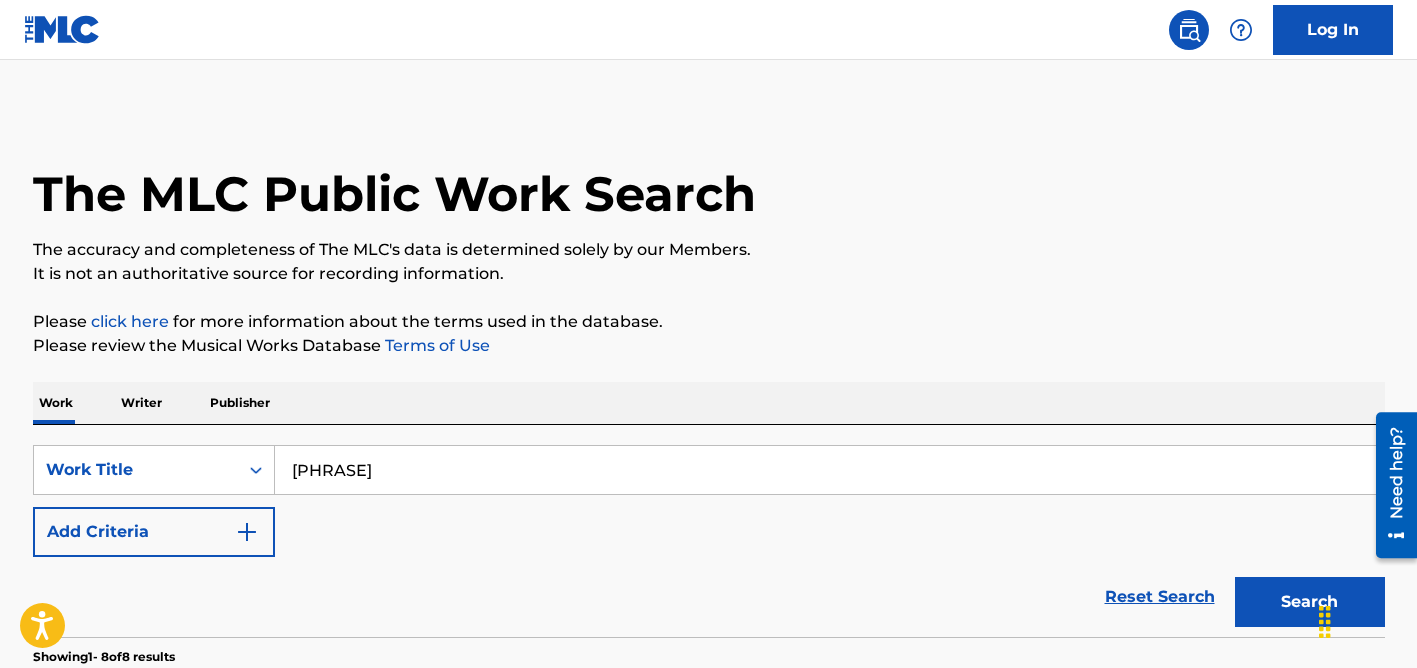 type on "[PHRASE]" 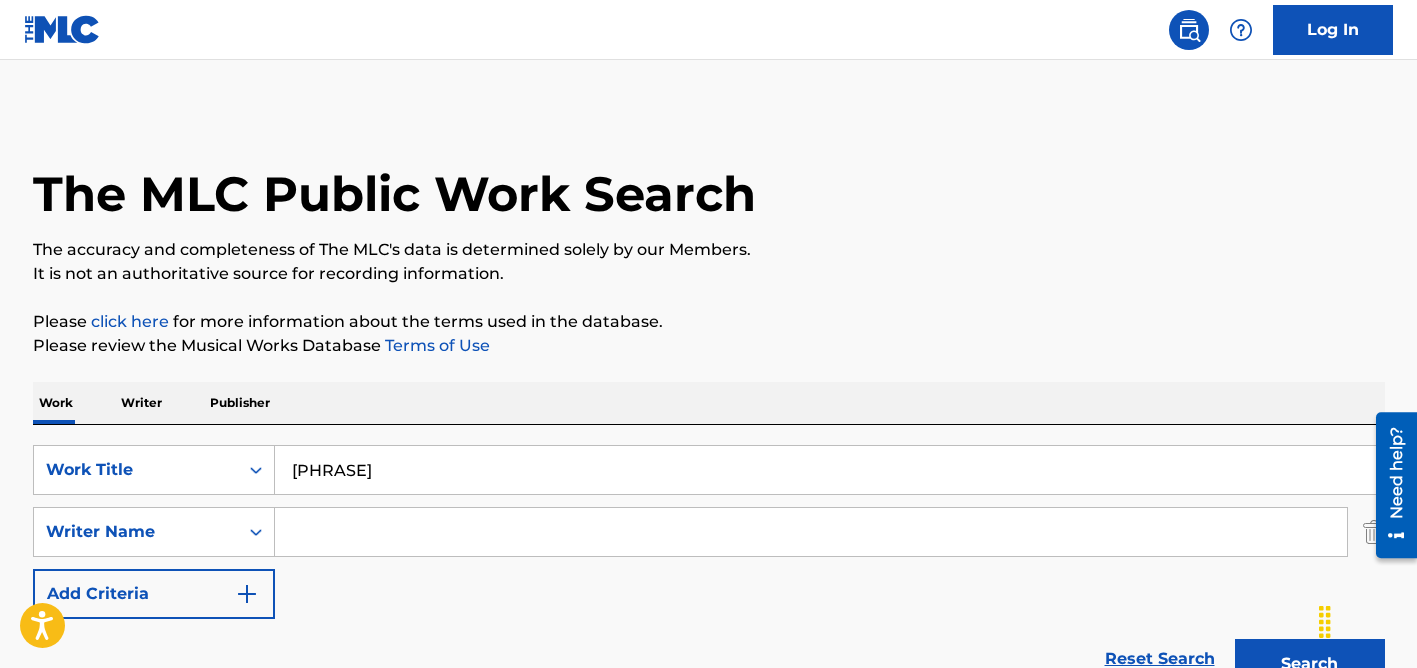 click at bounding box center [811, 532] 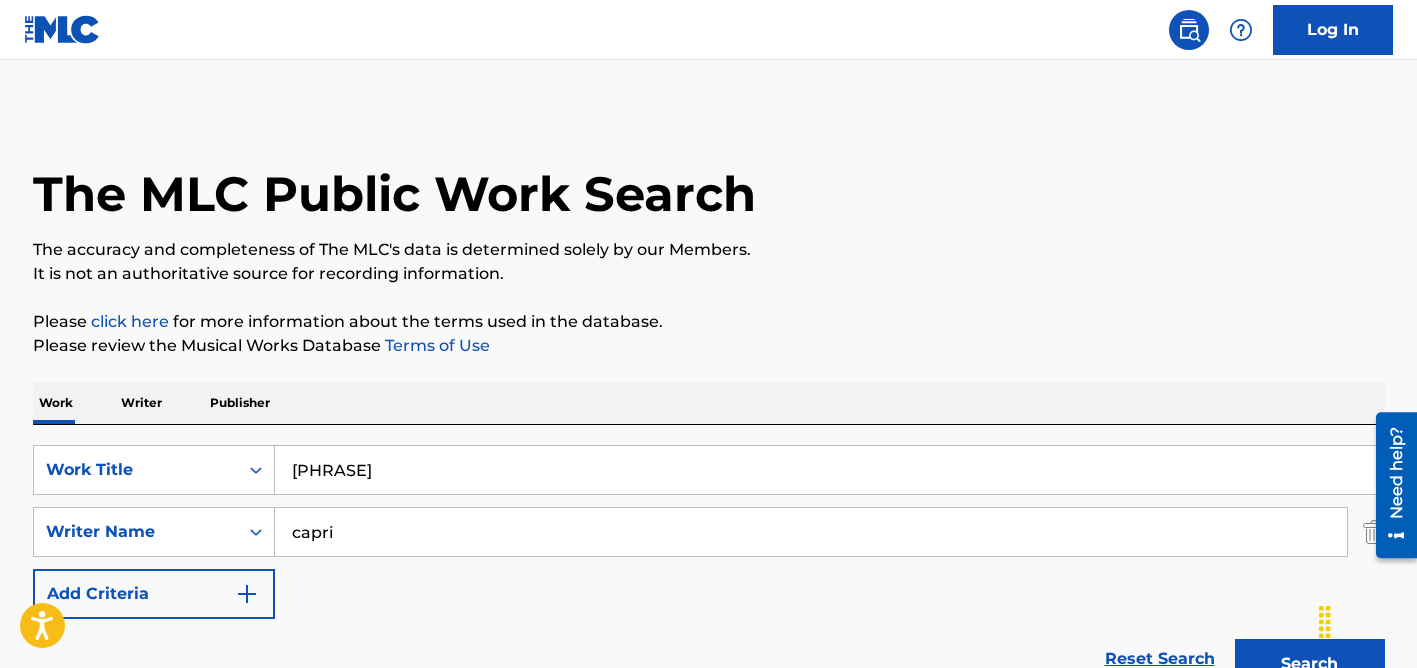 type on "capri" 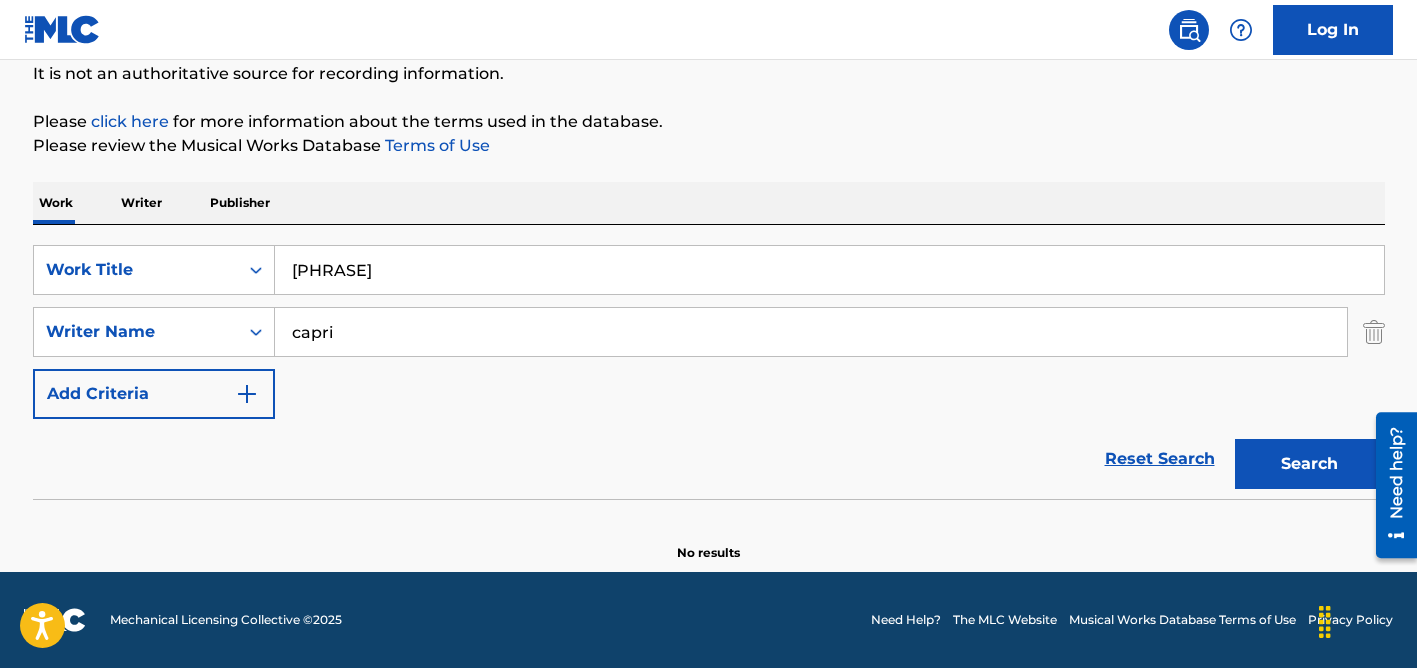 scroll, scrollTop: 200, scrollLeft: 0, axis: vertical 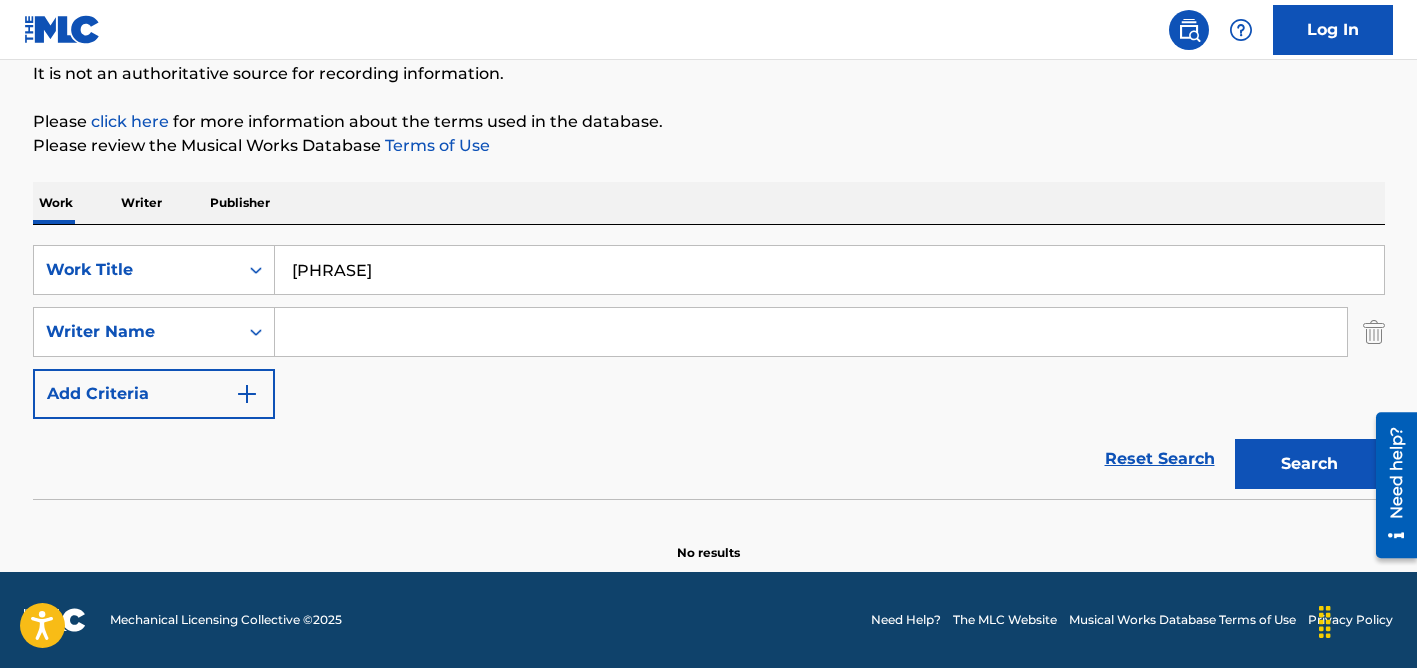 click on "Search" at bounding box center [1310, 464] 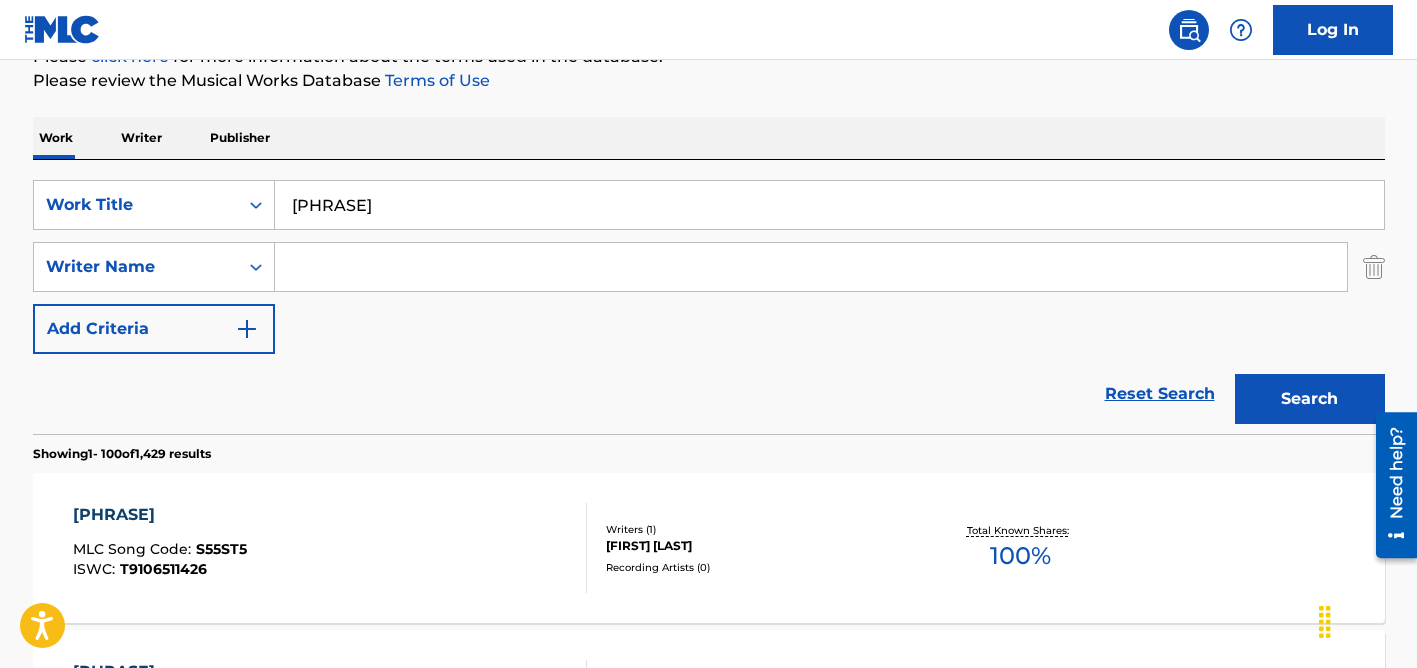 click at bounding box center [811, 267] 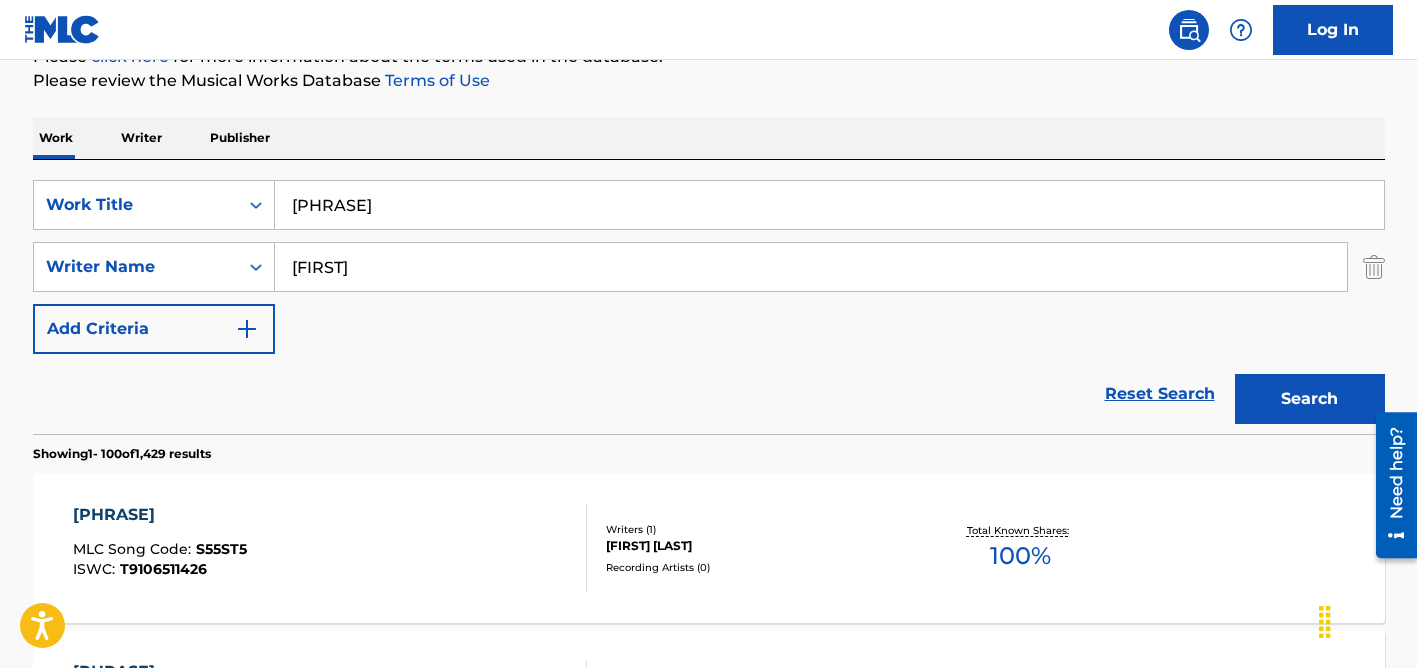 click on "Search" at bounding box center [1310, 399] 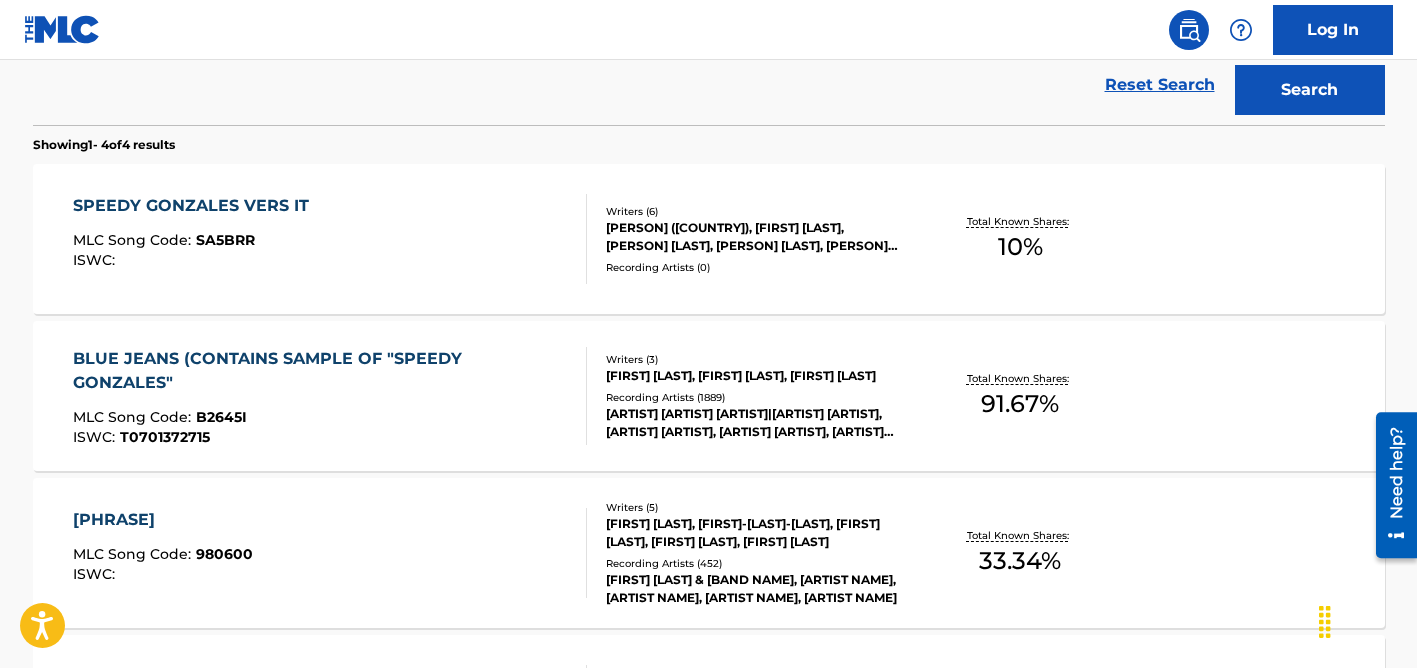 scroll, scrollTop: 0, scrollLeft: 0, axis: both 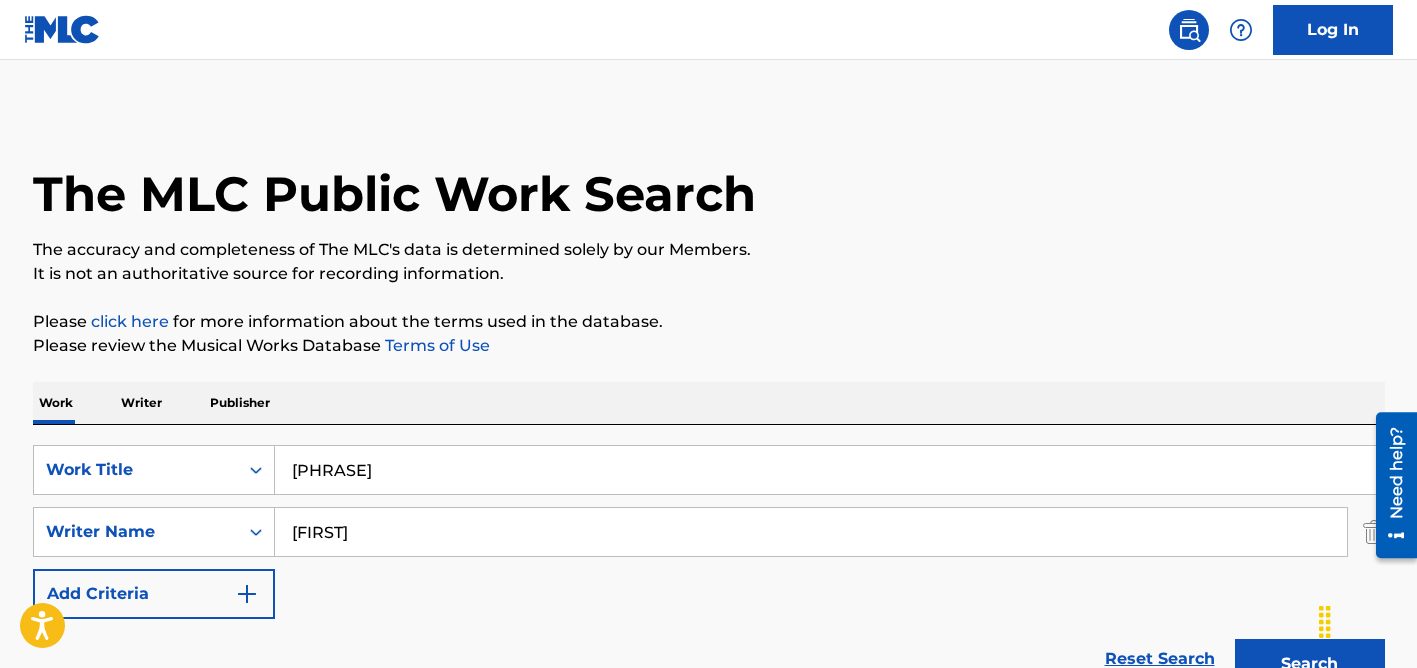 click on "[FIRST]" at bounding box center (811, 532) 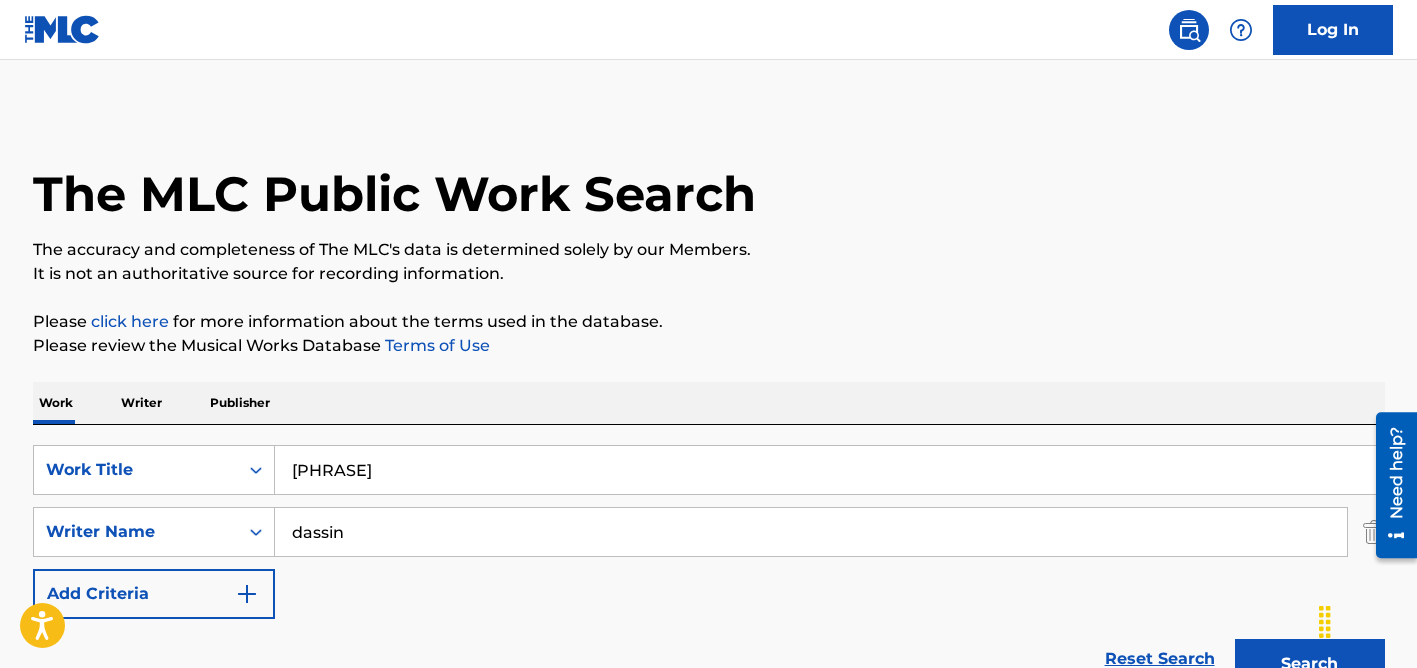 type on "dassin" 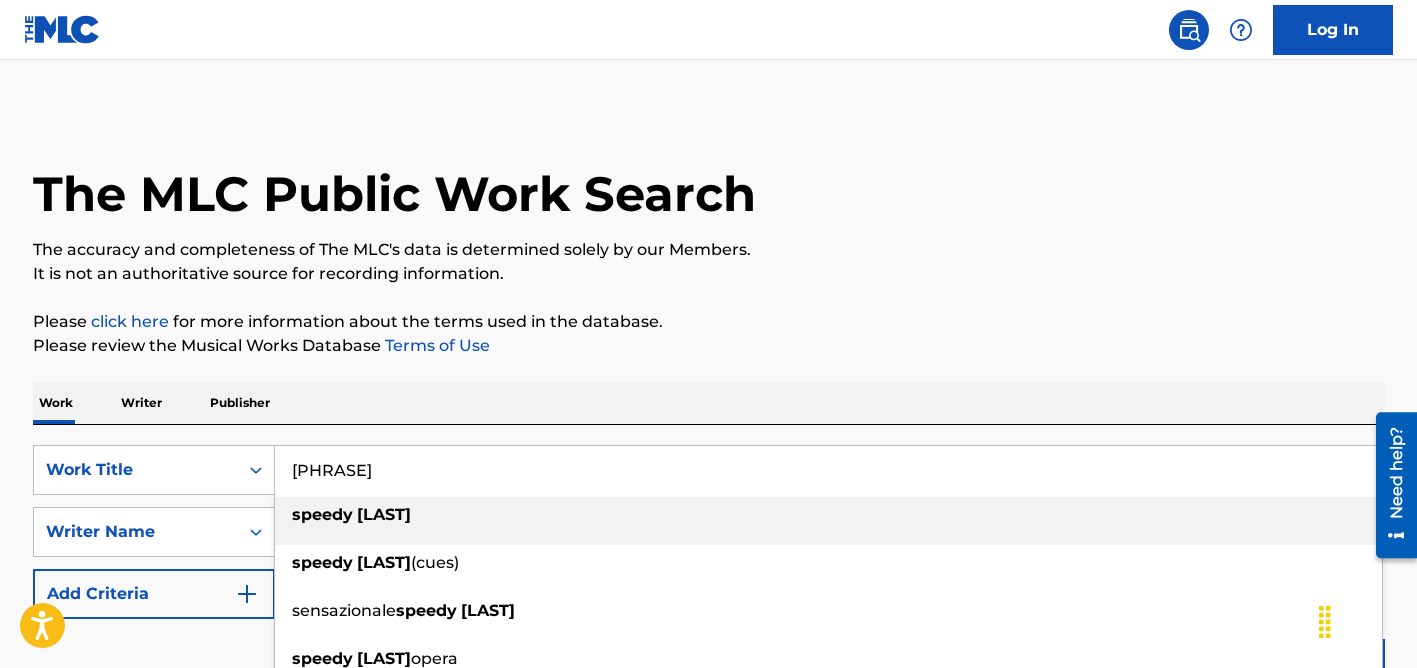 click on "[PHRASE]" at bounding box center [829, 470] 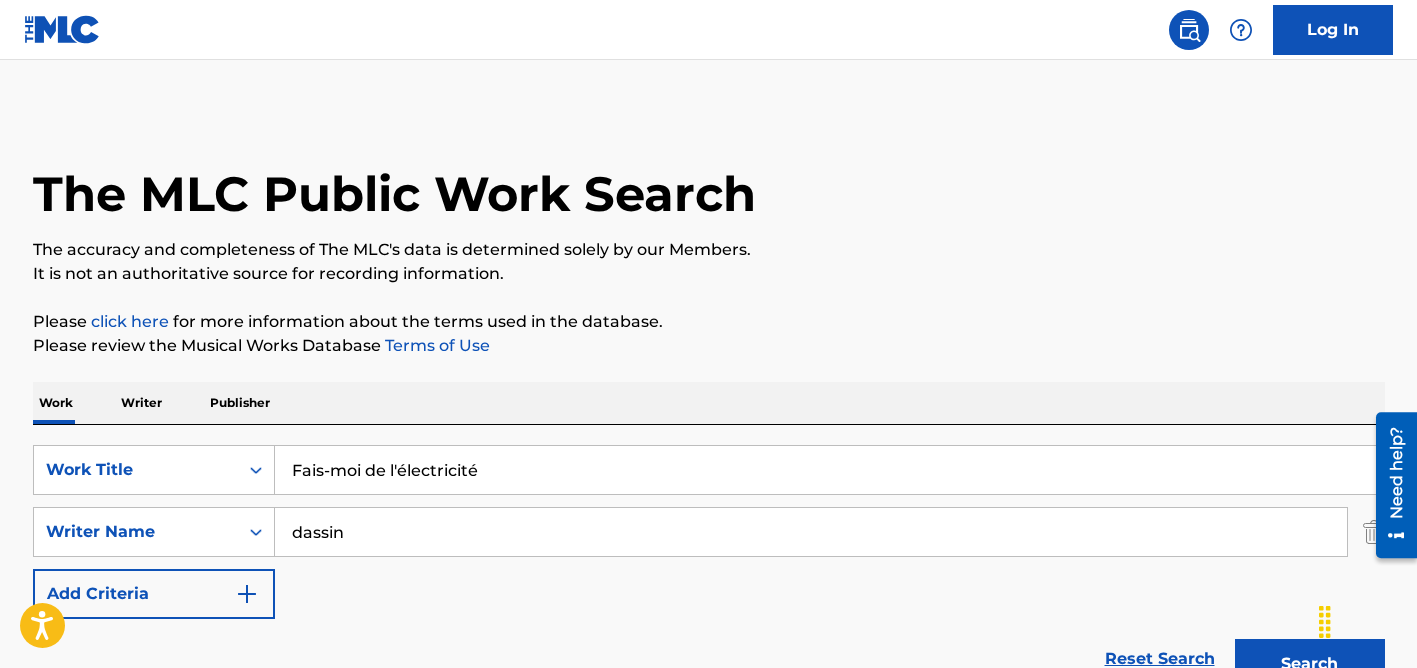 click on "Fais-moi de l'électricité" at bounding box center [829, 470] 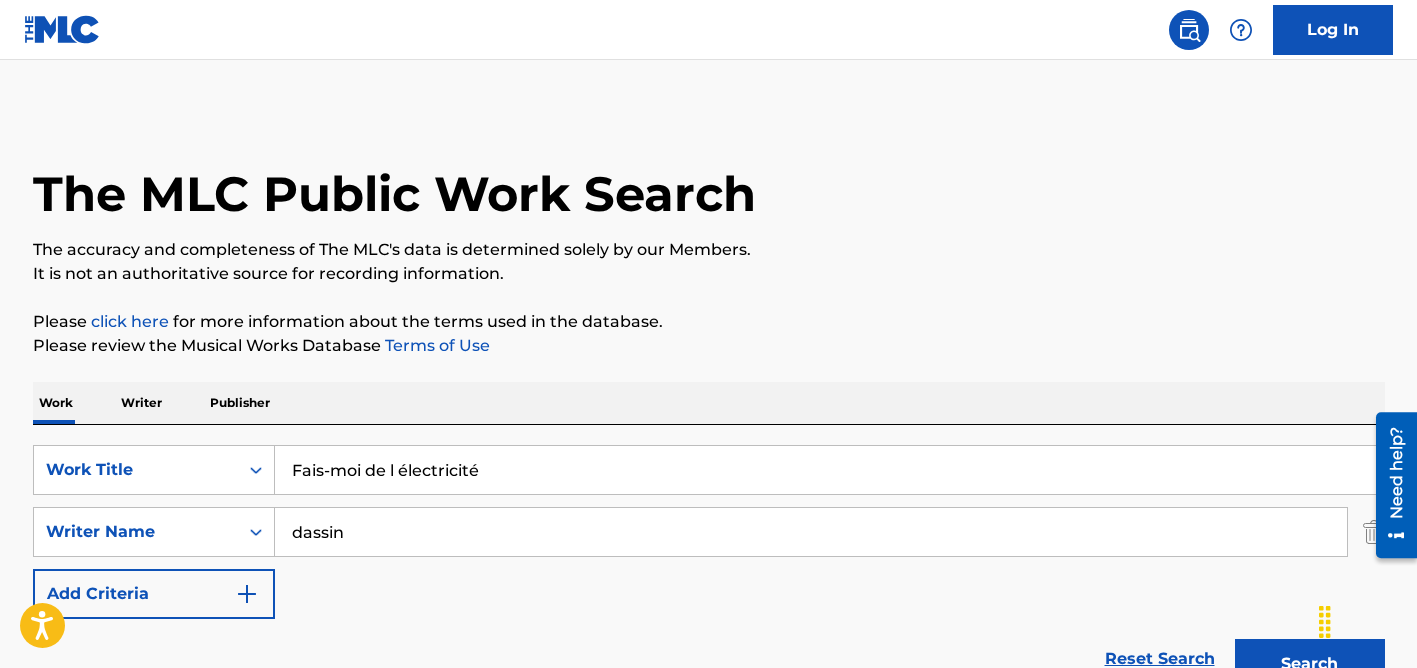 click on "Fais-moi de l électricité" at bounding box center [829, 470] 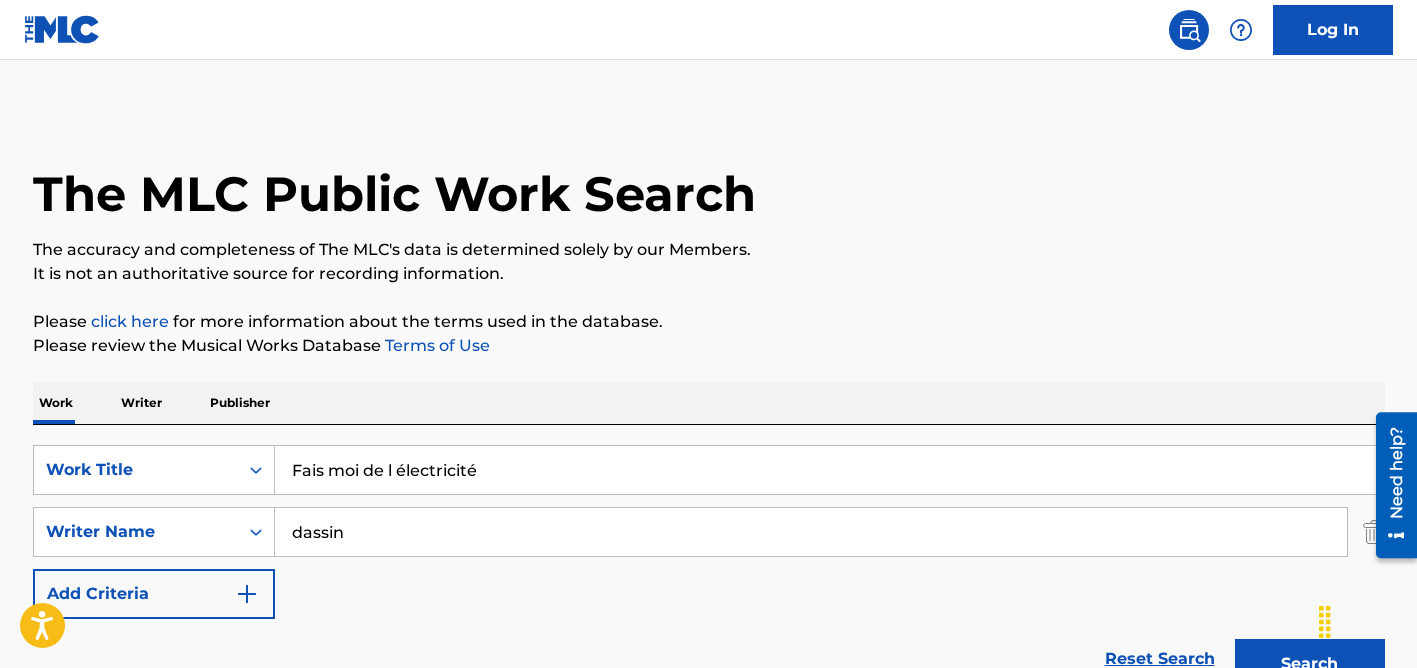 type on "Fais moi de l électricité" 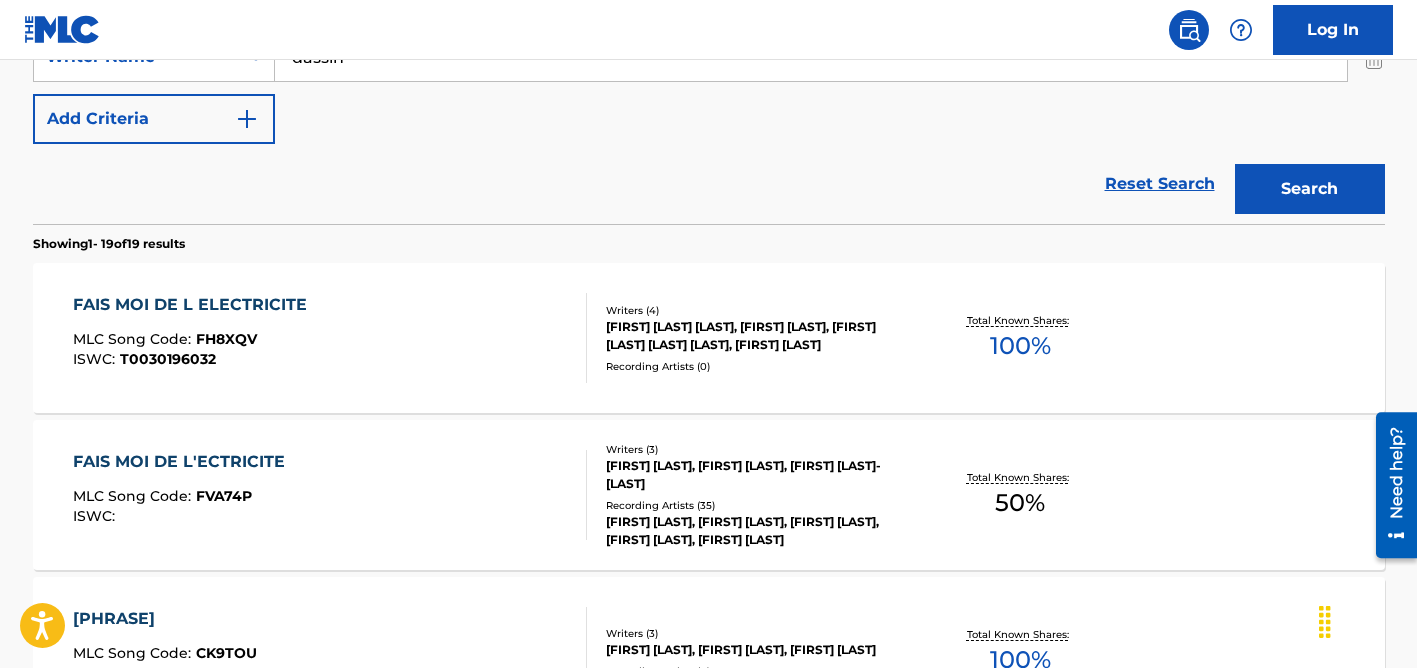 scroll, scrollTop: 480, scrollLeft: 0, axis: vertical 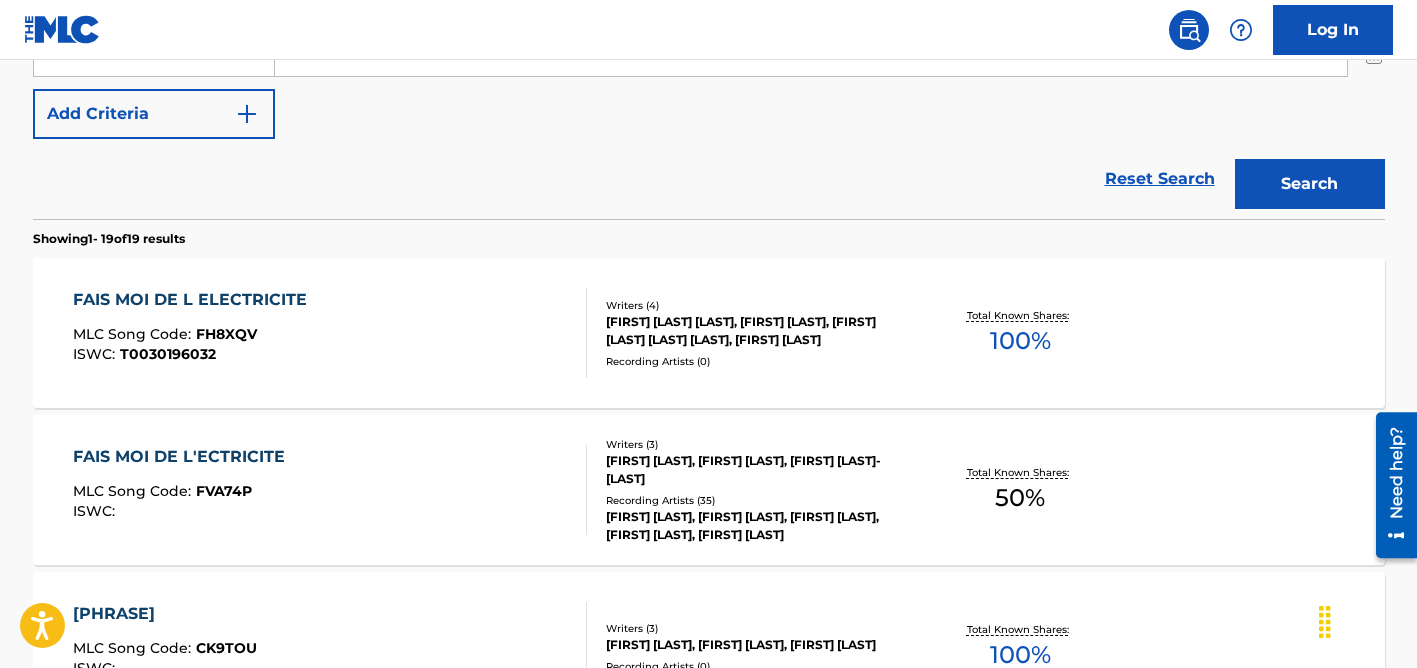 click on "[FIRST] [LAST], [FIRST] [LAST], [FIRST] [LAST]-[LAST]" at bounding box center (757, 470) 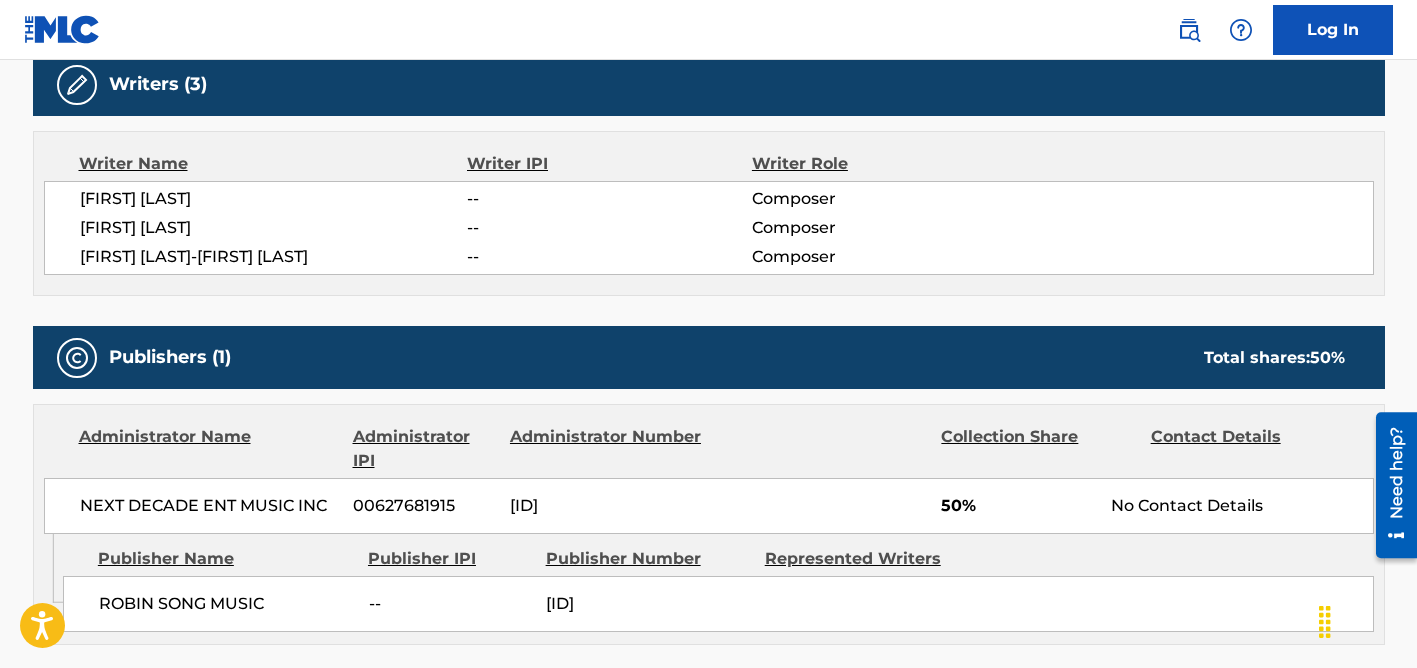 scroll, scrollTop: 0, scrollLeft: 0, axis: both 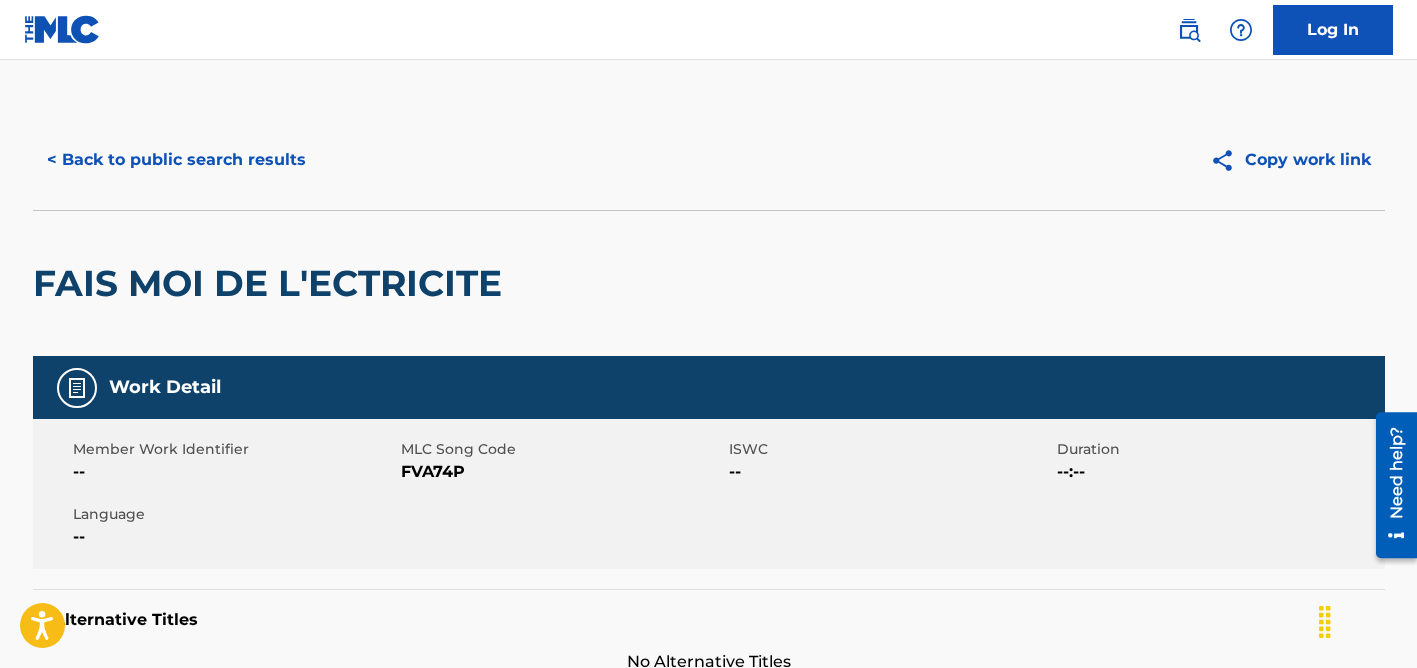 click on "< Back to public search results" at bounding box center [176, 160] 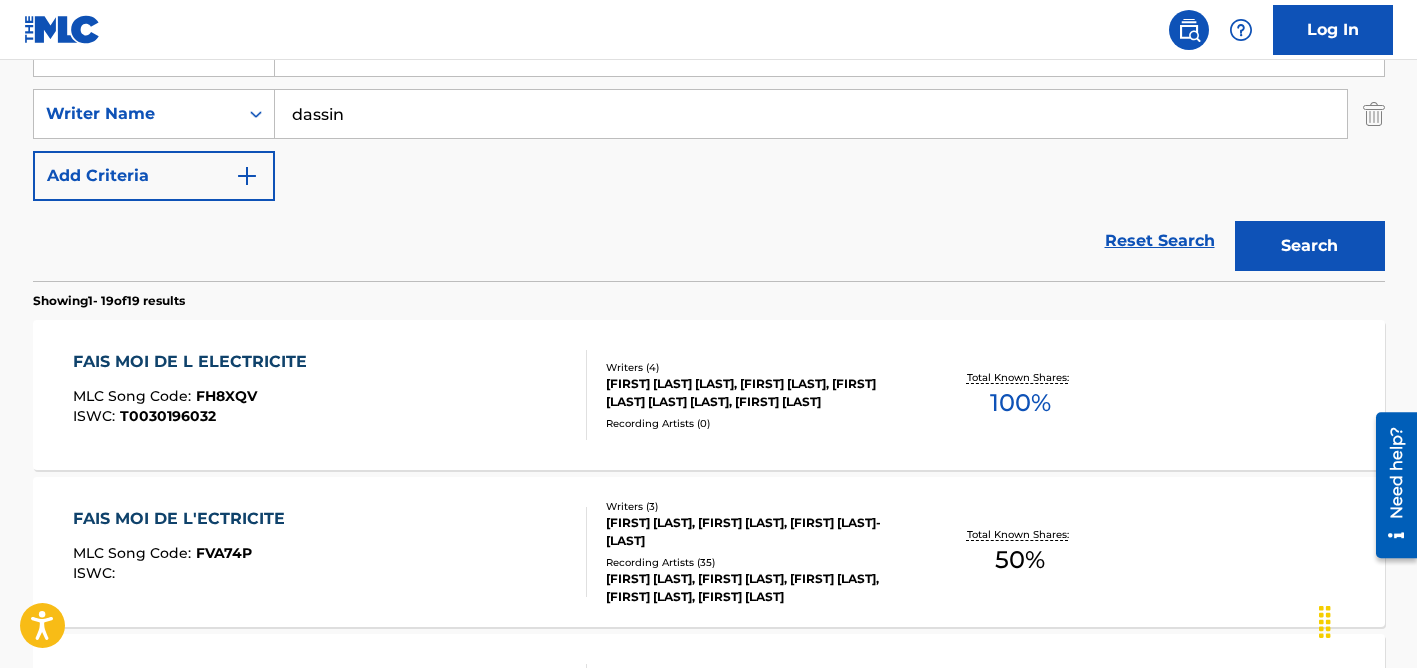 scroll, scrollTop: 355, scrollLeft: 0, axis: vertical 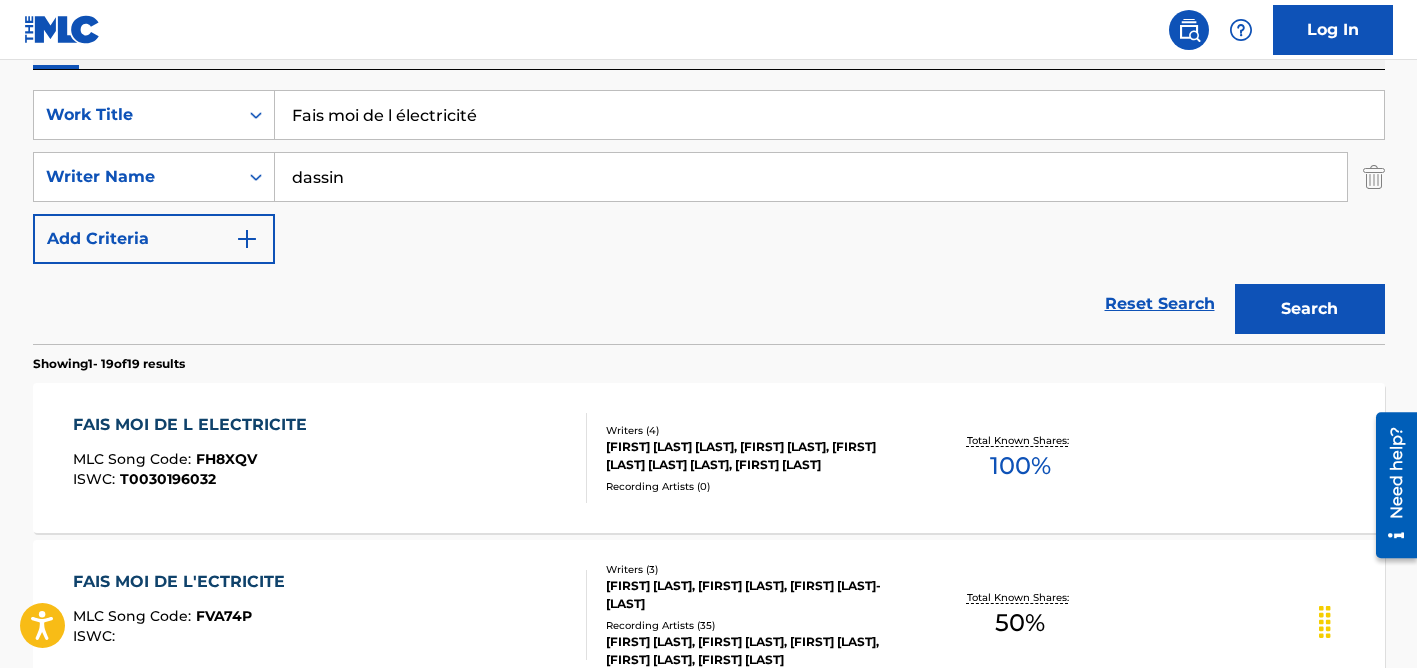 click on "dassin" at bounding box center (811, 177) 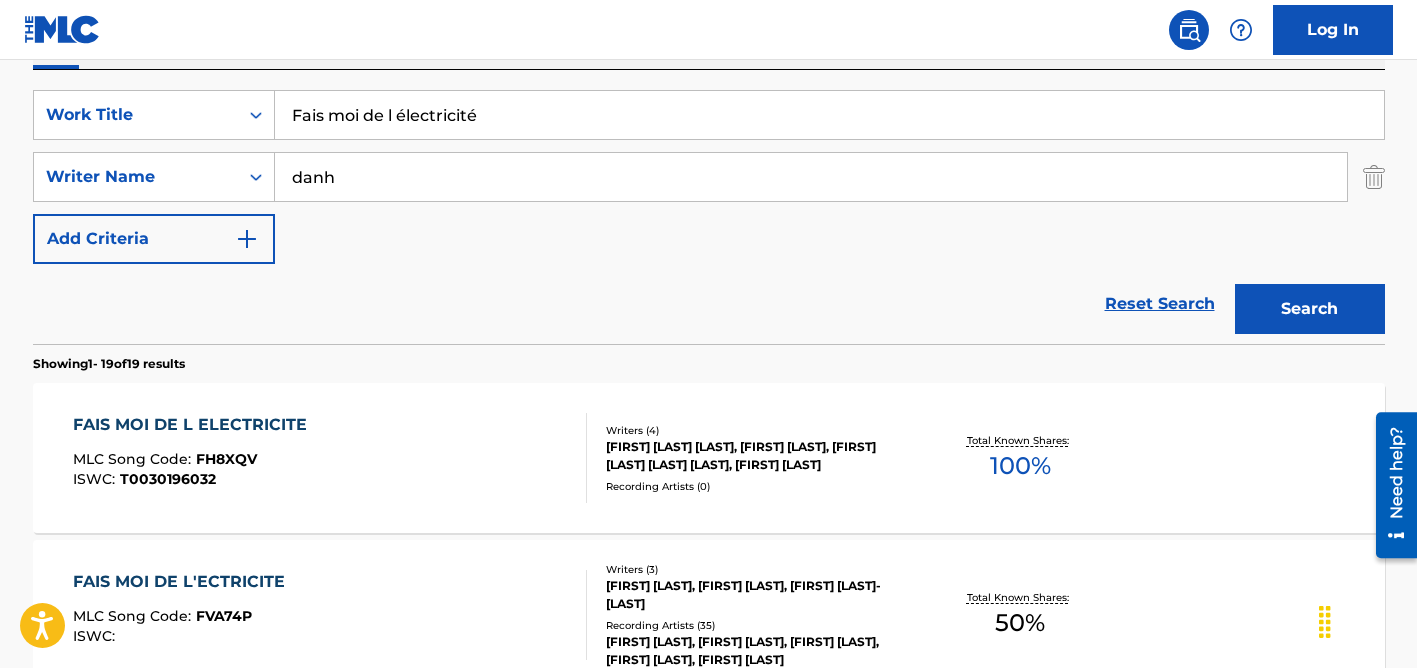 type on "danh" 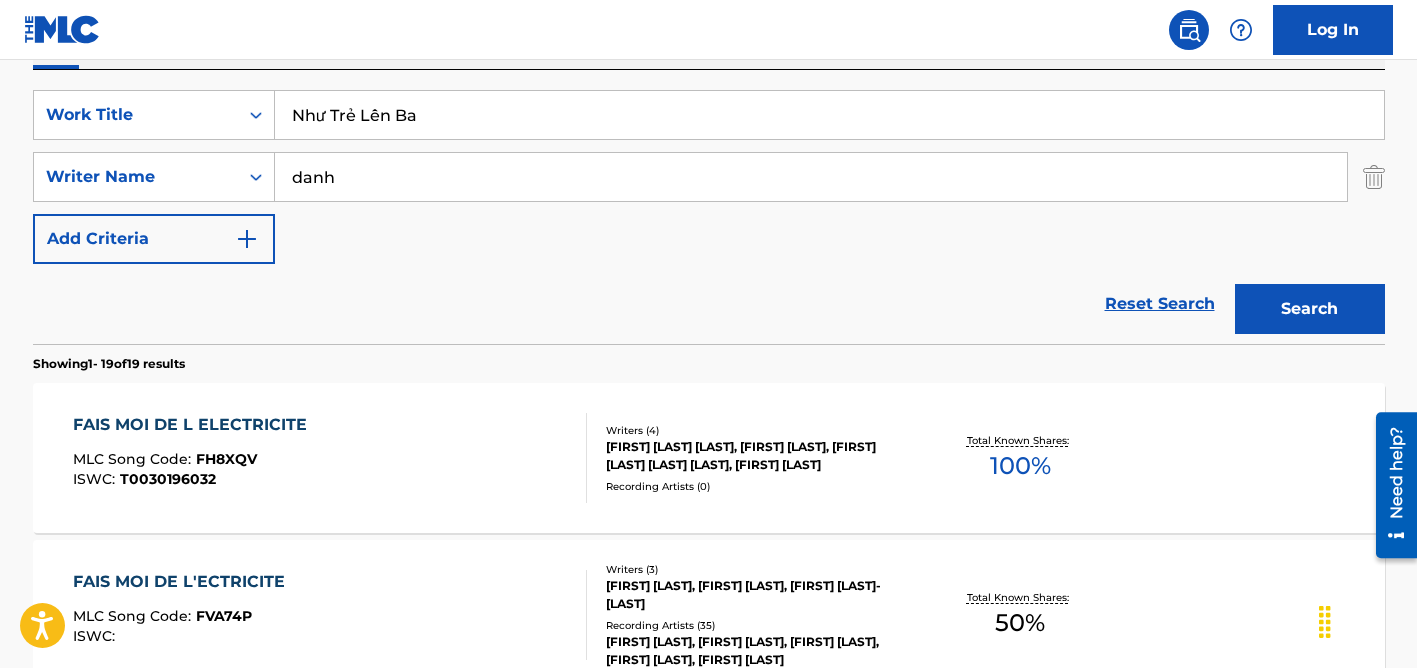 click on "Như Trẻ Lên Ba" at bounding box center [829, 115] 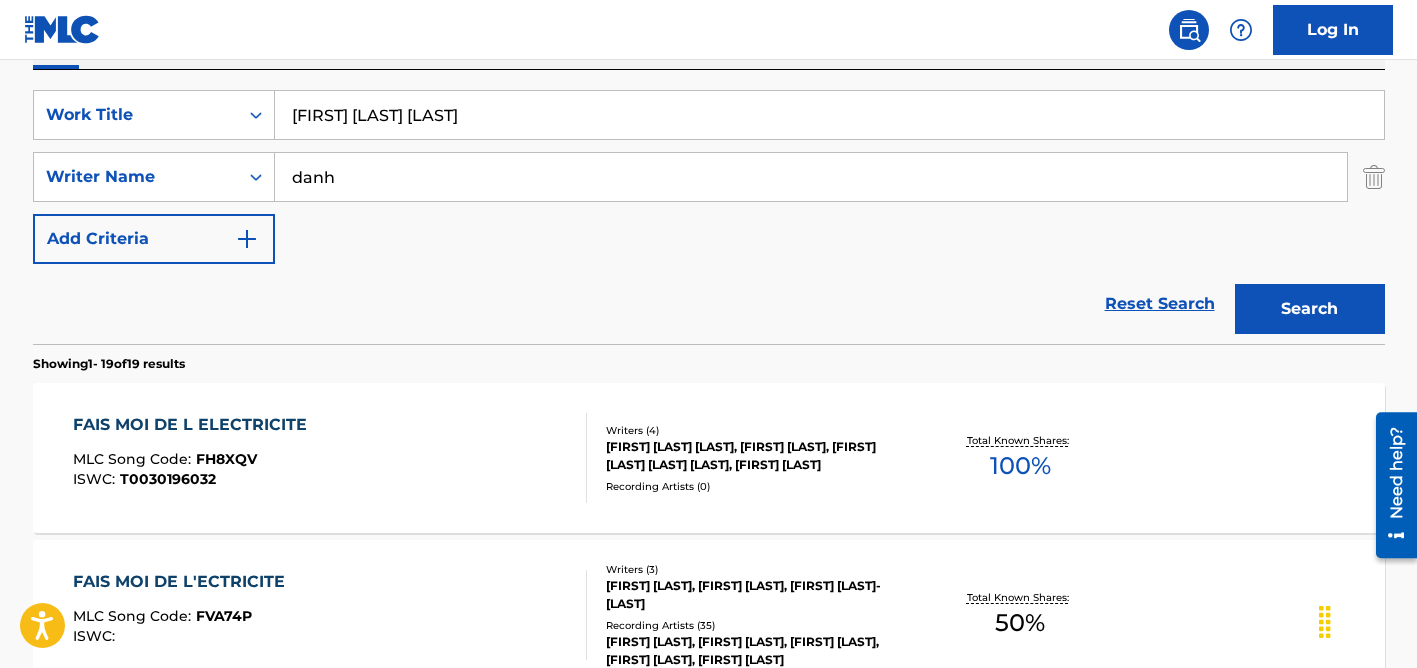 click on "[FIRST] [LAST] [LAST]" at bounding box center (829, 115) 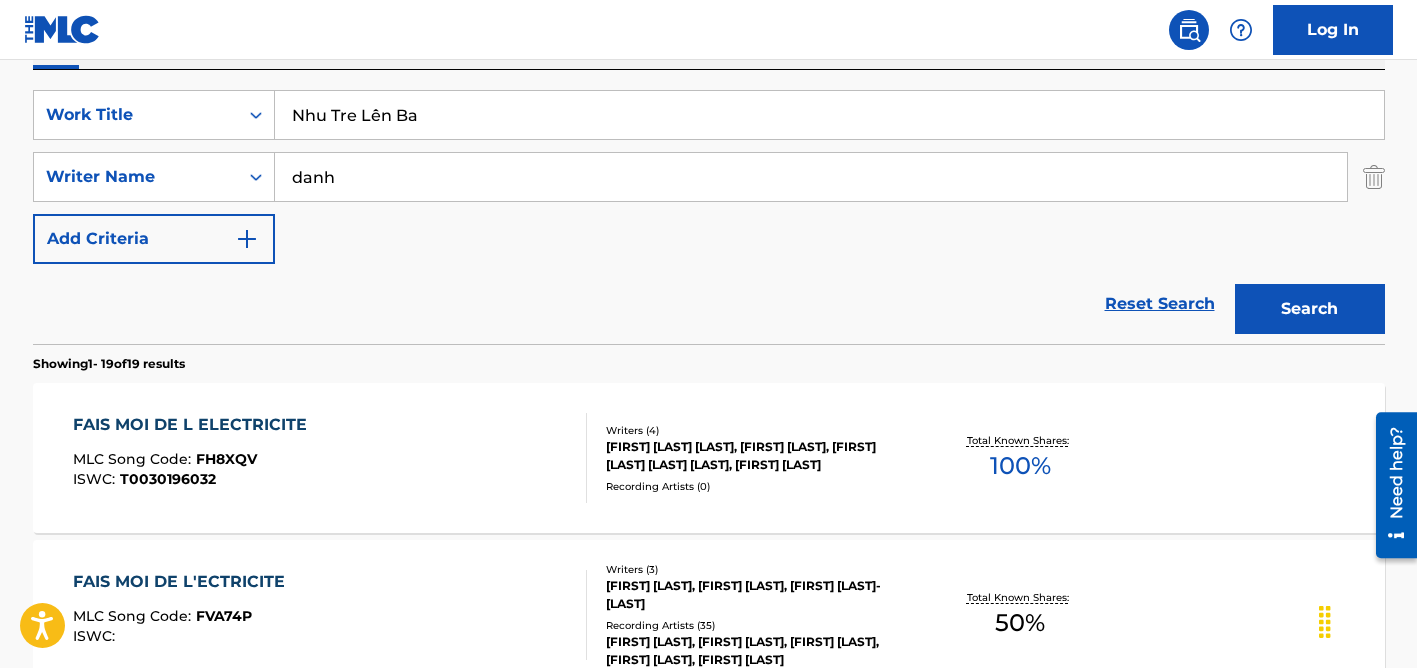 click on "Nhu Tre Lên Ba" at bounding box center (829, 115) 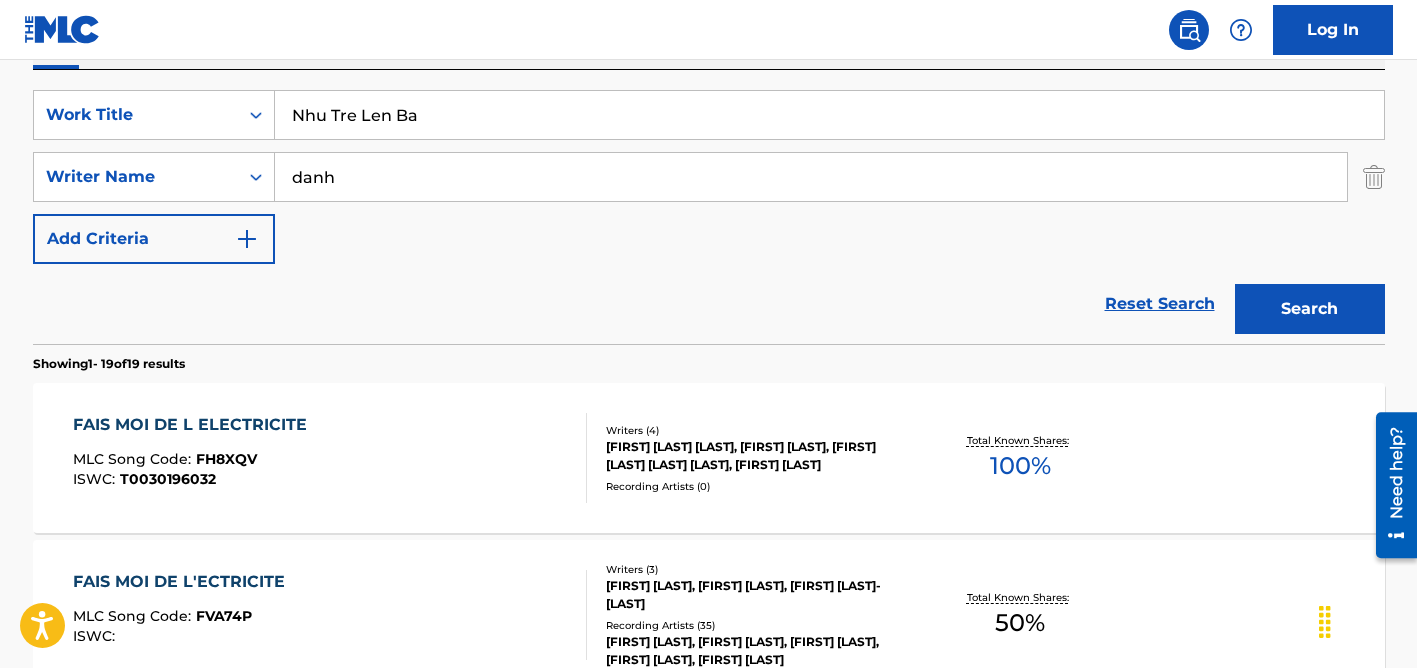 click on "danh" at bounding box center (811, 177) 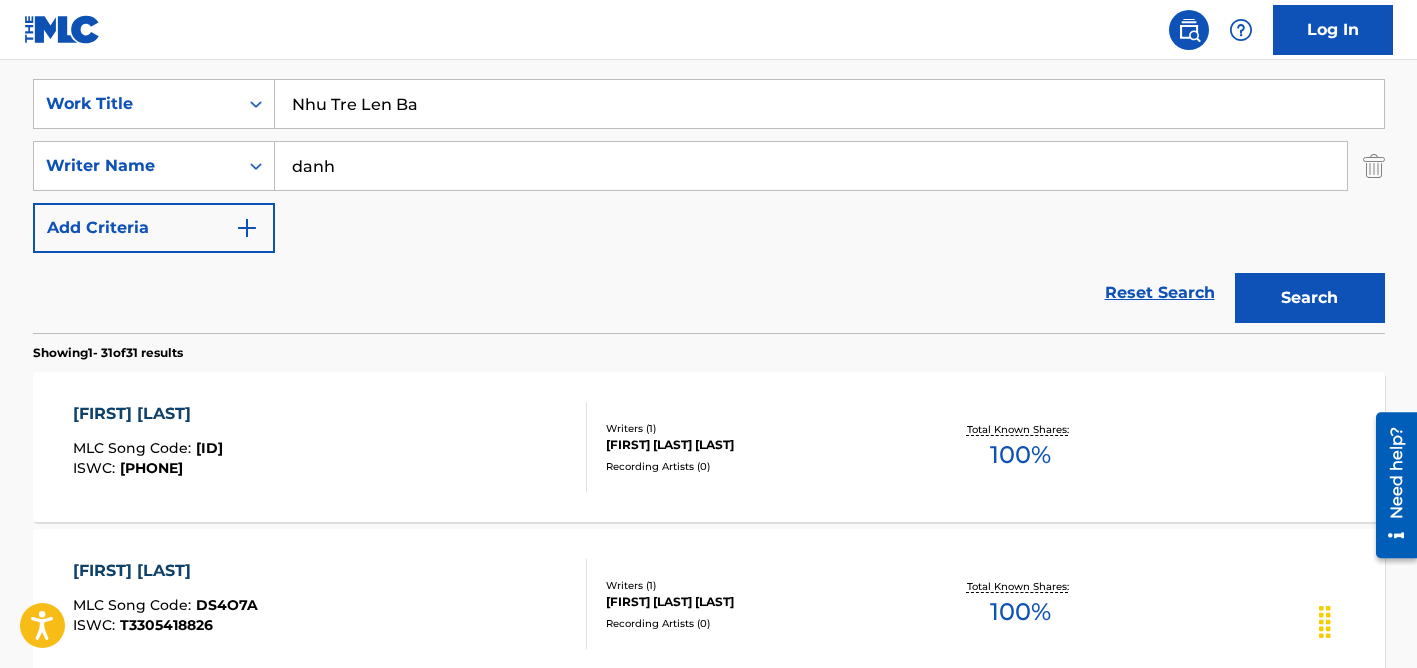 scroll, scrollTop: 372, scrollLeft: 0, axis: vertical 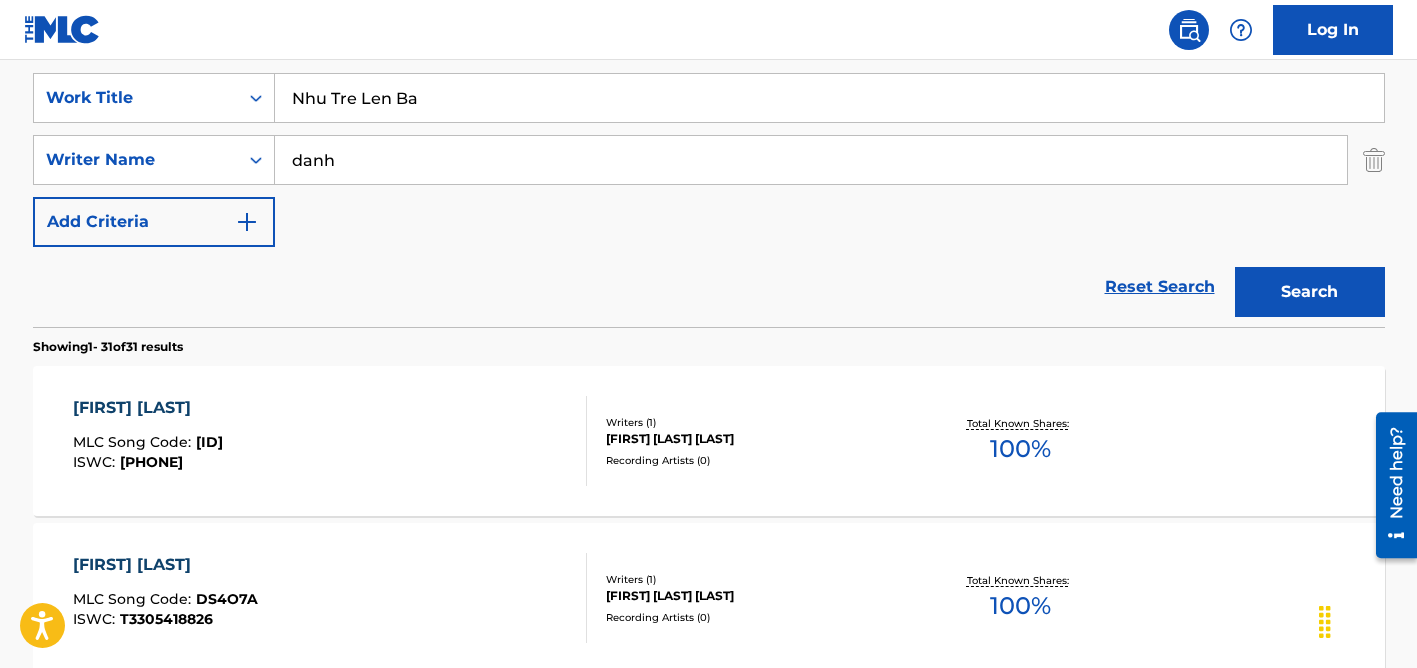 click on "Nhu Tre Len Ba" at bounding box center (829, 98) 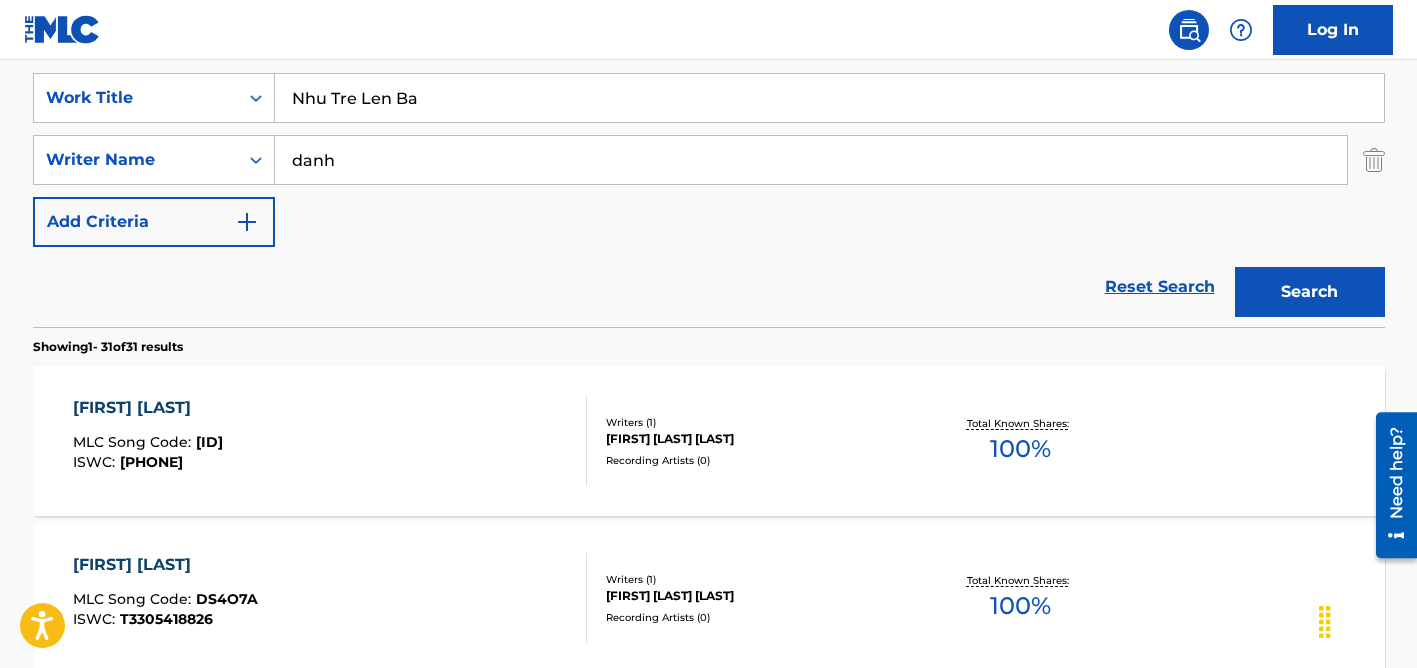 paste on "El casado y el soltero" 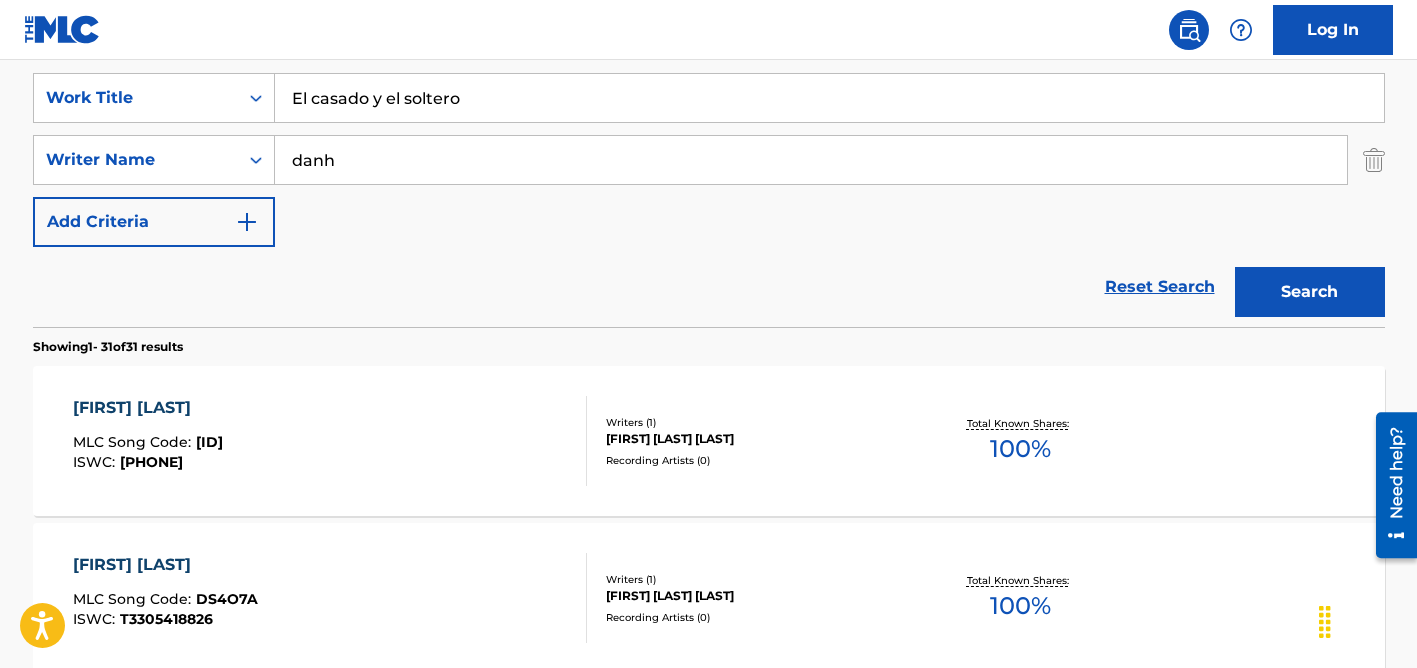 type on "El casado y el soltero" 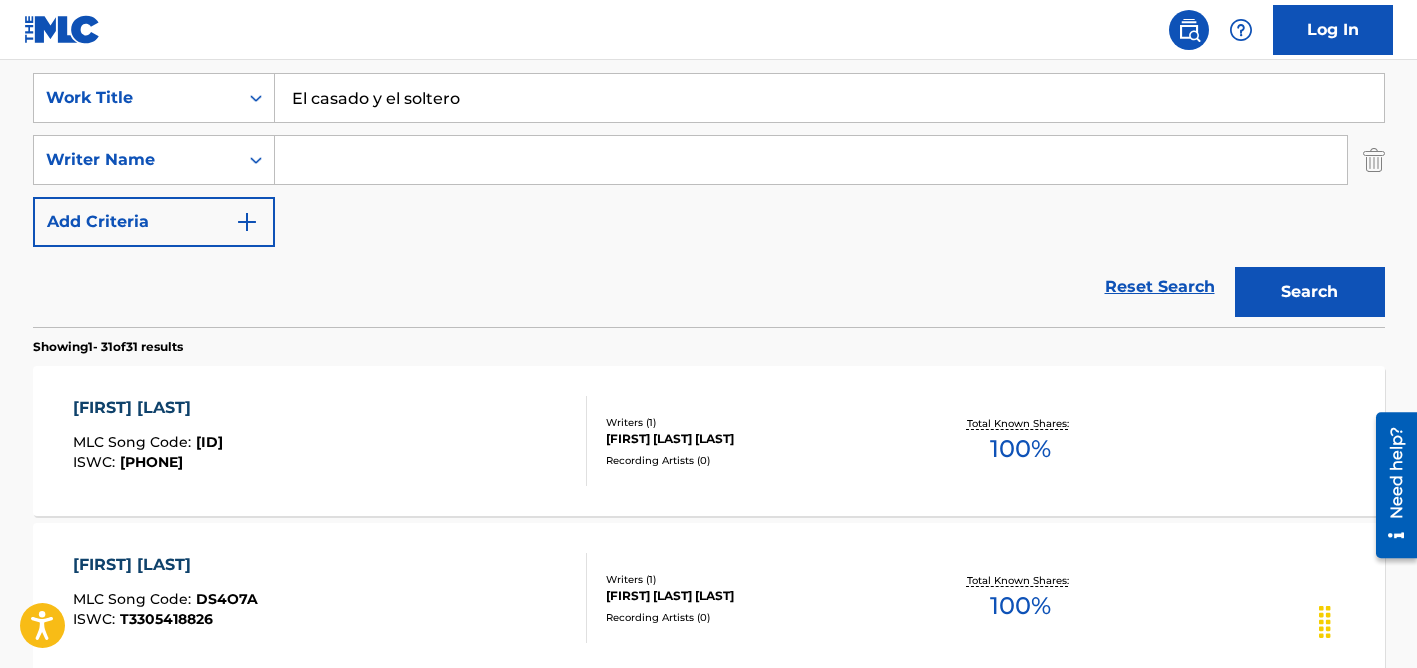 type 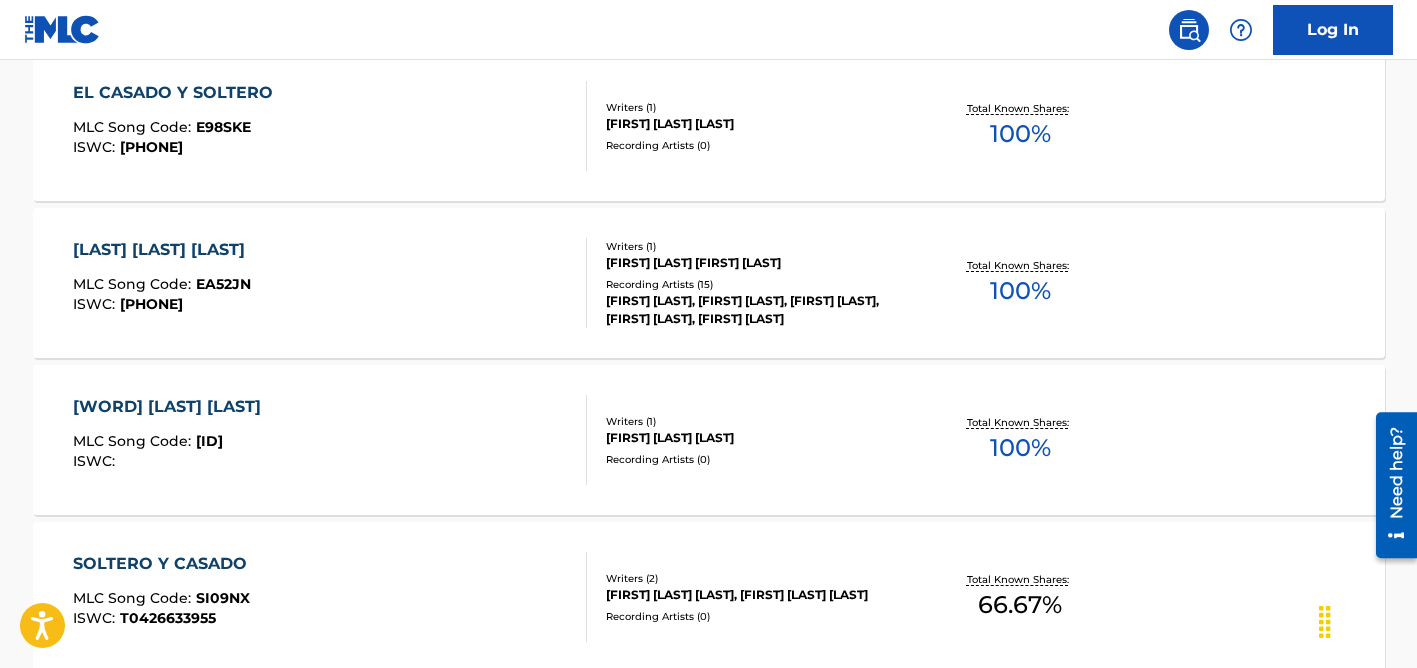 scroll, scrollTop: 693, scrollLeft: 0, axis: vertical 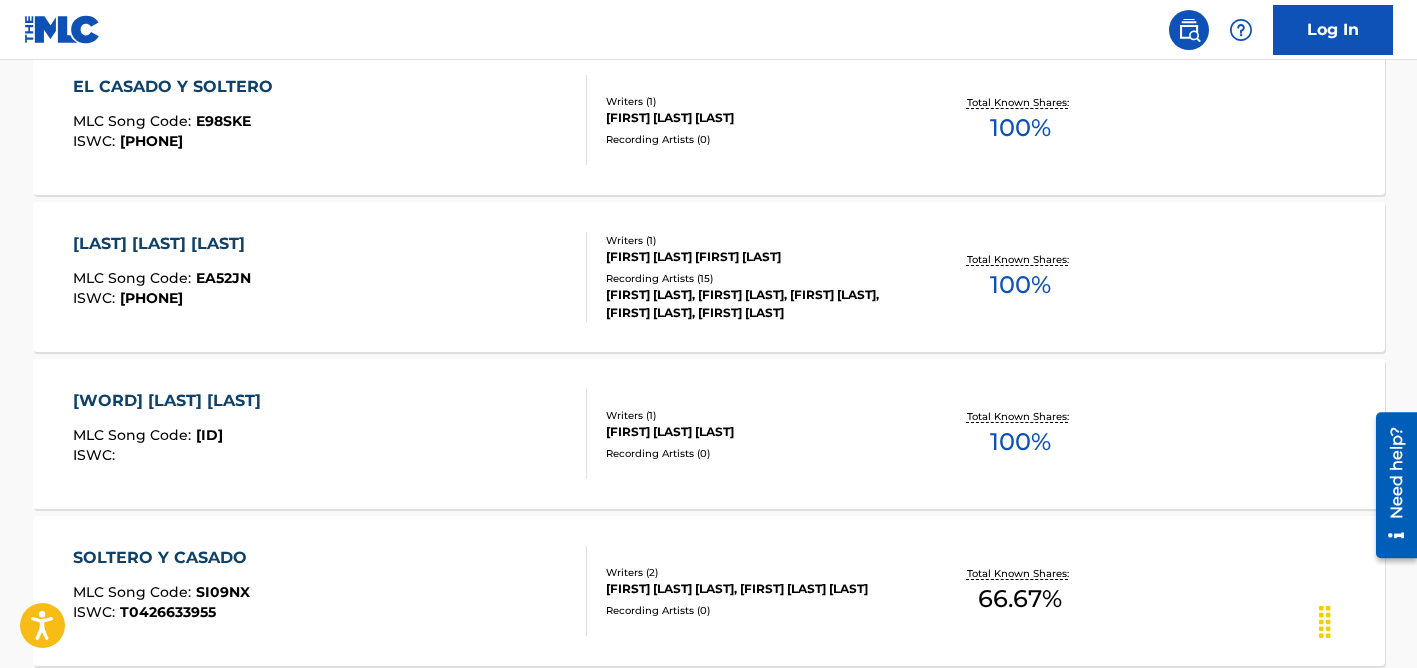 click on "Recording Artists ( 15 )" at bounding box center [757, 278] 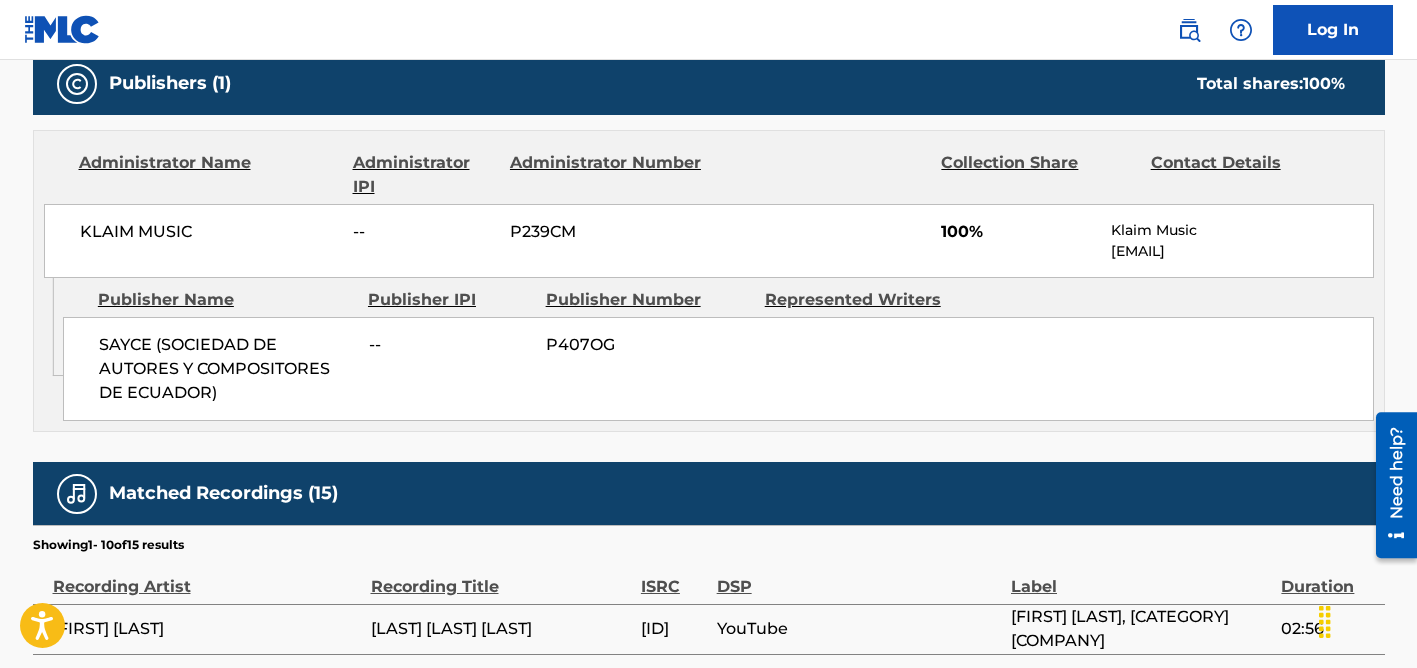 scroll, scrollTop: 0, scrollLeft: 0, axis: both 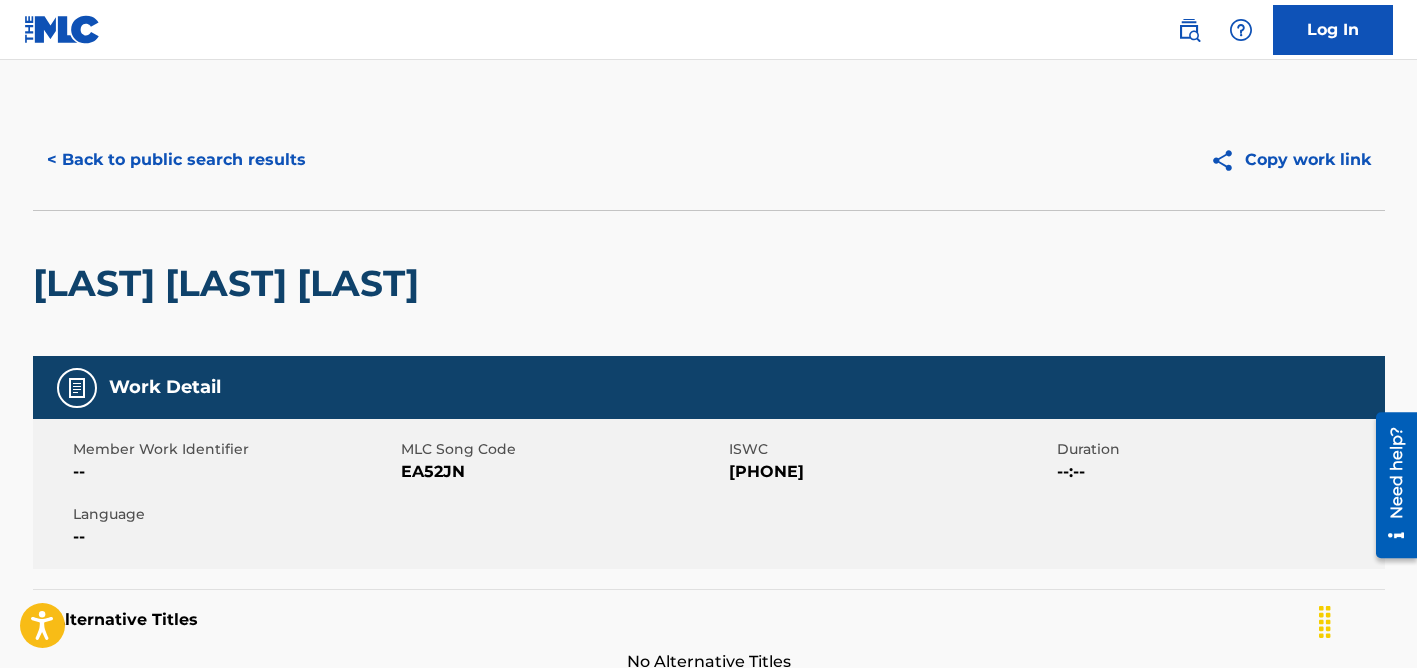 click on "< Back to public search results" at bounding box center [176, 160] 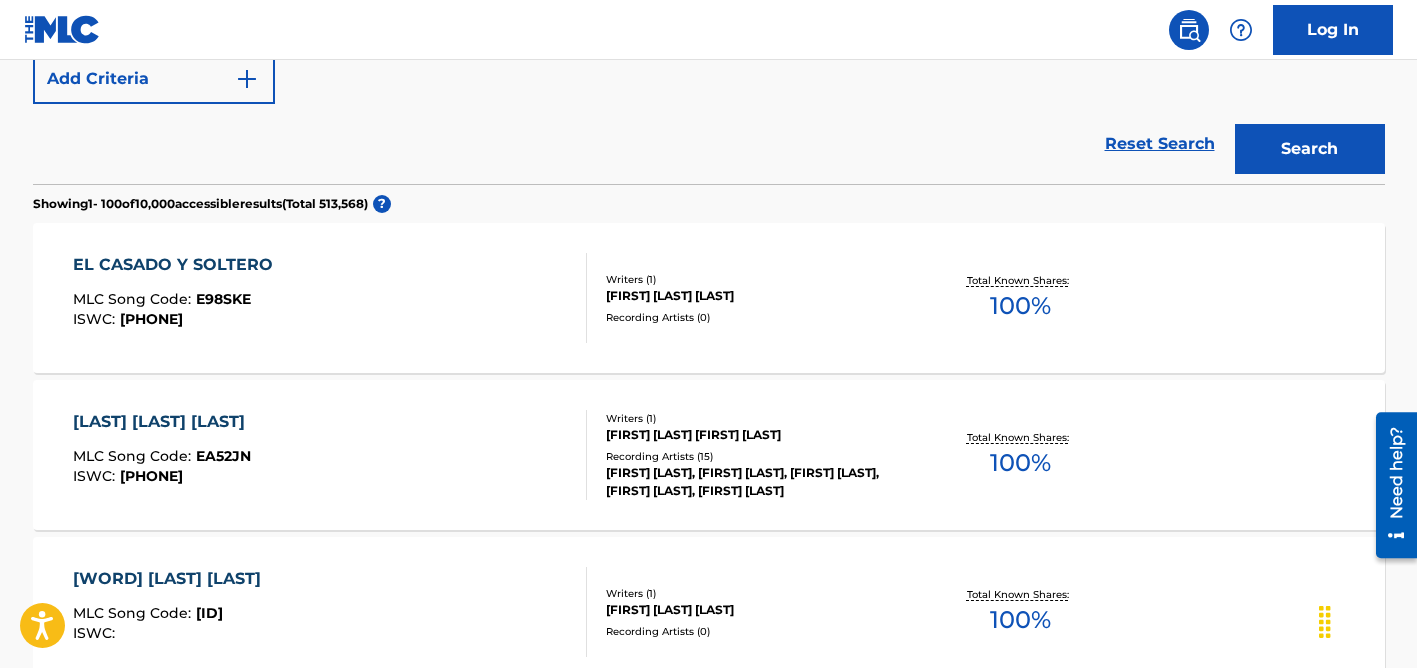 scroll, scrollTop: 397, scrollLeft: 0, axis: vertical 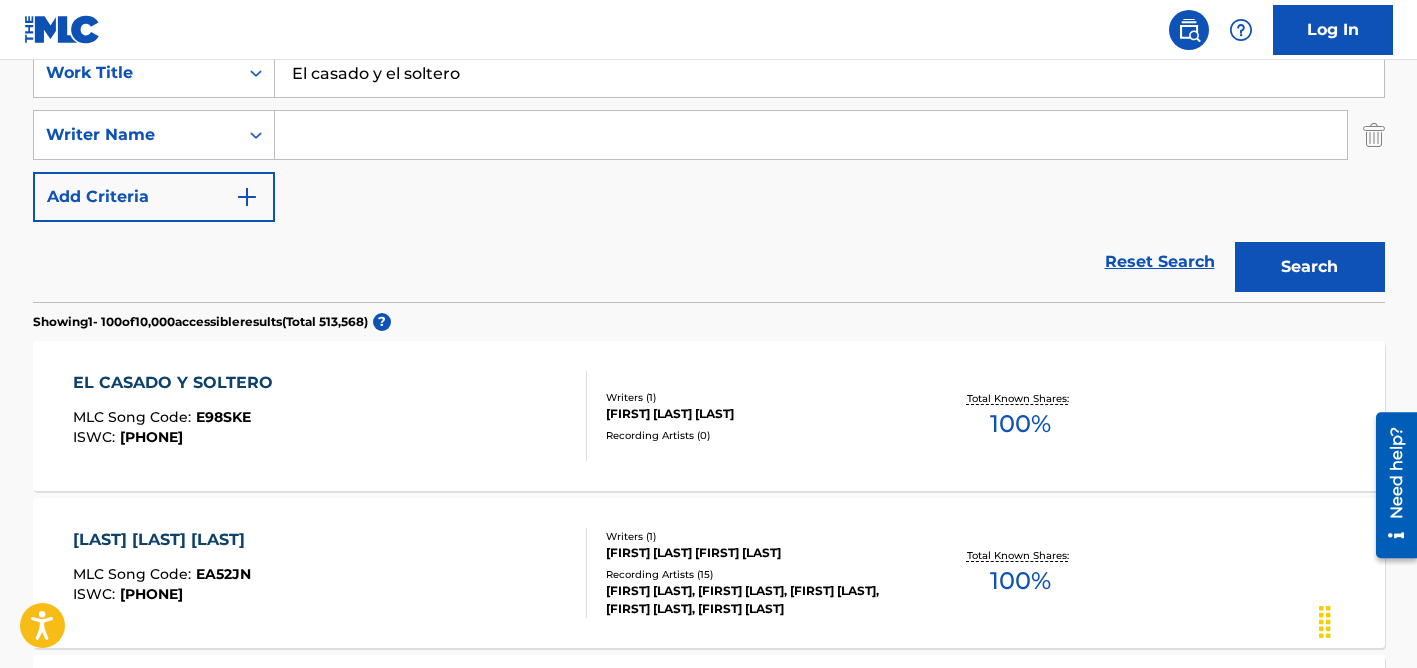 click at bounding box center [811, 135] 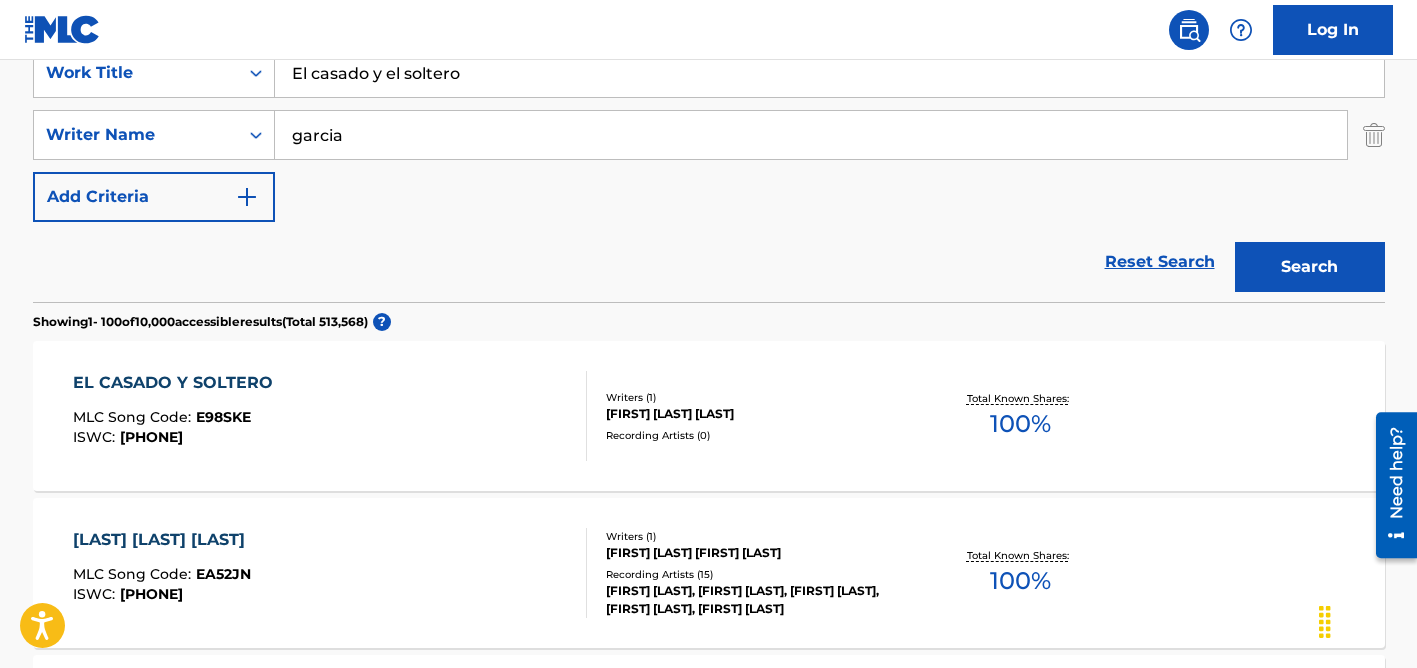 type on "garcia" 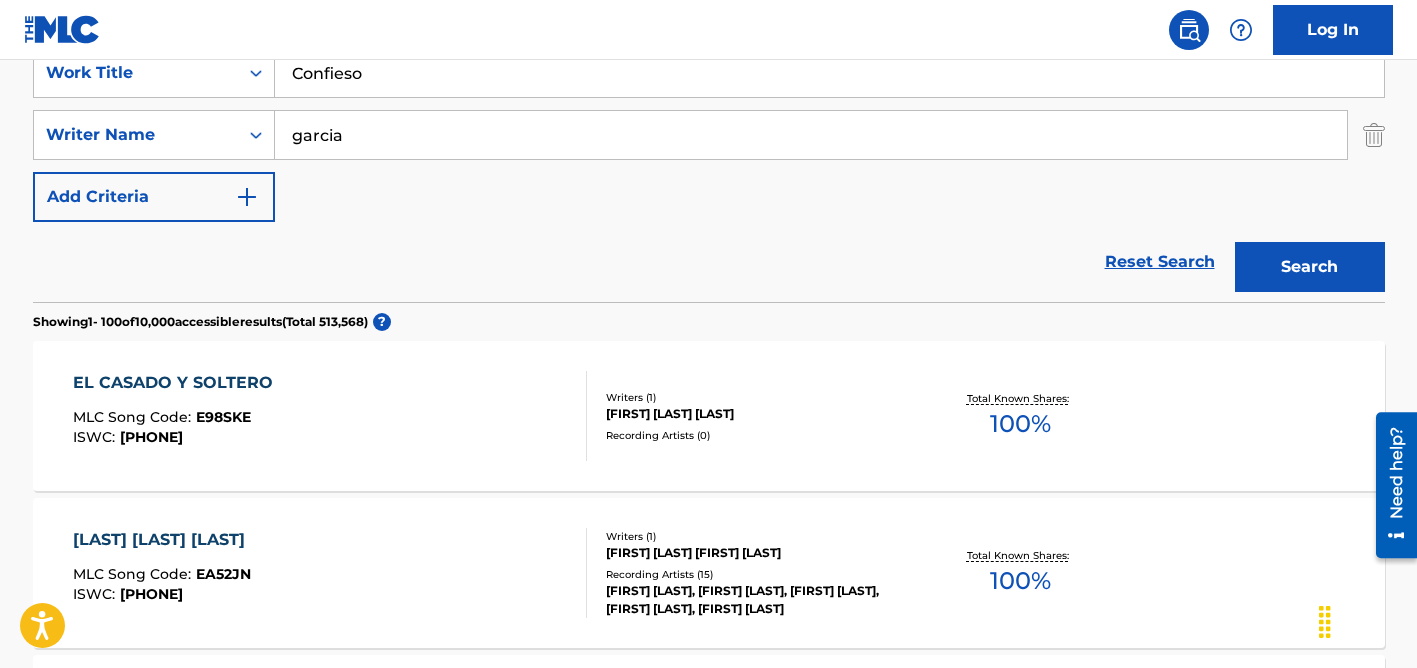 type on "Confieso" 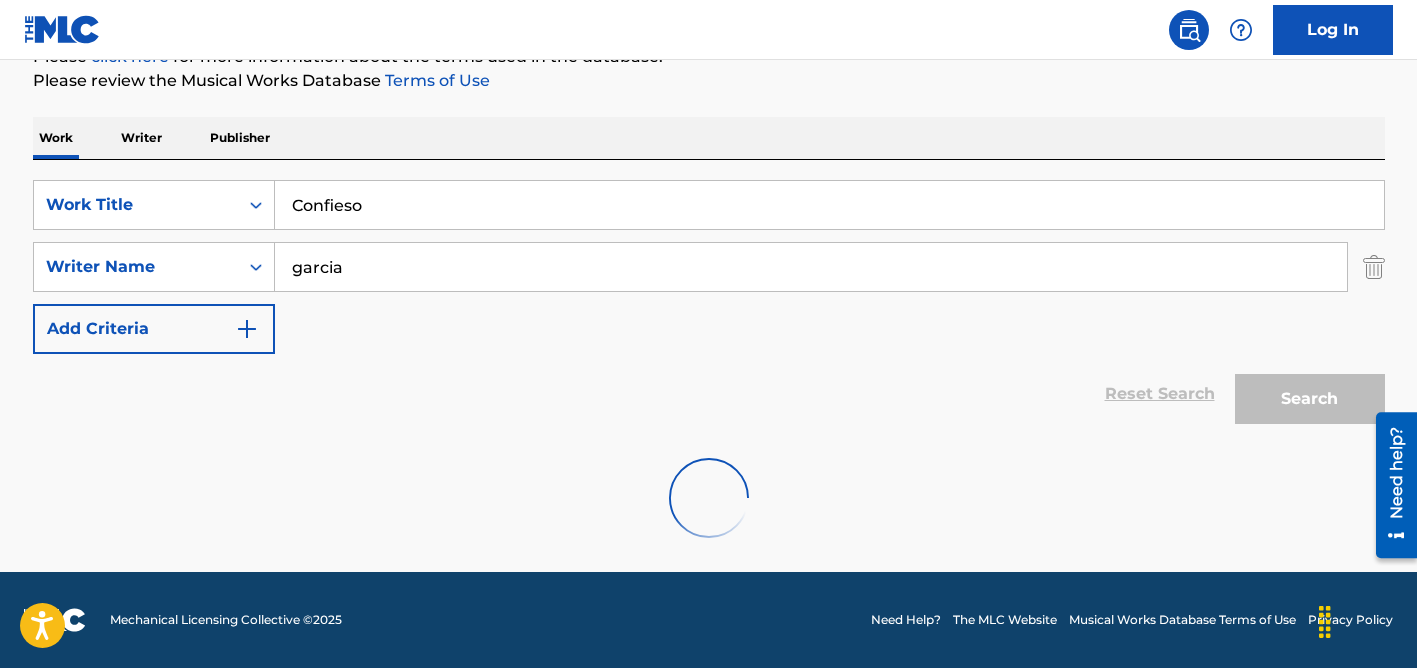 scroll, scrollTop: 265, scrollLeft: 0, axis: vertical 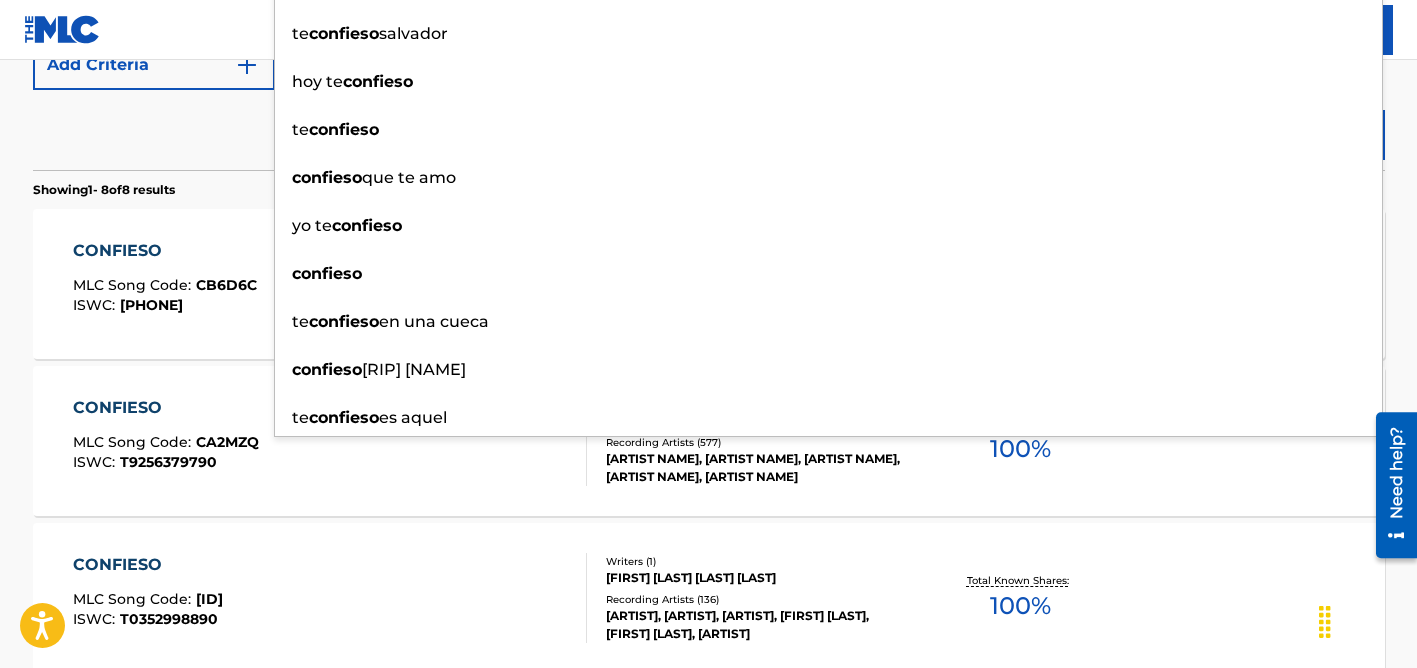 click on "Reset Search Search" at bounding box center (709, 130) 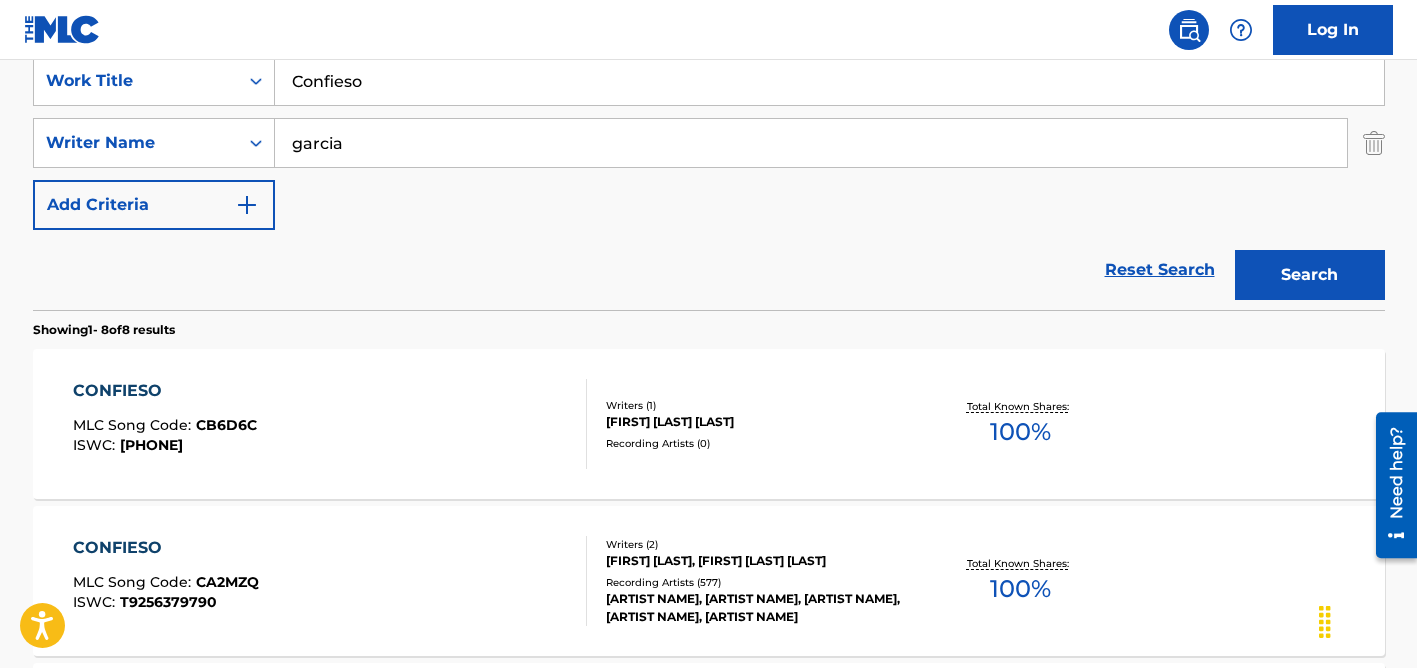 scroll, scrollTop: 380, scrollLeft: 0, axis: vertical 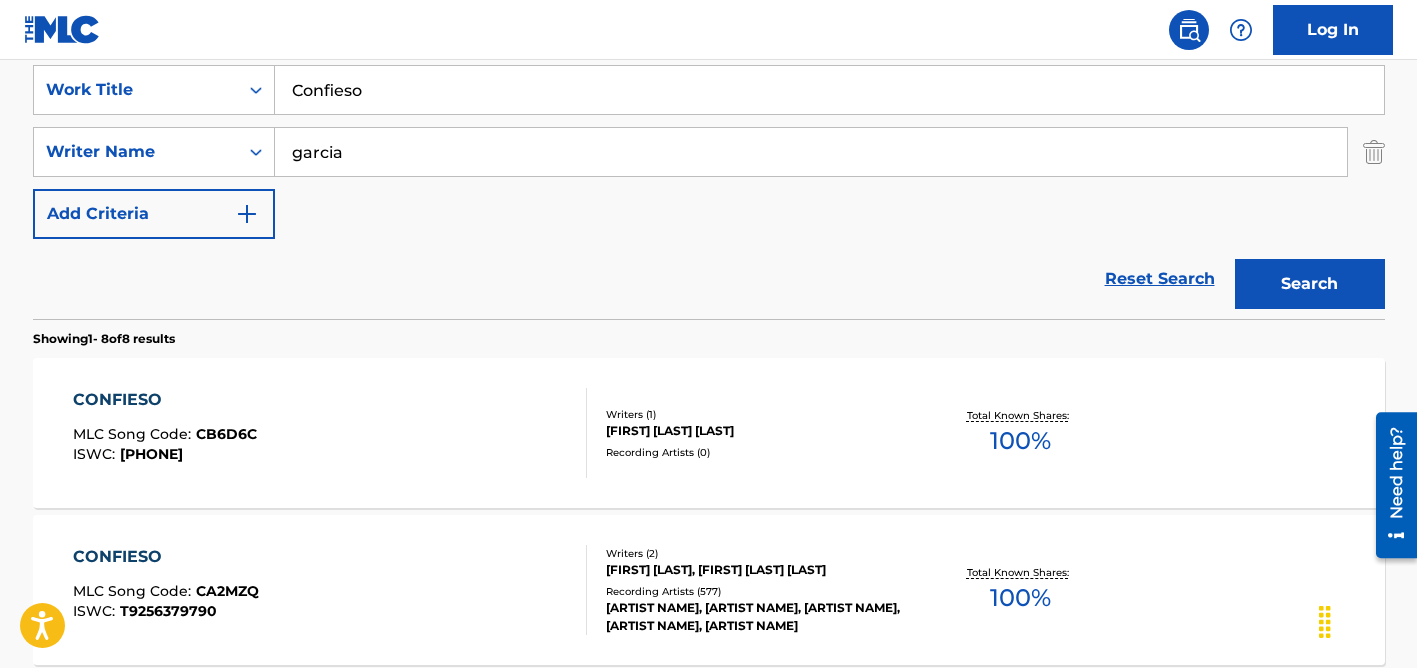 click on "garcia" at bounding box center [811, 152] 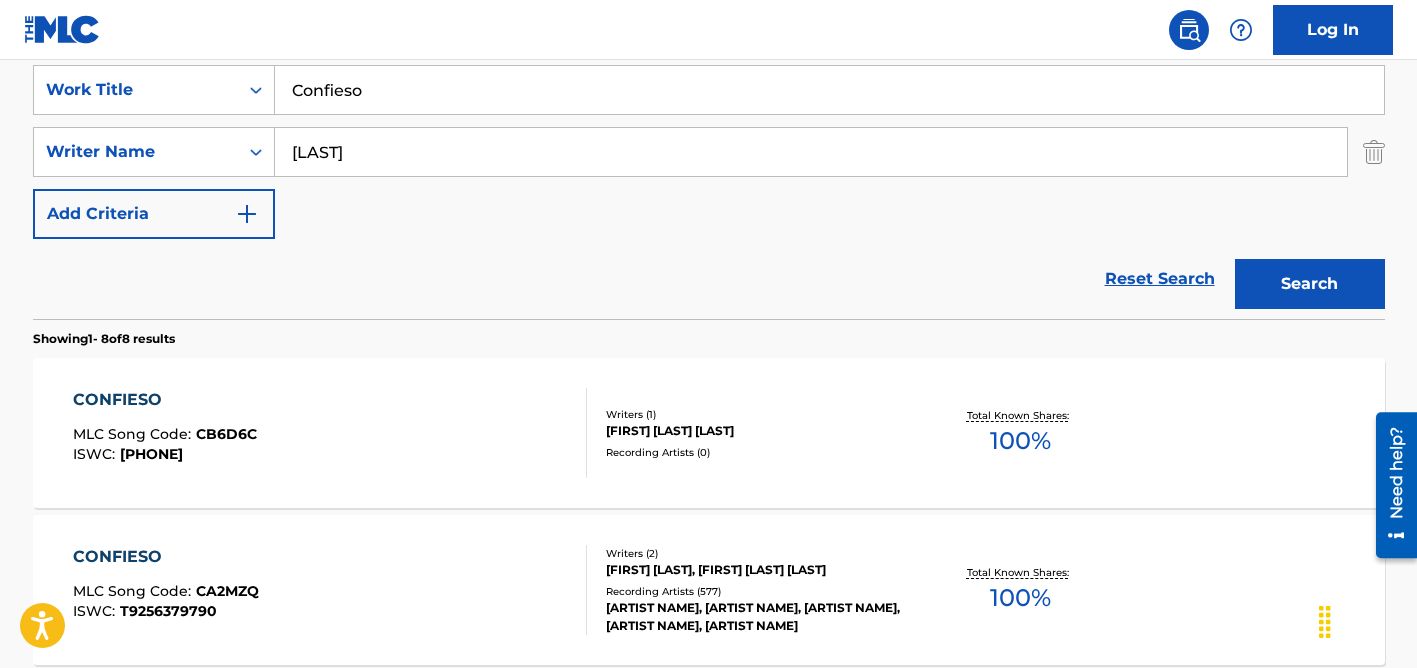 type on "[LAST]" 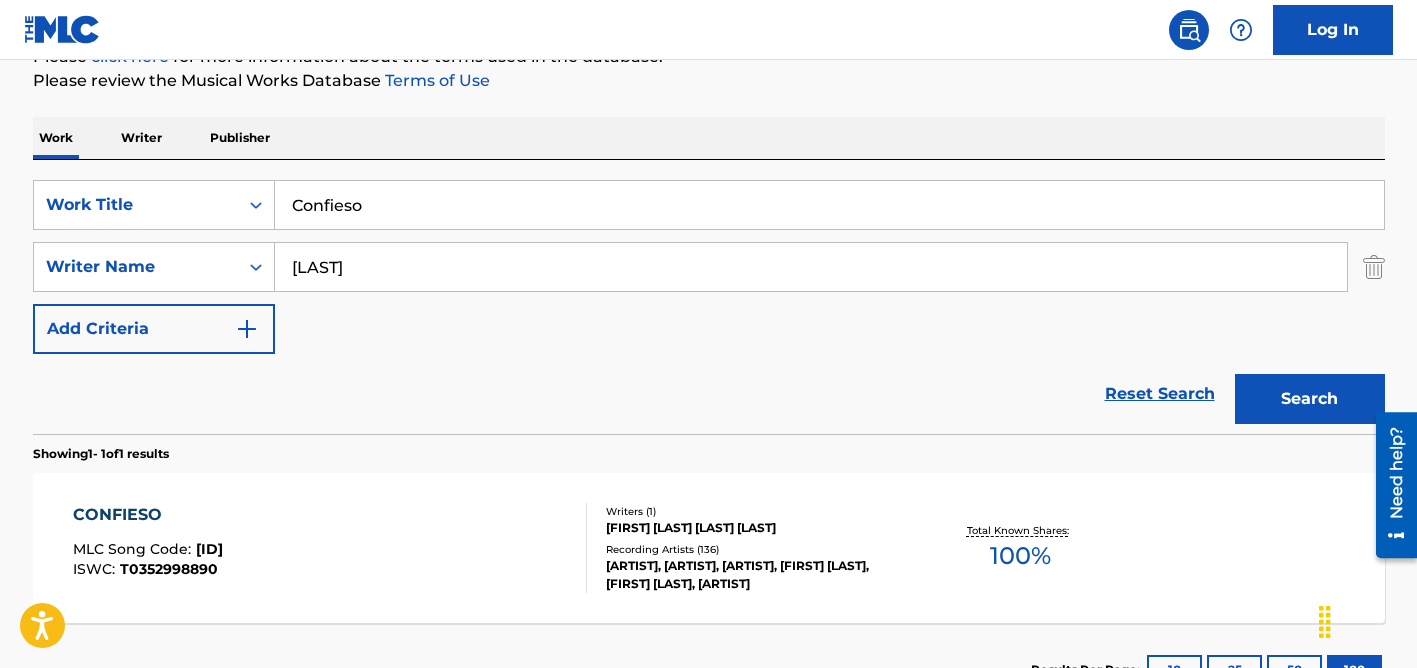 scroll, scrollTop: 380, scrollLeft: 0, axis: vertical 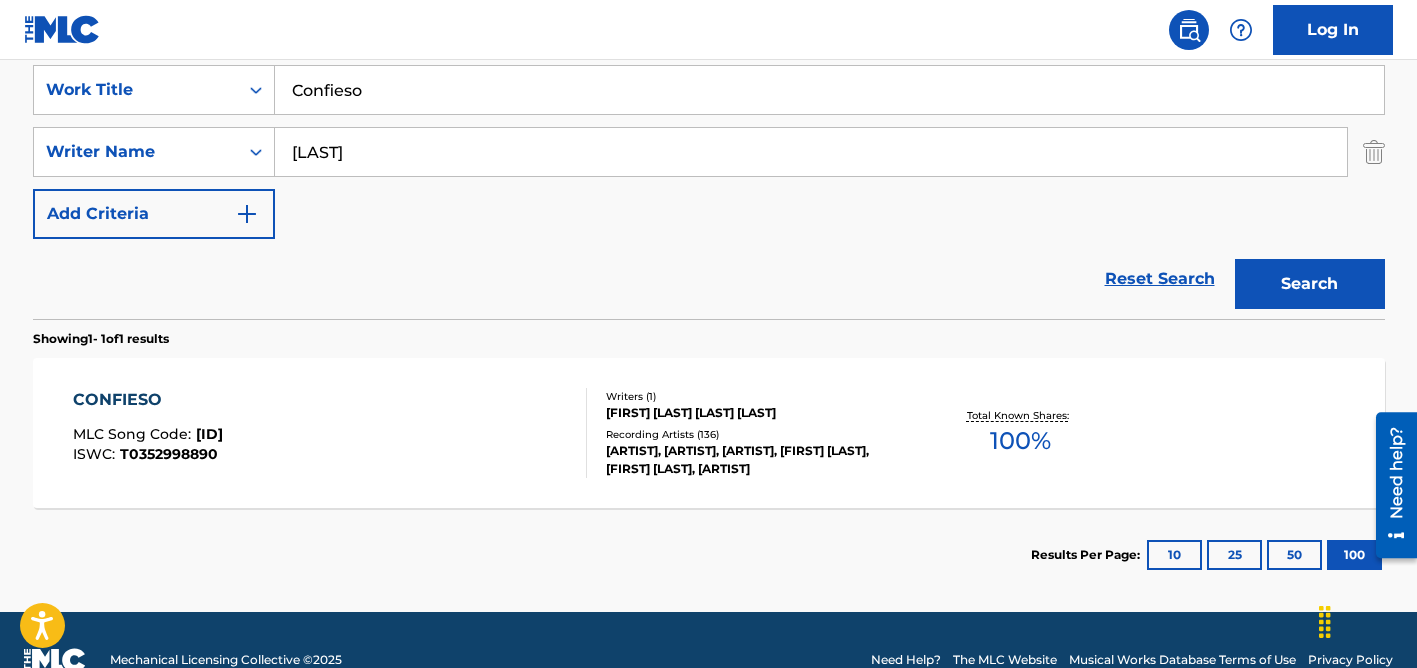 click on "[ARTIST], [ARTIST], [ARTIST], [FIRST] [LAST], [FIRST] [LAST], [ARTIST]" at bounding box center [757, 460] 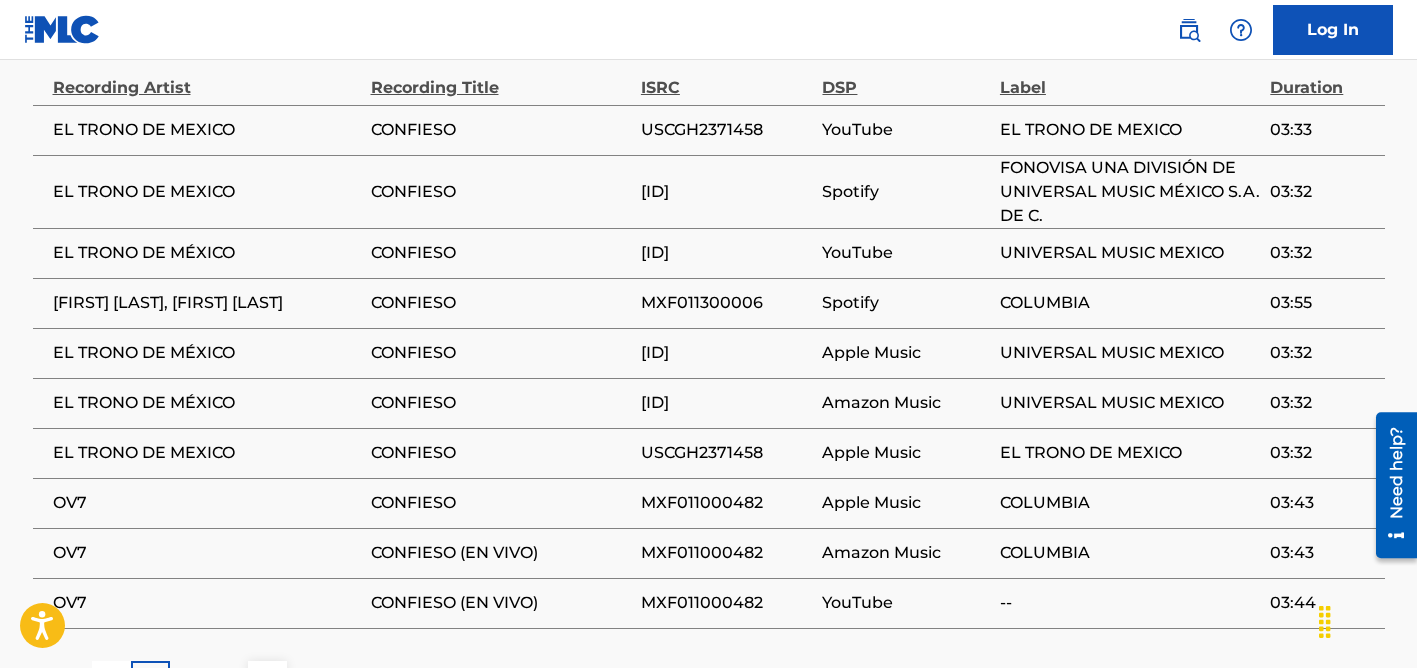scroll, scrollTop: 1469, scrollLeft: 0, axis: vertical 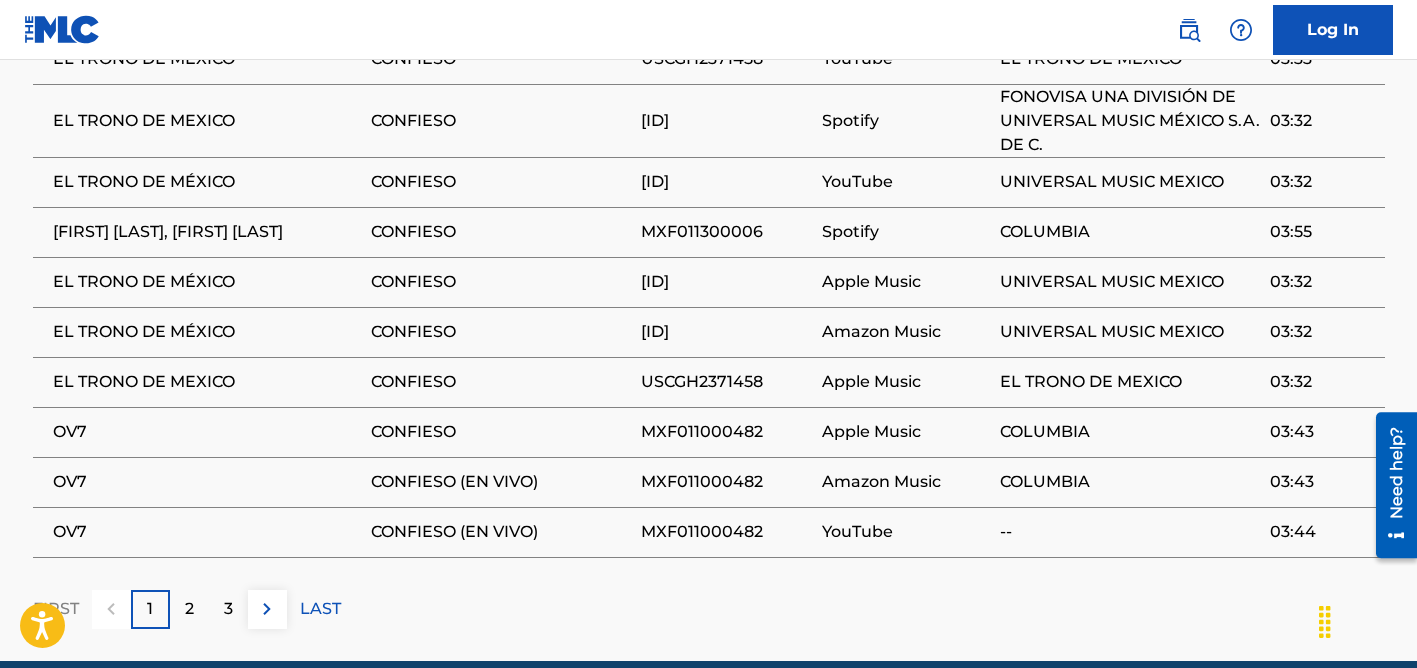 click on "EL TRONO DE MÉXICO" at bounding box center (207, 282) 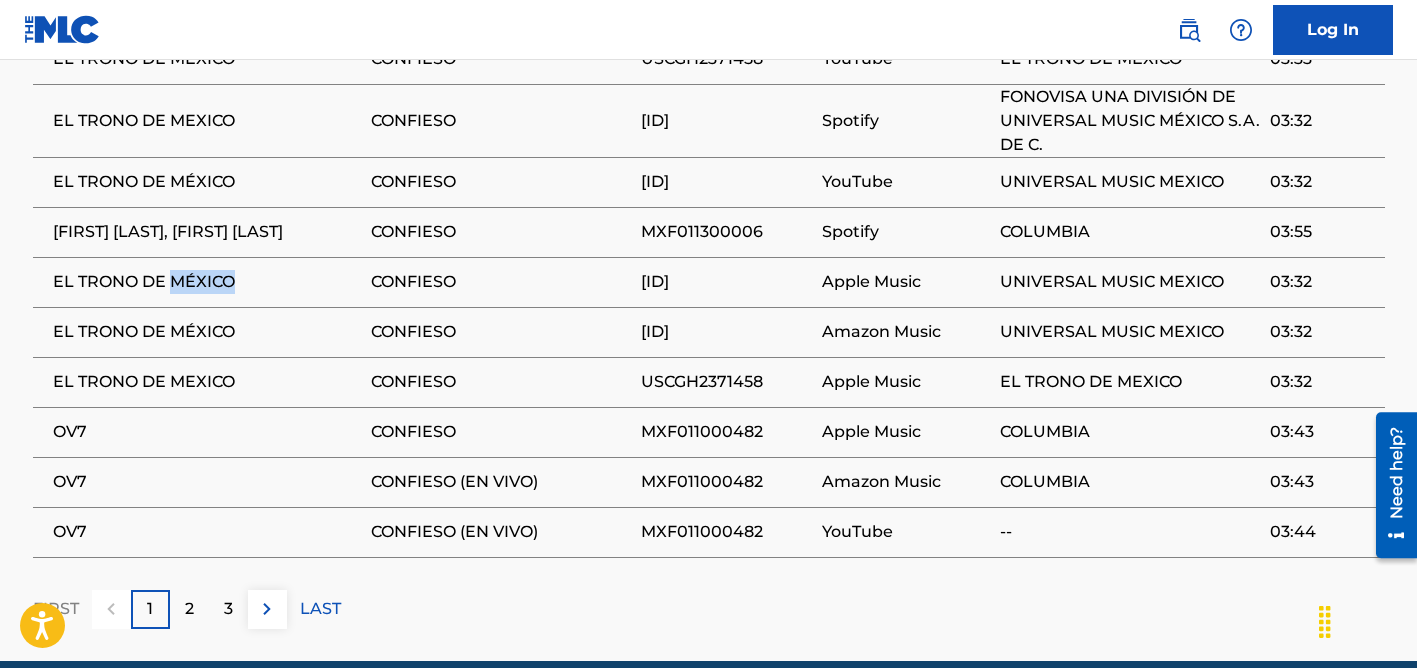 click on "EL TRONO DE MÉXICO" at bounding box center (207, 282) 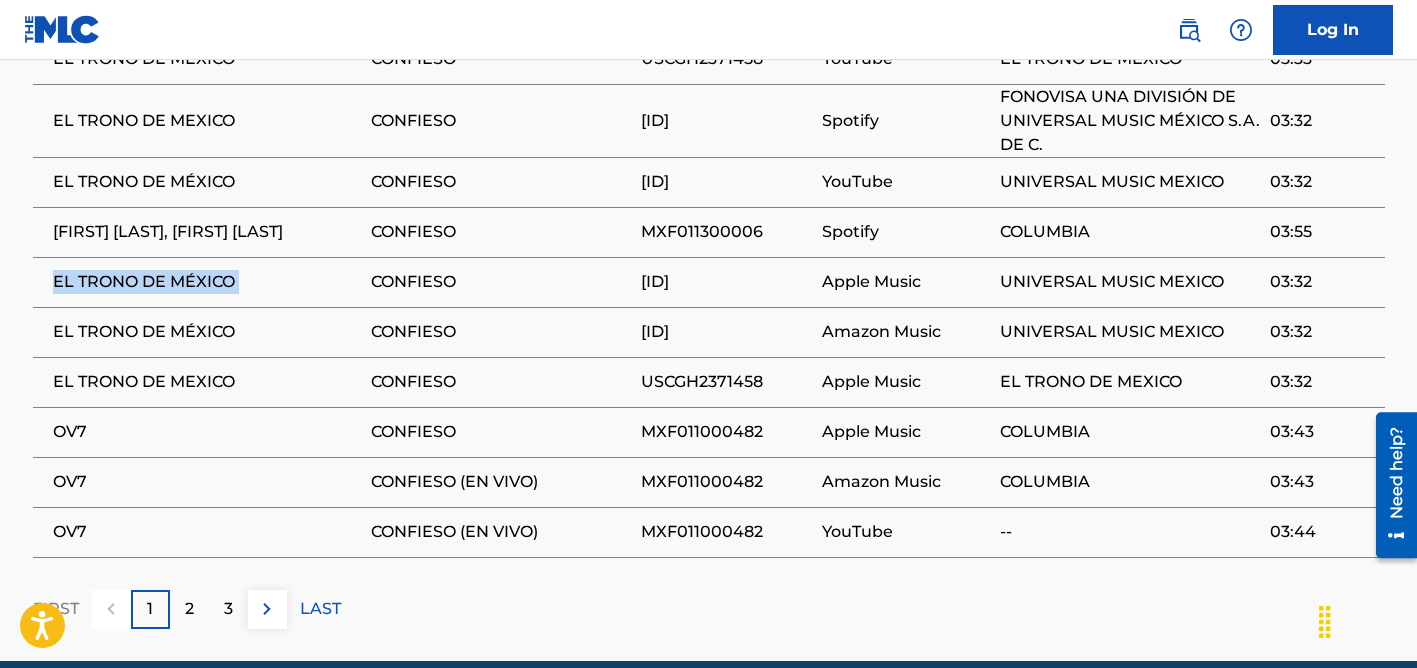 click on "EL TRONO DE MÉXICO" at bounding box center [207, 282] 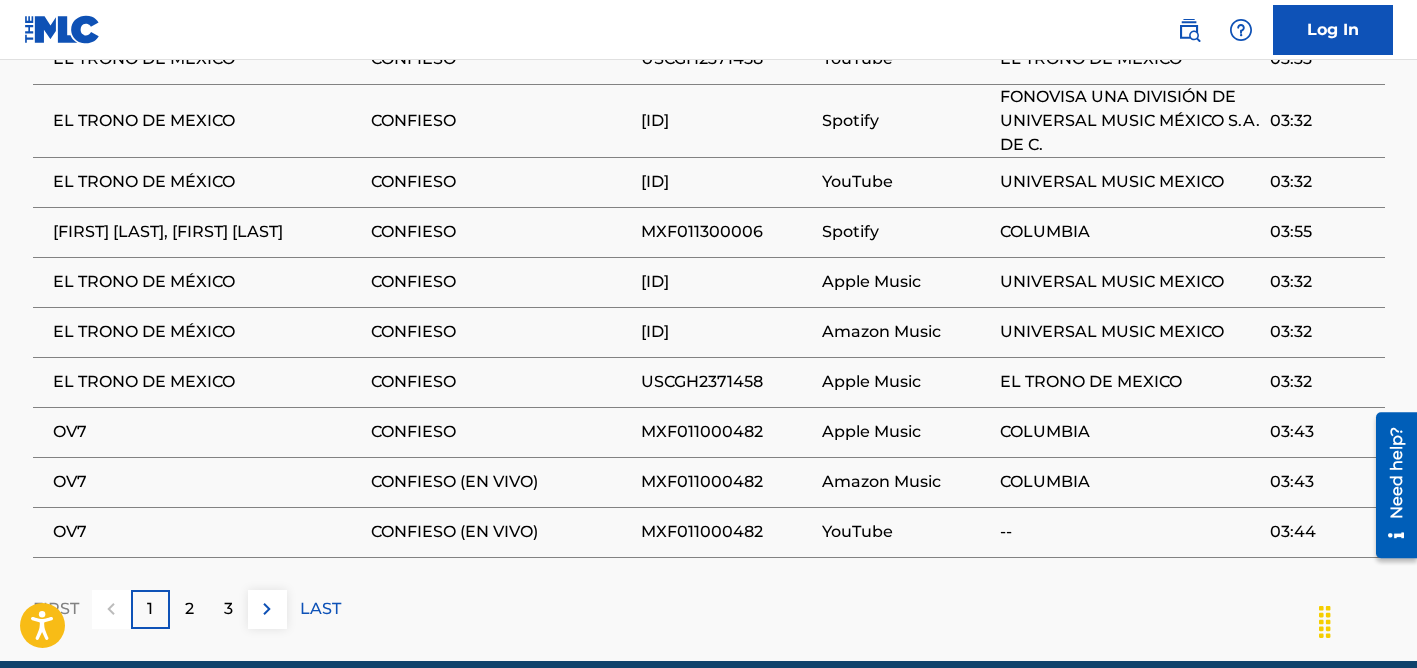 click on "MXF011000482" at bounding box center [727, 432] 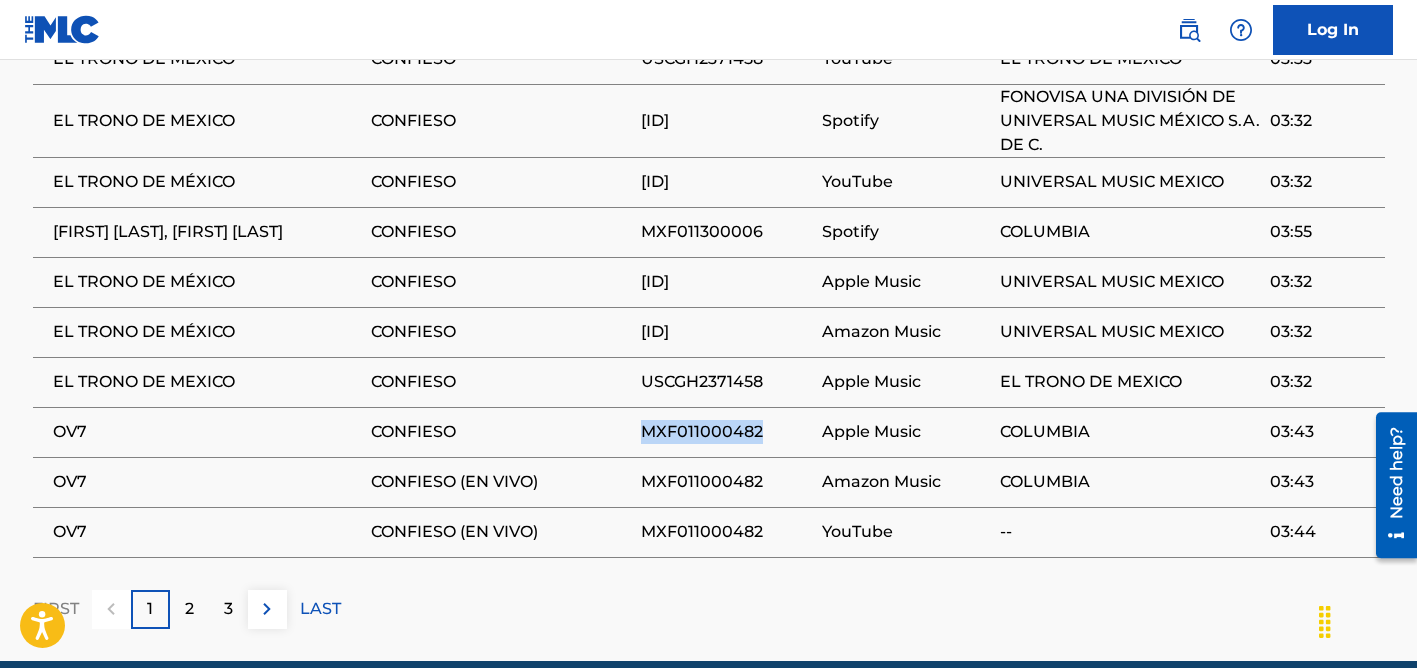 click on "MXF011000482" at bounding box center [727, 432] 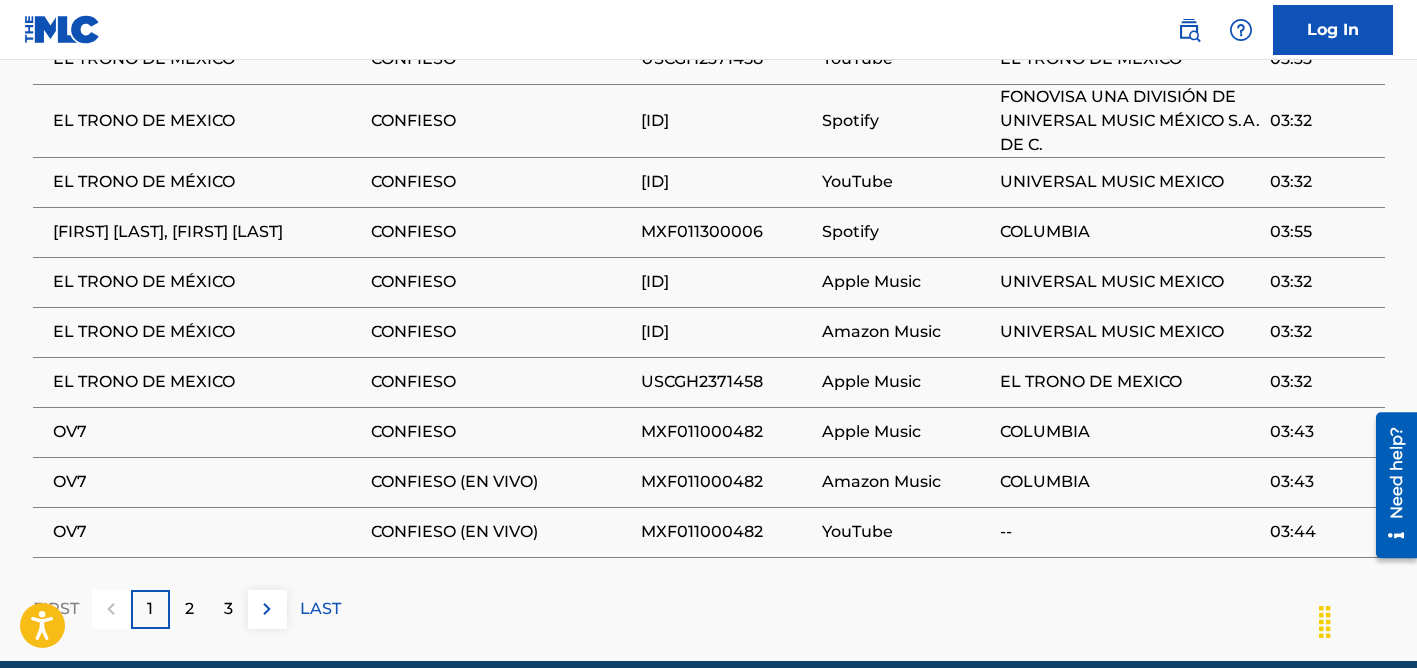 click on "USCGH2371458" at bounding box center (727, 382) 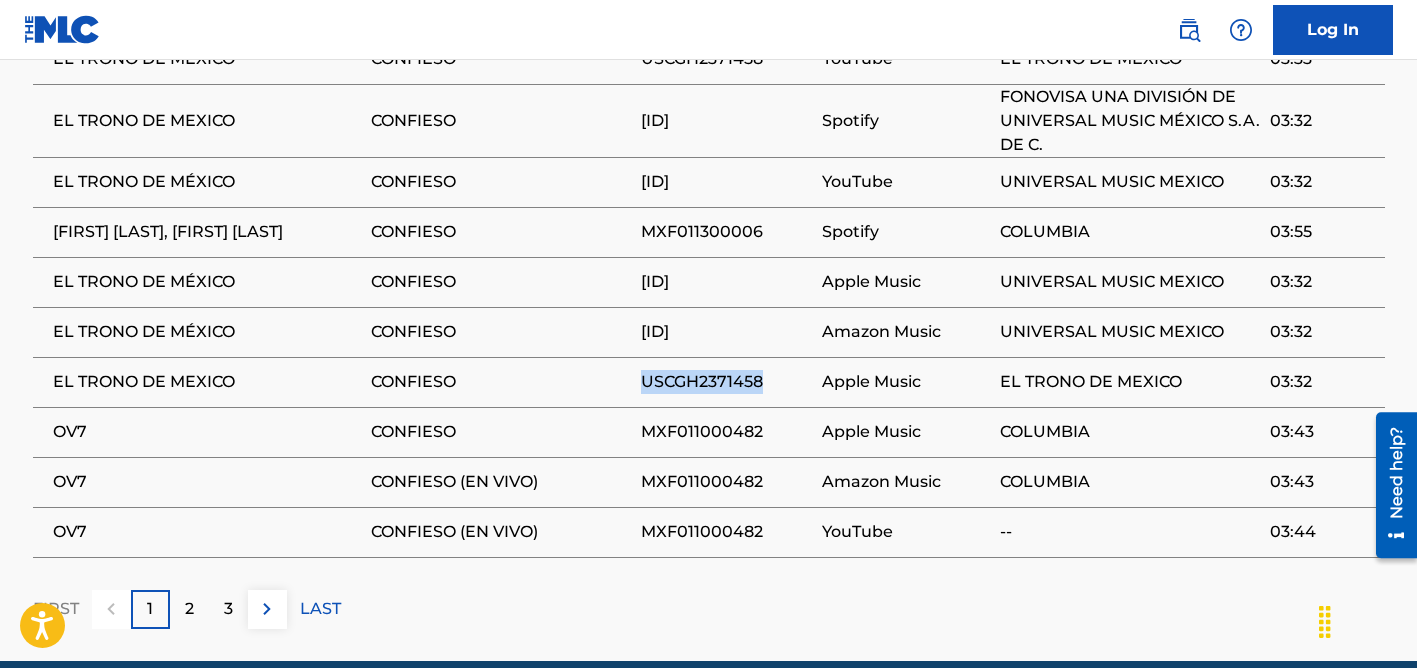 click on "USCGH2371458" at bounding box center [727, 382] 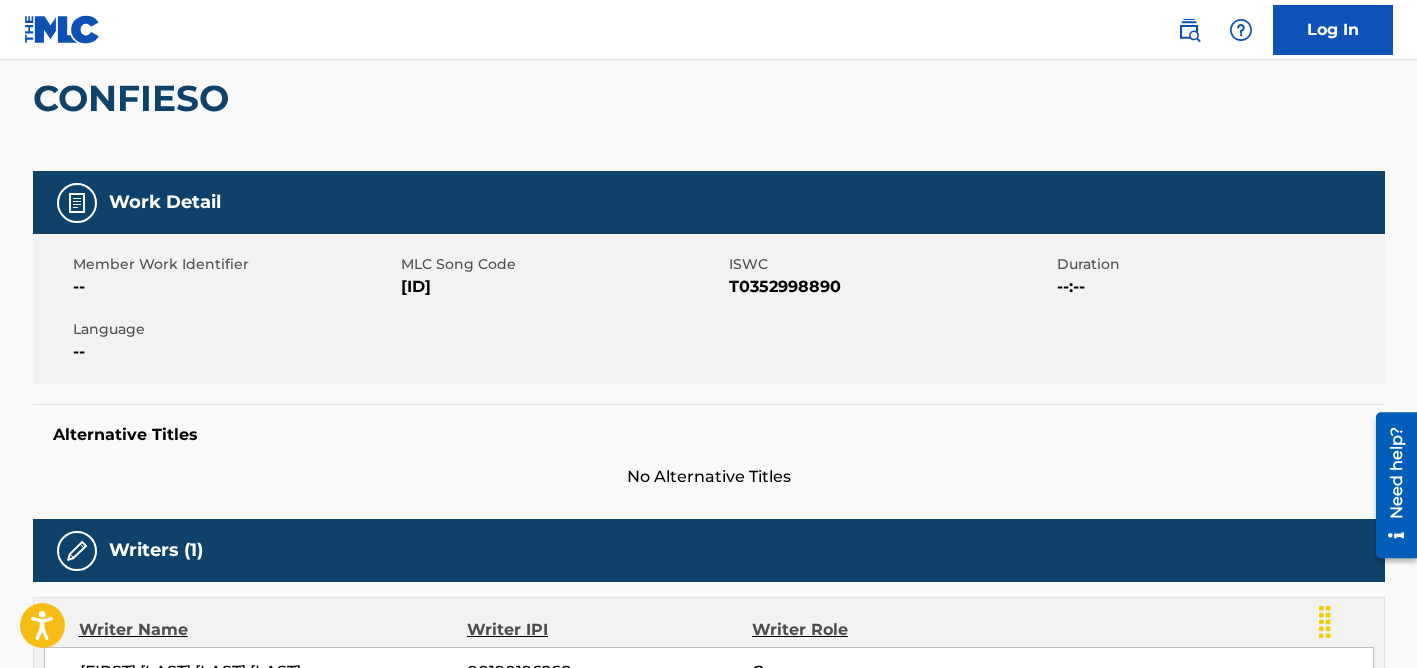 scroll, scrollTop: 0, scrollLeft: 0, axis: both 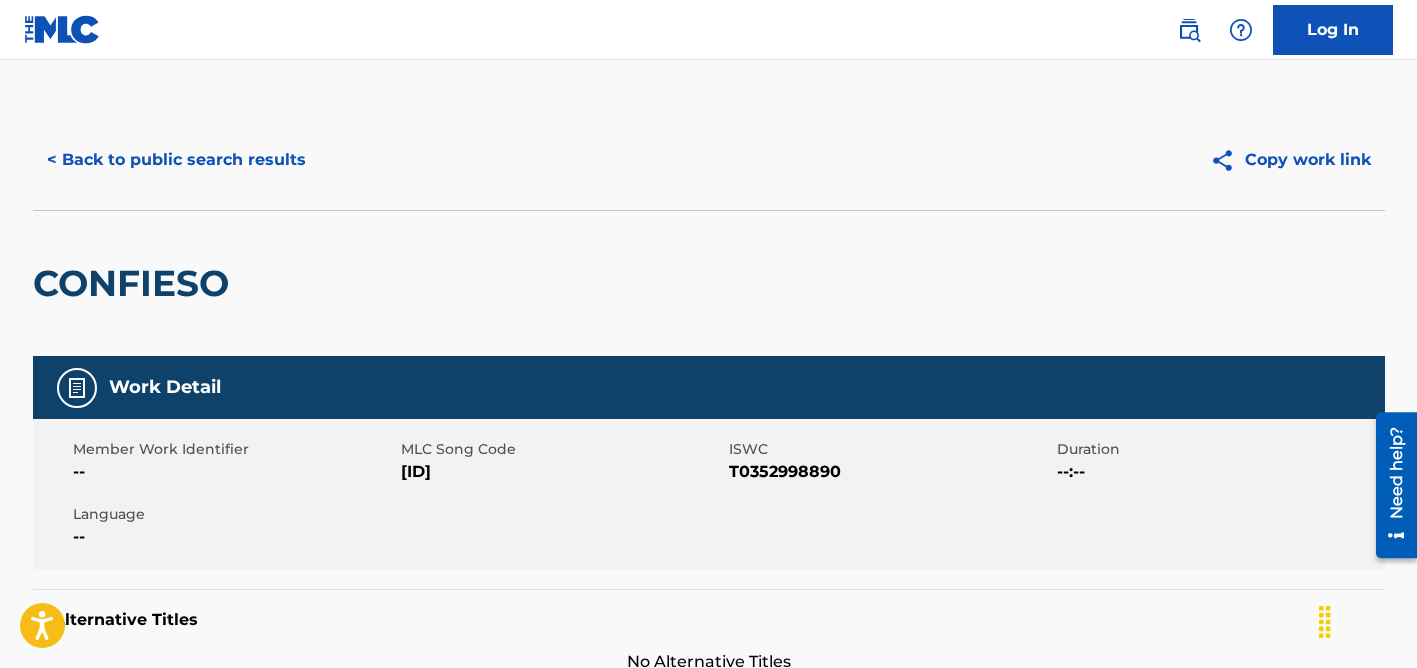 drag, startPoint x: 233, startPoint y: 164, endPoint x: 802, endPoint y: 49, distance: 580.50494 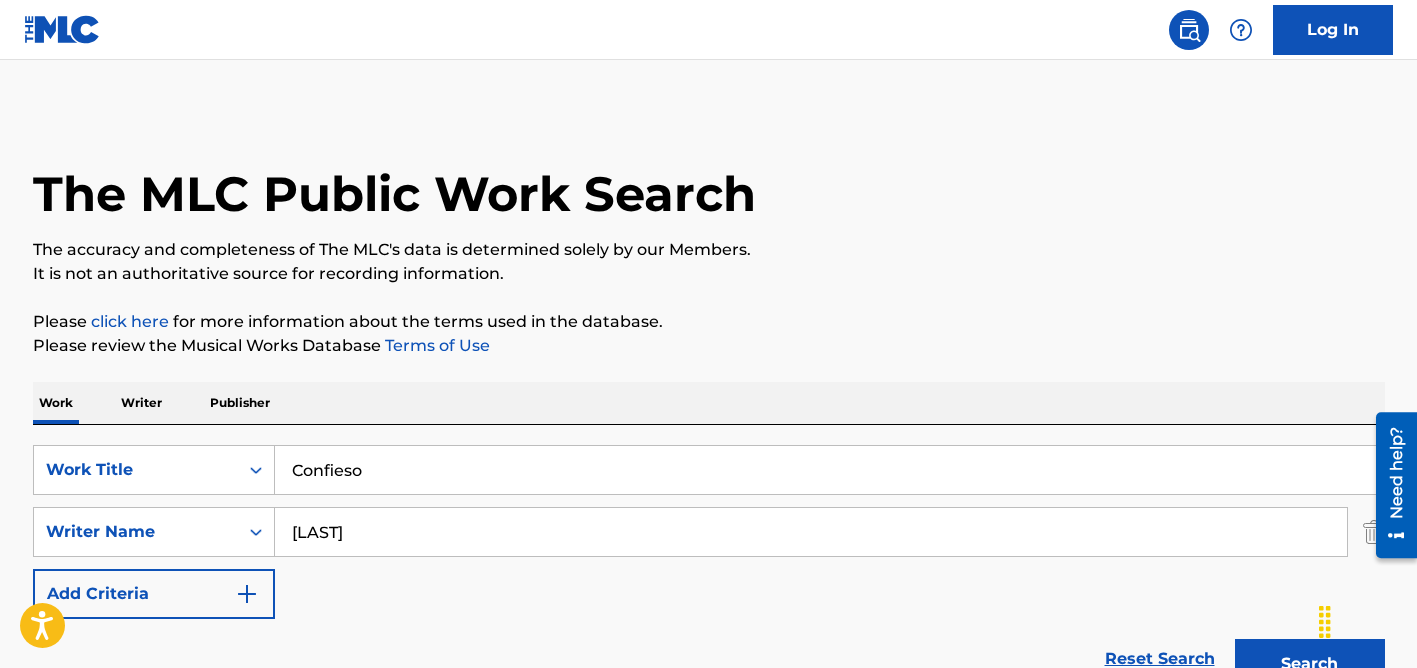scroll, scrollTop: 306, scrollLeft: 0, axis: vertical 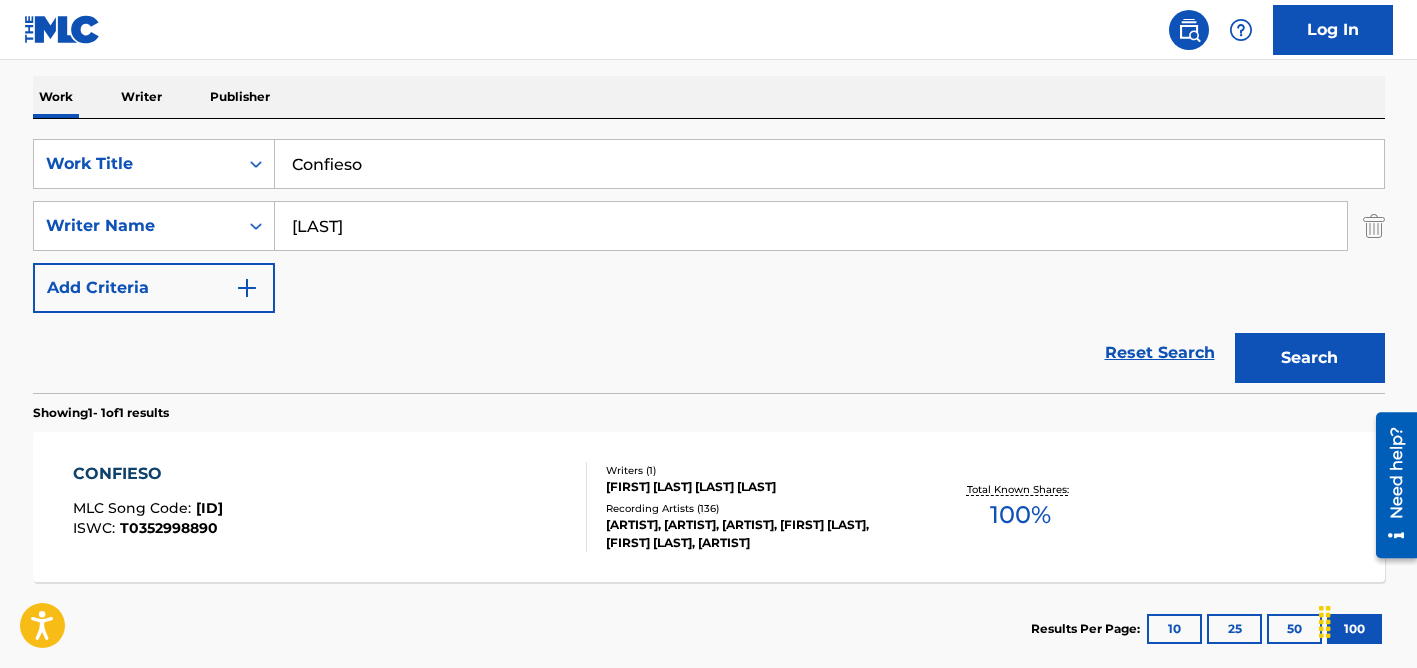 click on "Confieso" at bounding box center [829, 164] 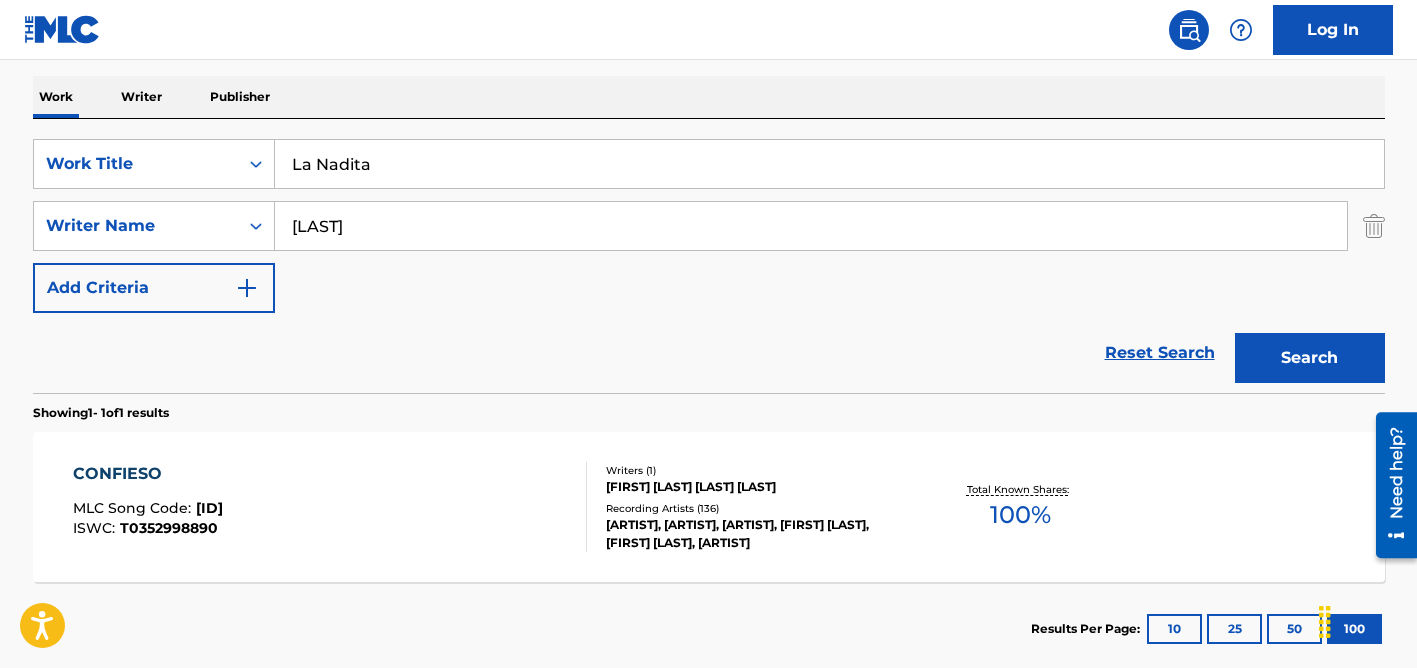 type on "La Nadita" 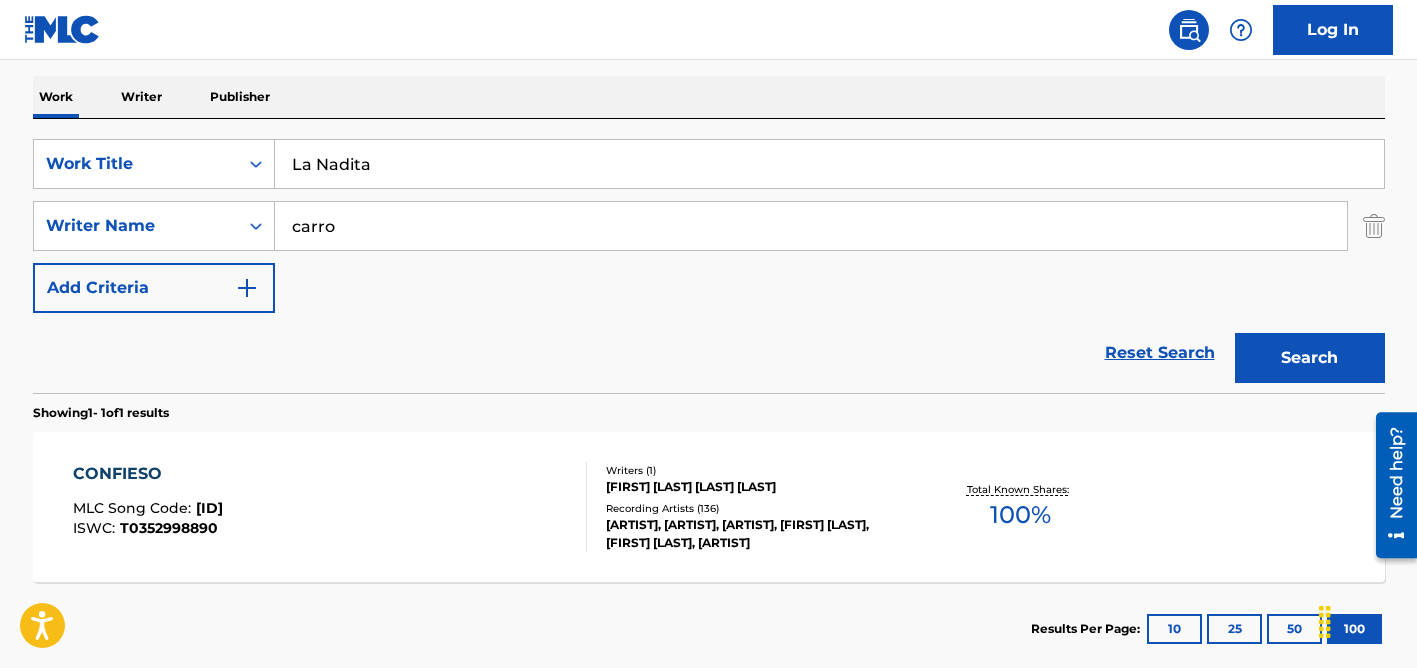 type on "carro" 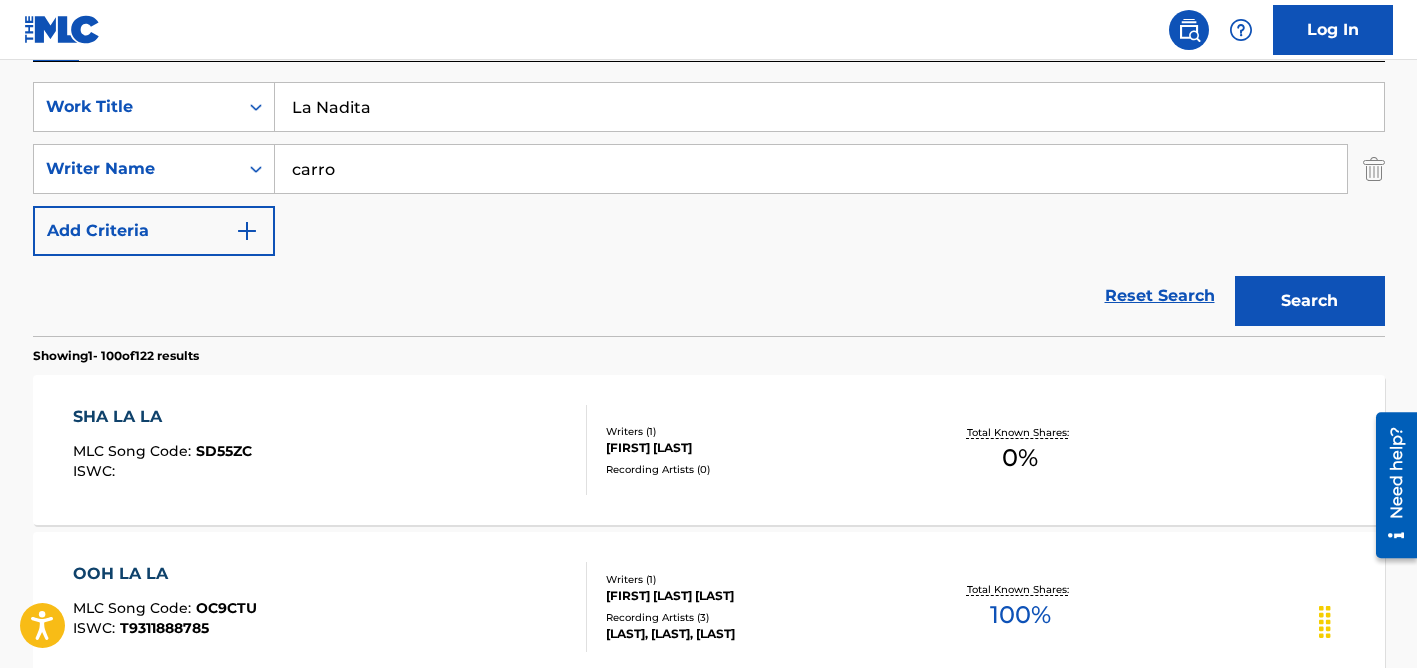 scroll, scrollTop: 369, scrollLeft: 0, axis: vertical 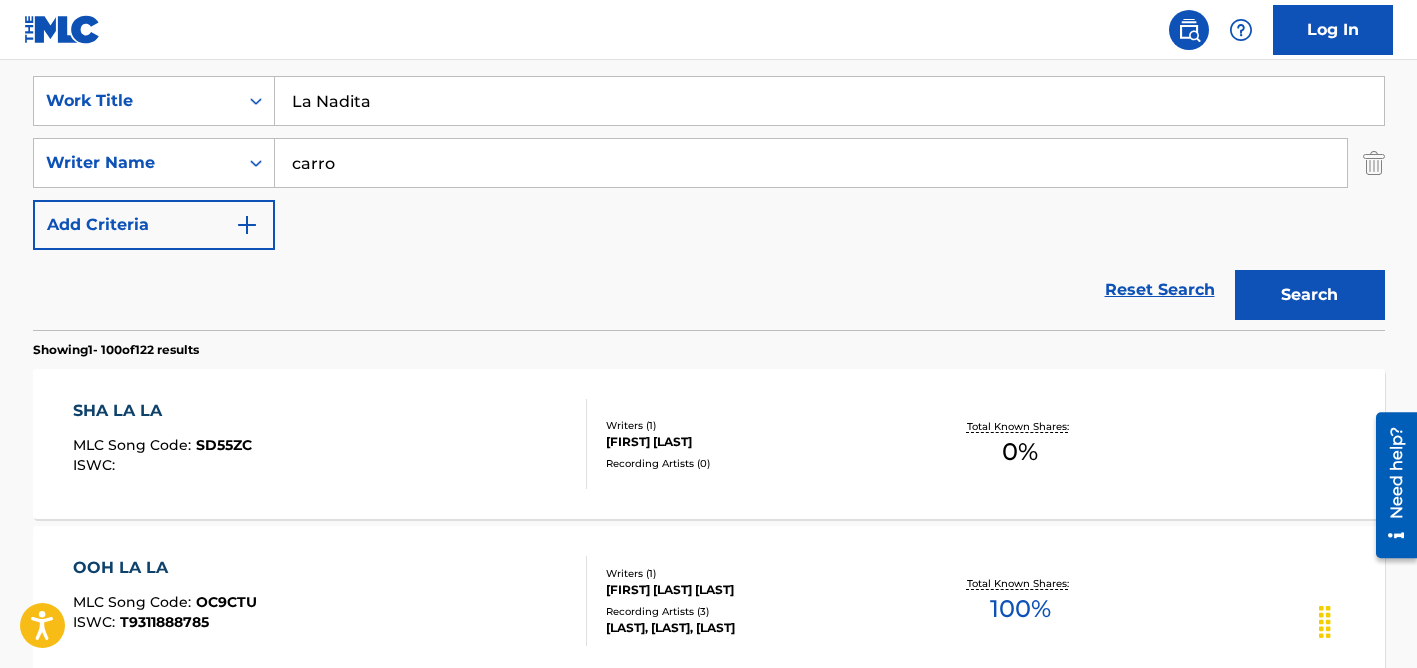 click on "carro" at bounding box center (811, 163) 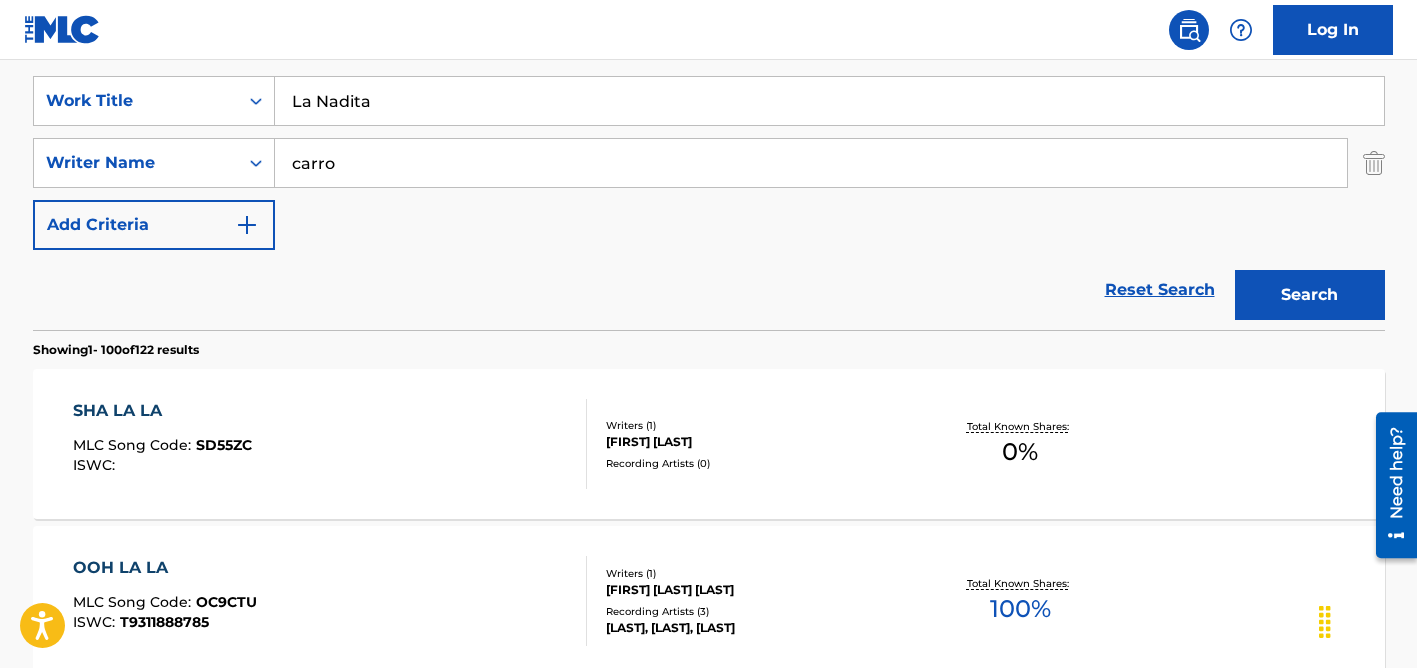 click on "Search" at bounding box center [1310, 295] 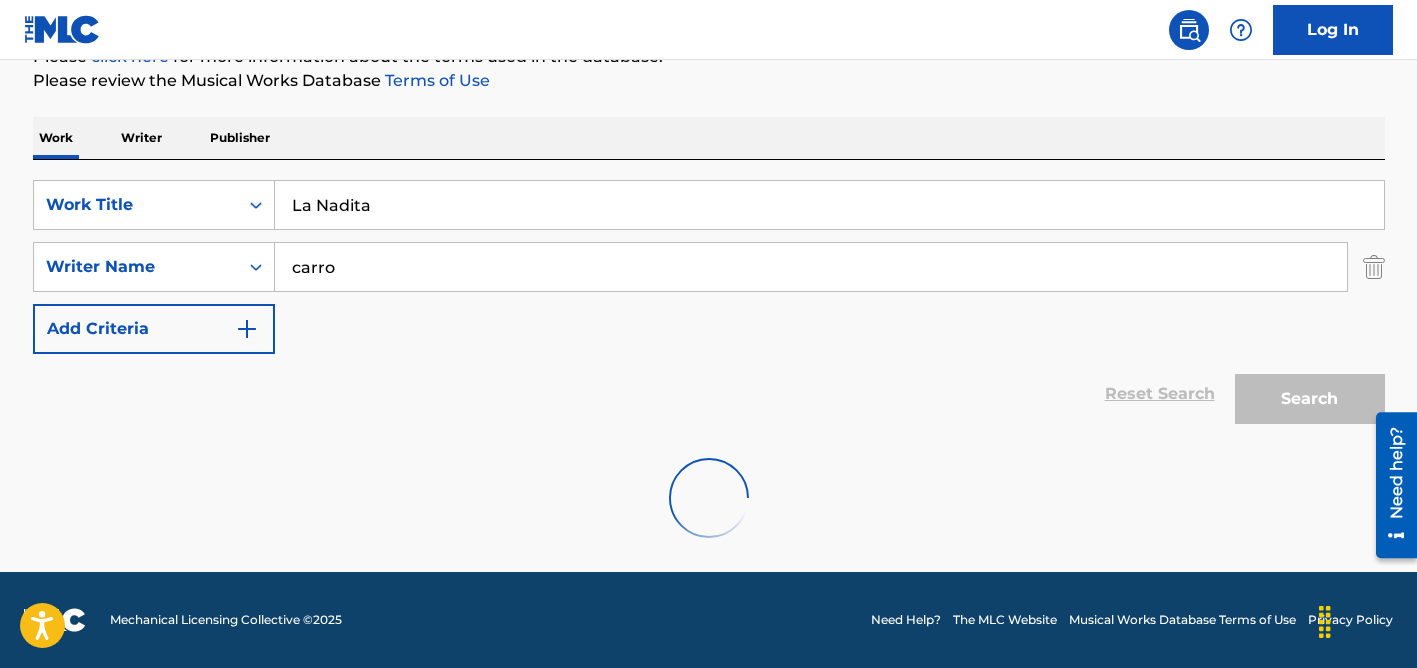 scroll, scrollTop: 265, scrollLeft: 0, axis: vertical 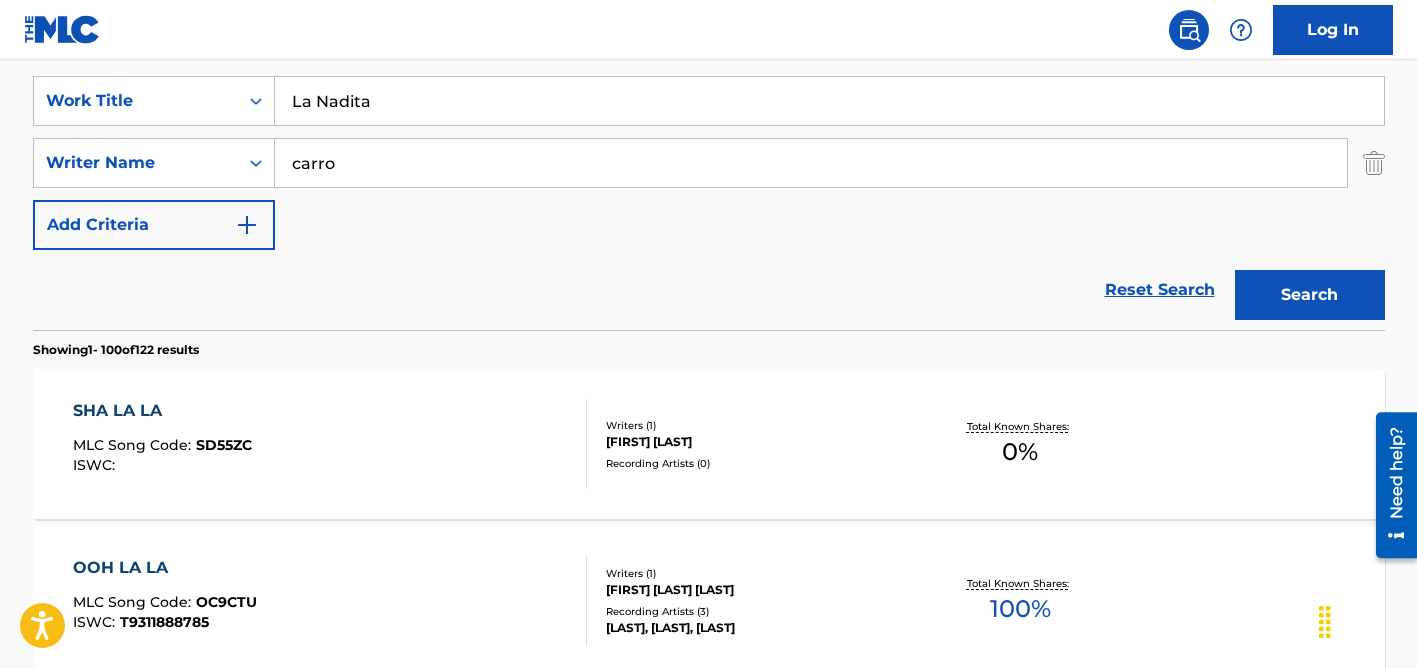click on "carro" at bounding box center [811, 163] 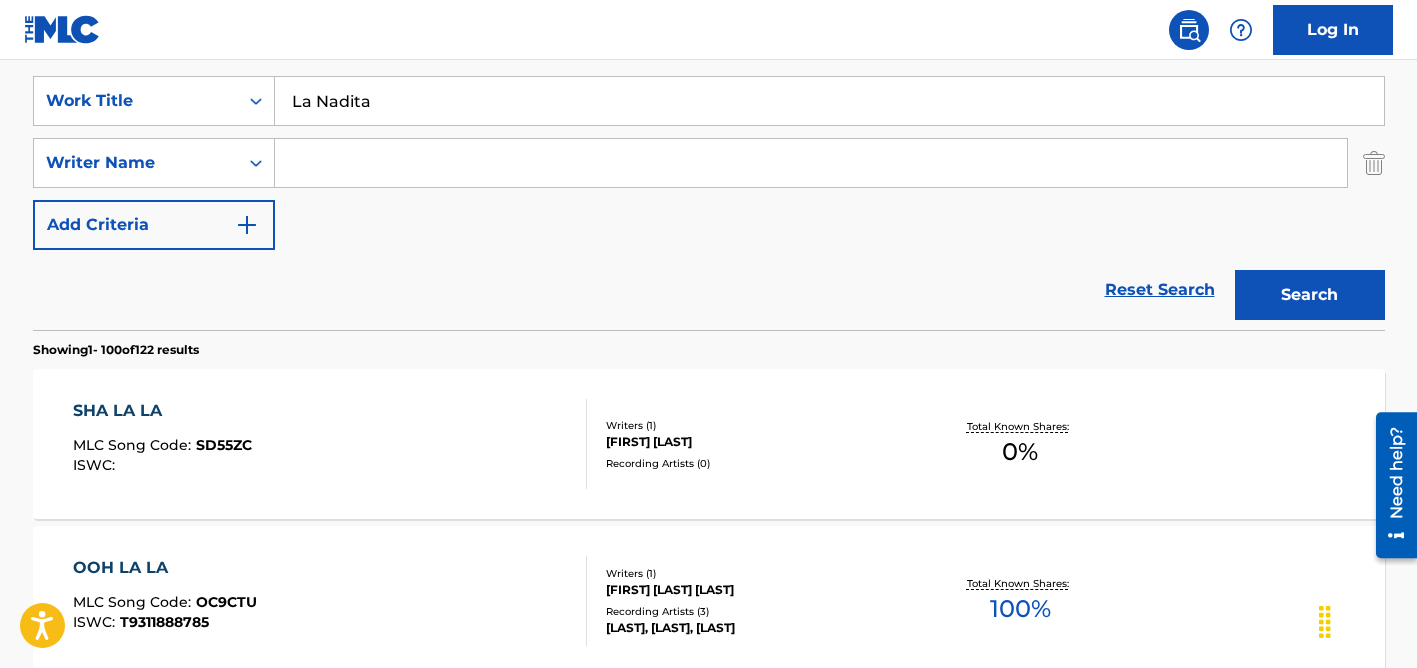 type 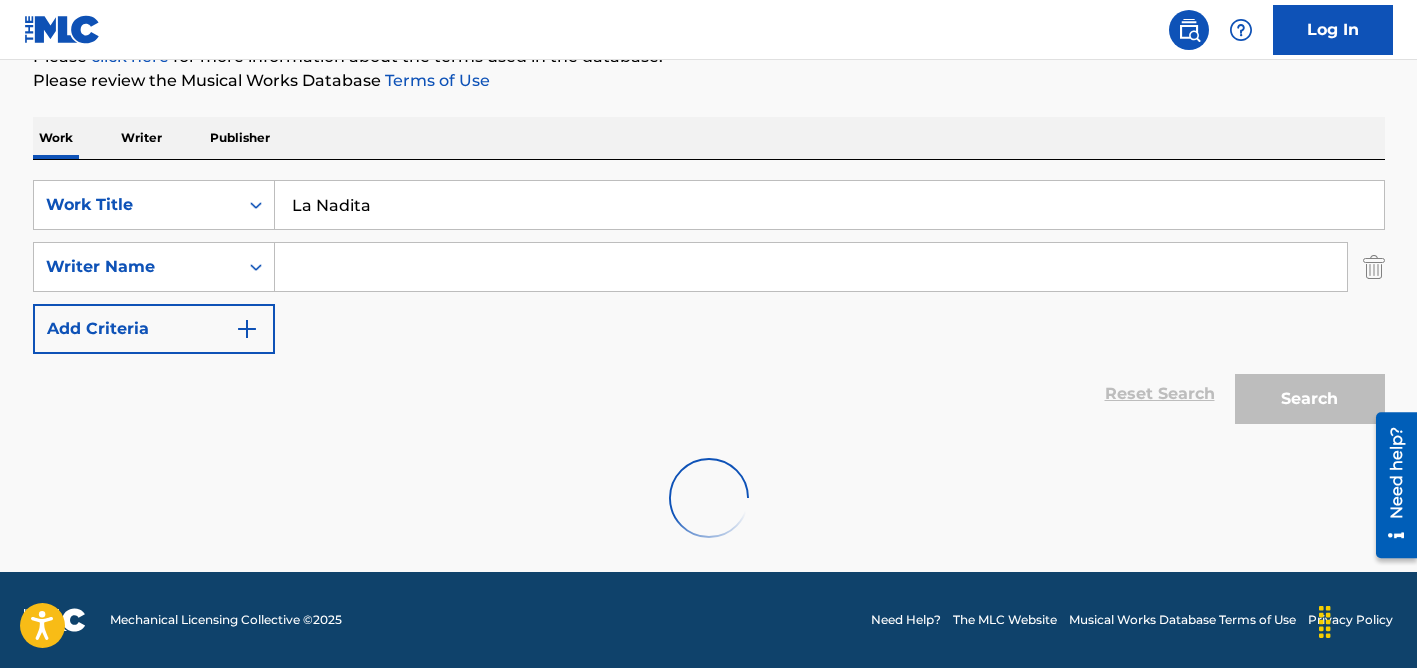 scroll, scrollTop: 265, scrollLeft: 0, axis: vertical 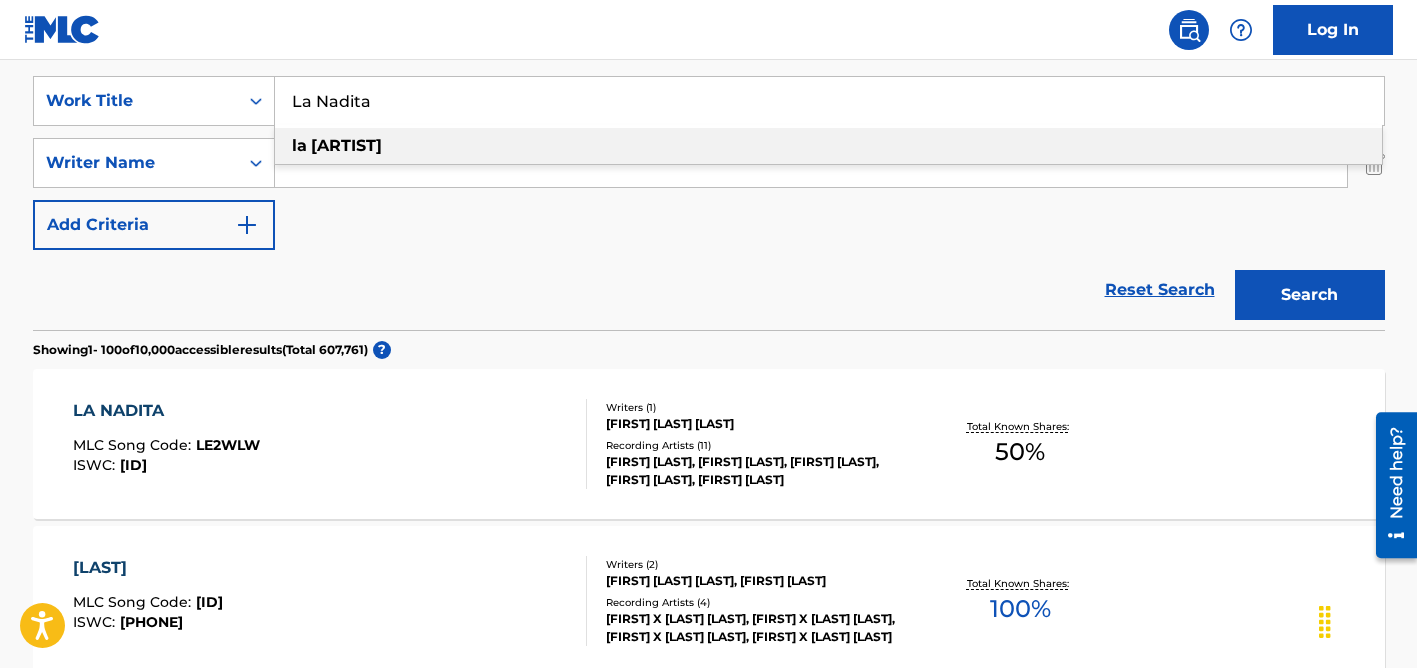 click on "La Nadita" at bounding box center [829, 101] 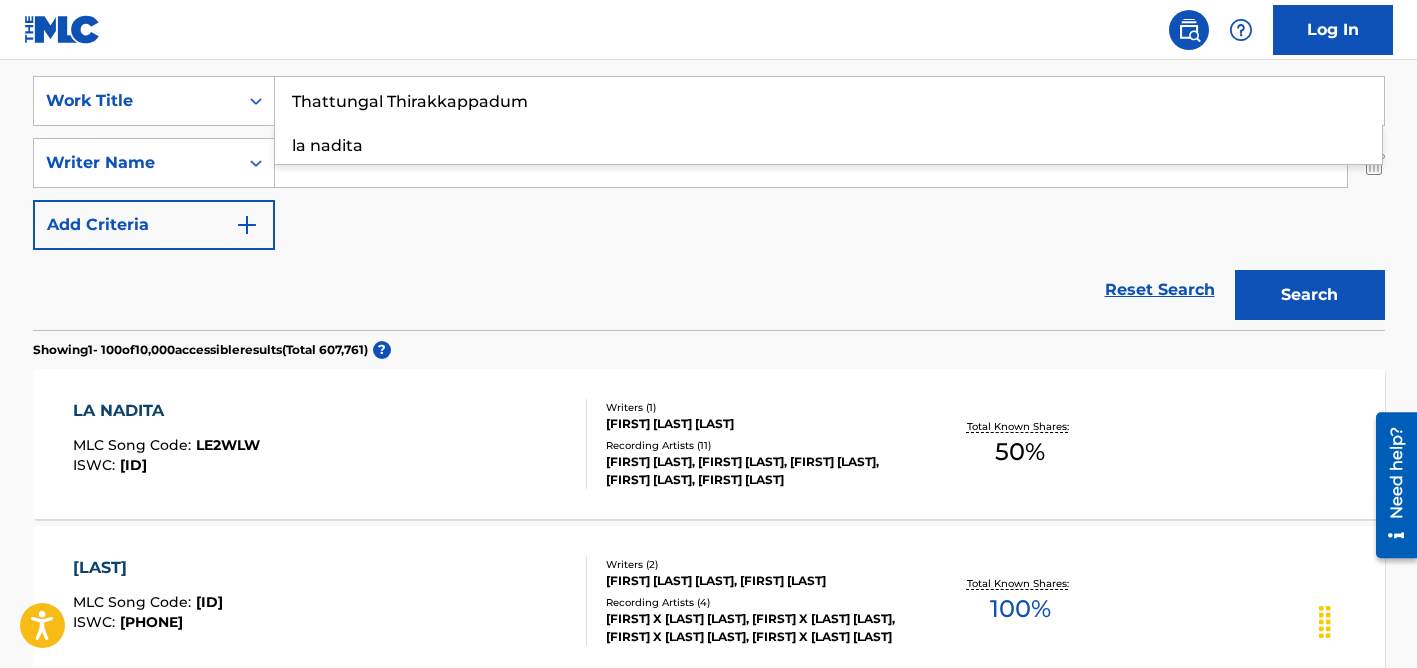 type on "Thattungal Thirakkappadum" 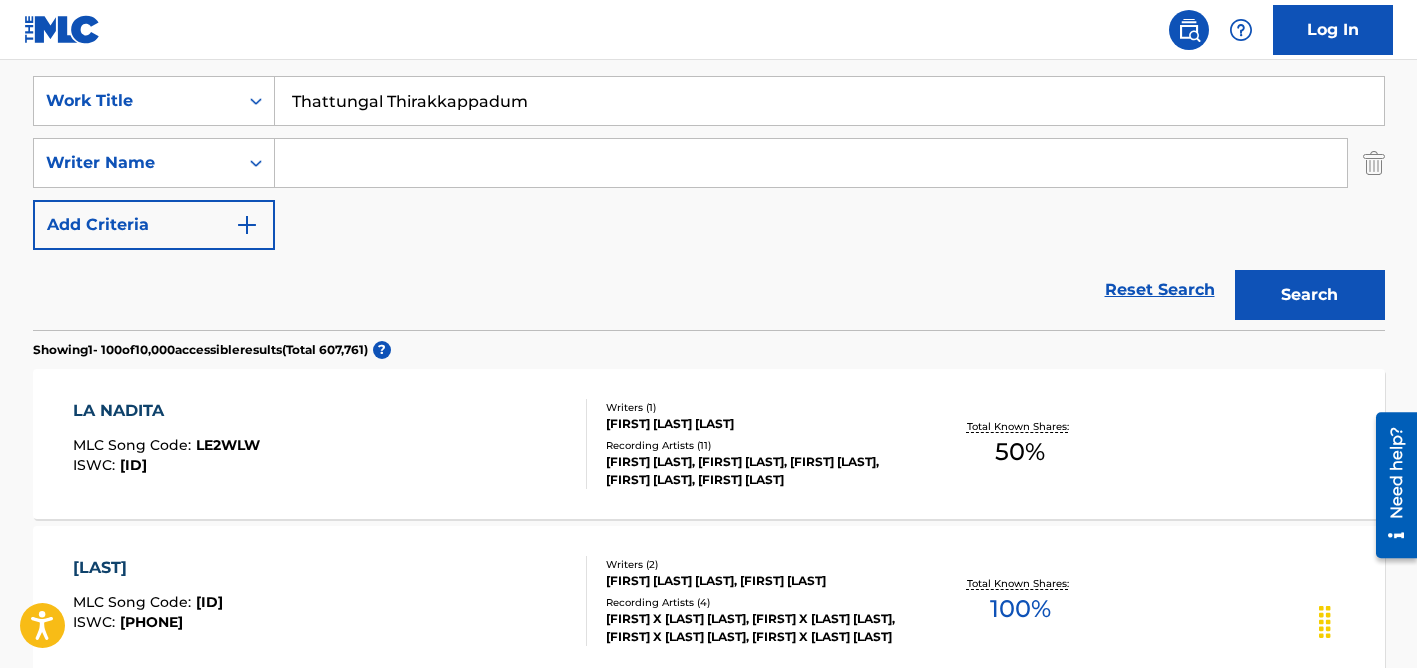 click at bounding box center [811, 163] 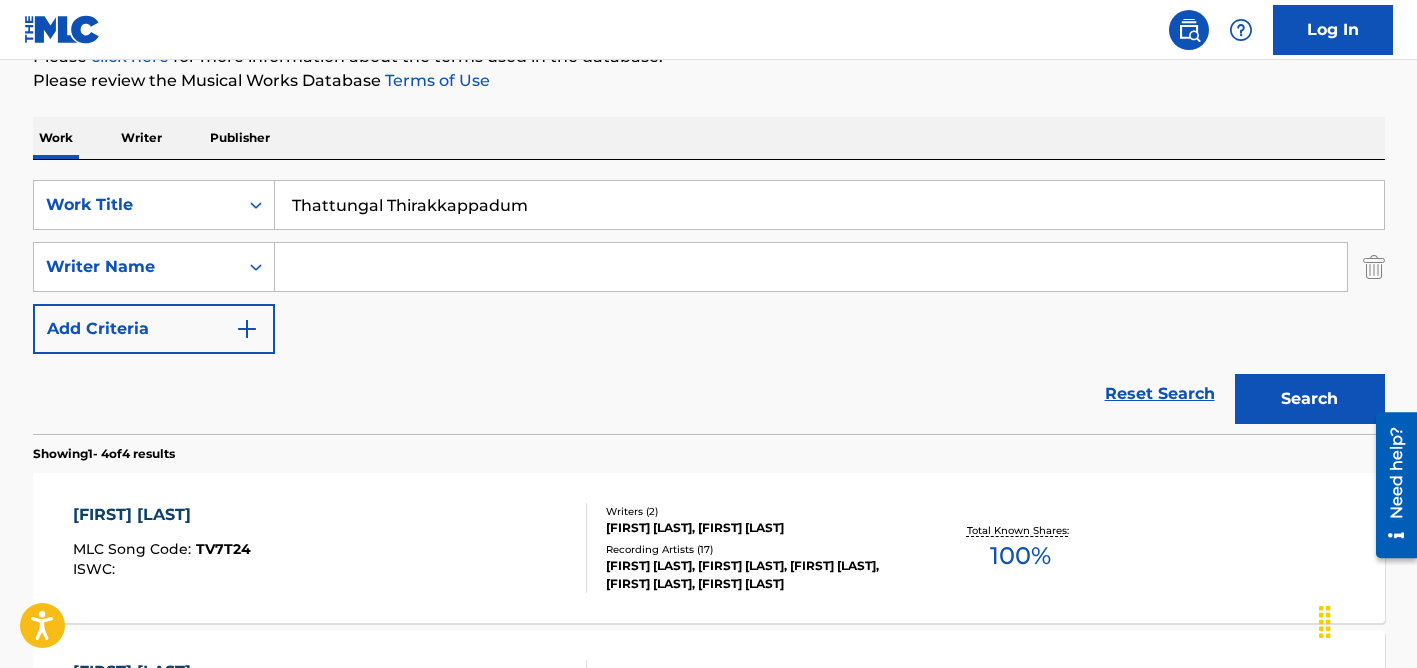 scroll, scrollTop: 369, scrollLeft: 0, axis: vertical 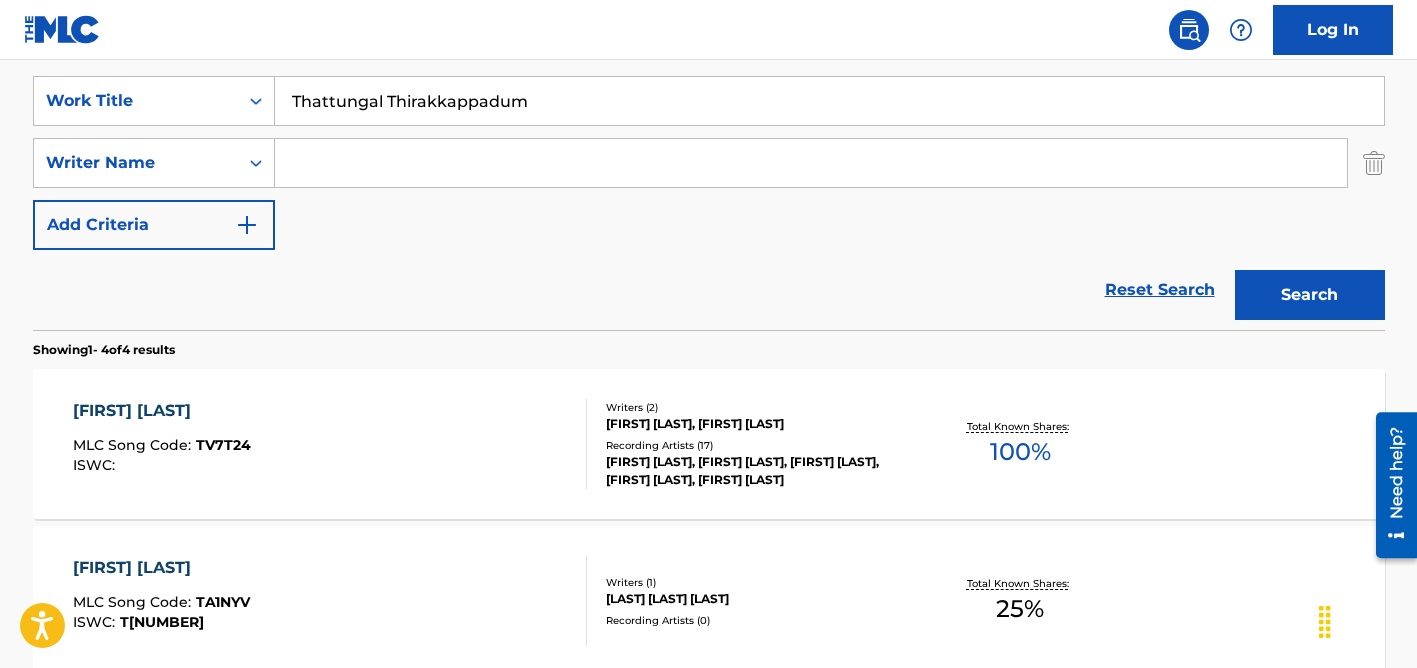 type 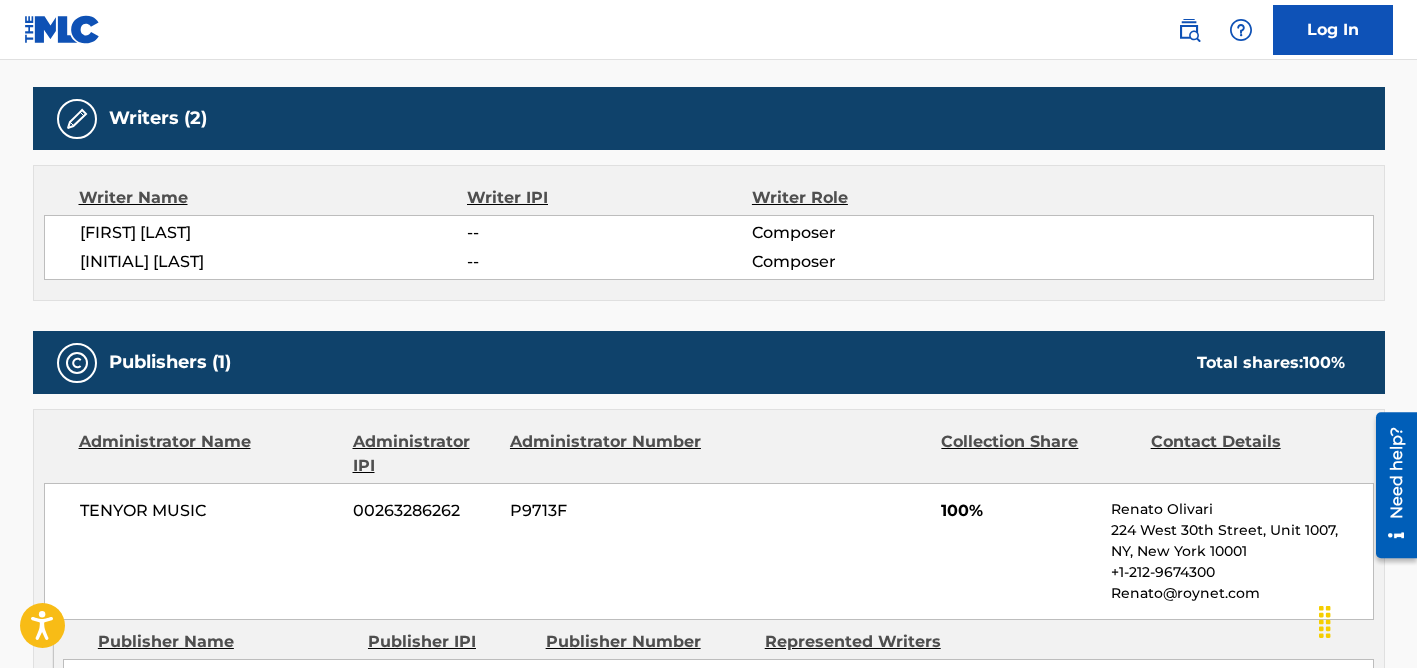 scroll, scrollTop: 0, scrollLeft: 0, axis: both 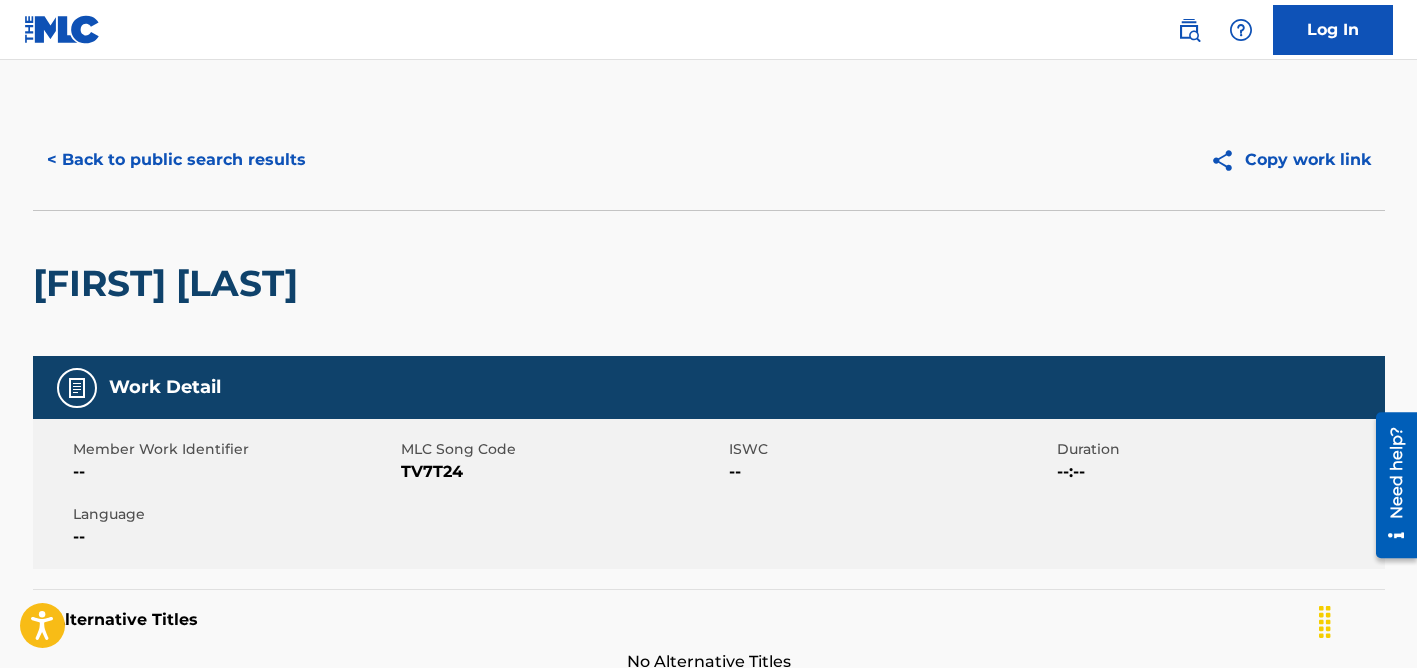 click on "< Back to public search results" at bounding box center (176, 160) 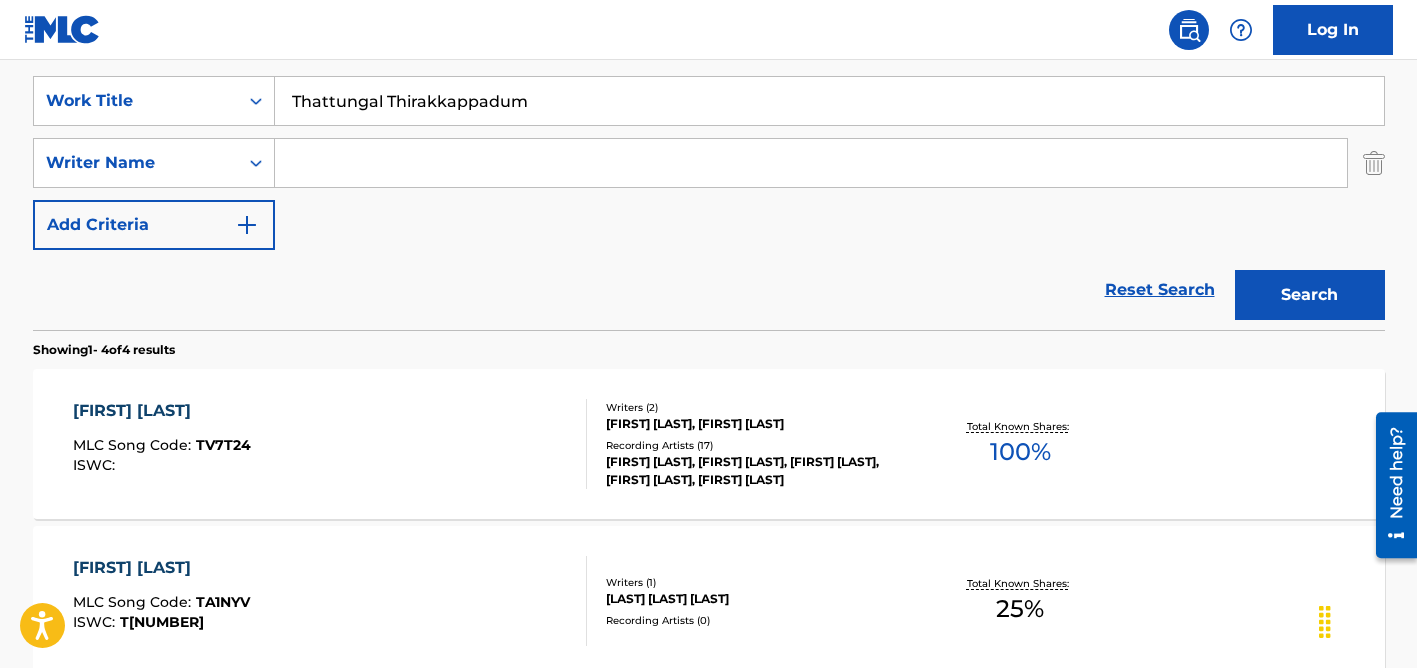 click at bounding box center [811, 163] 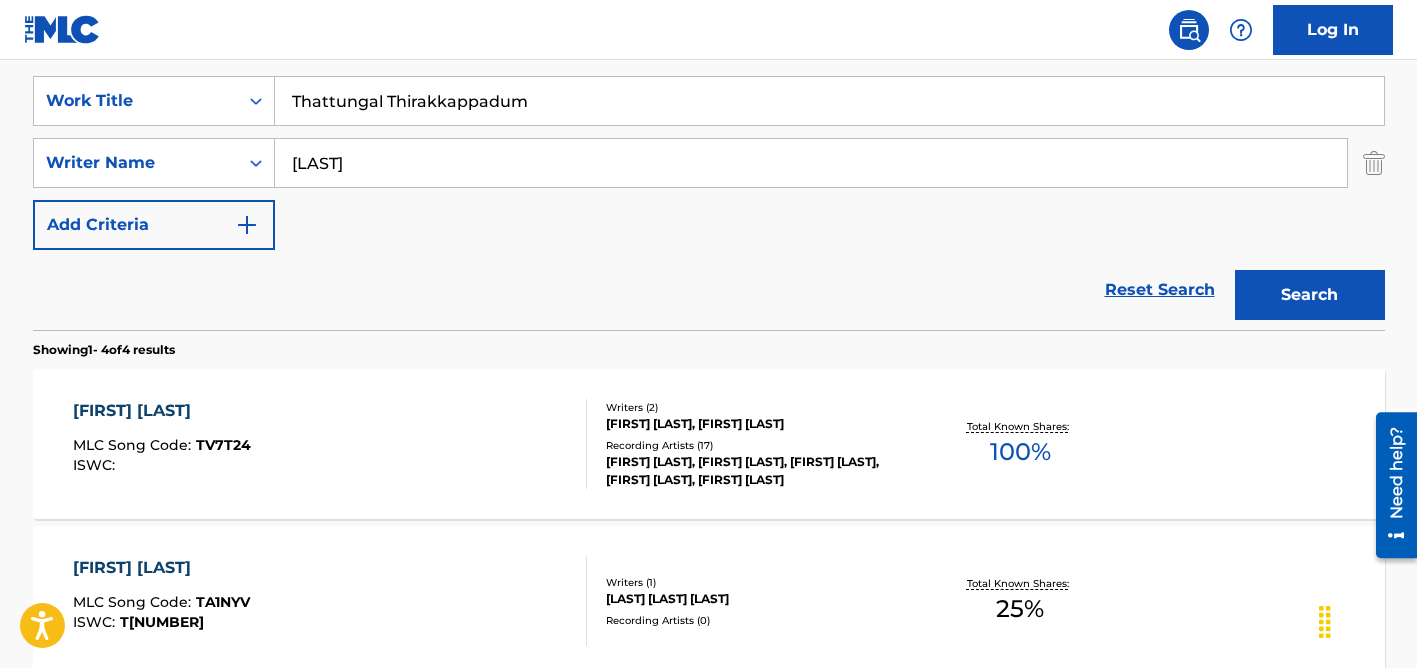 type on "[LAST]" 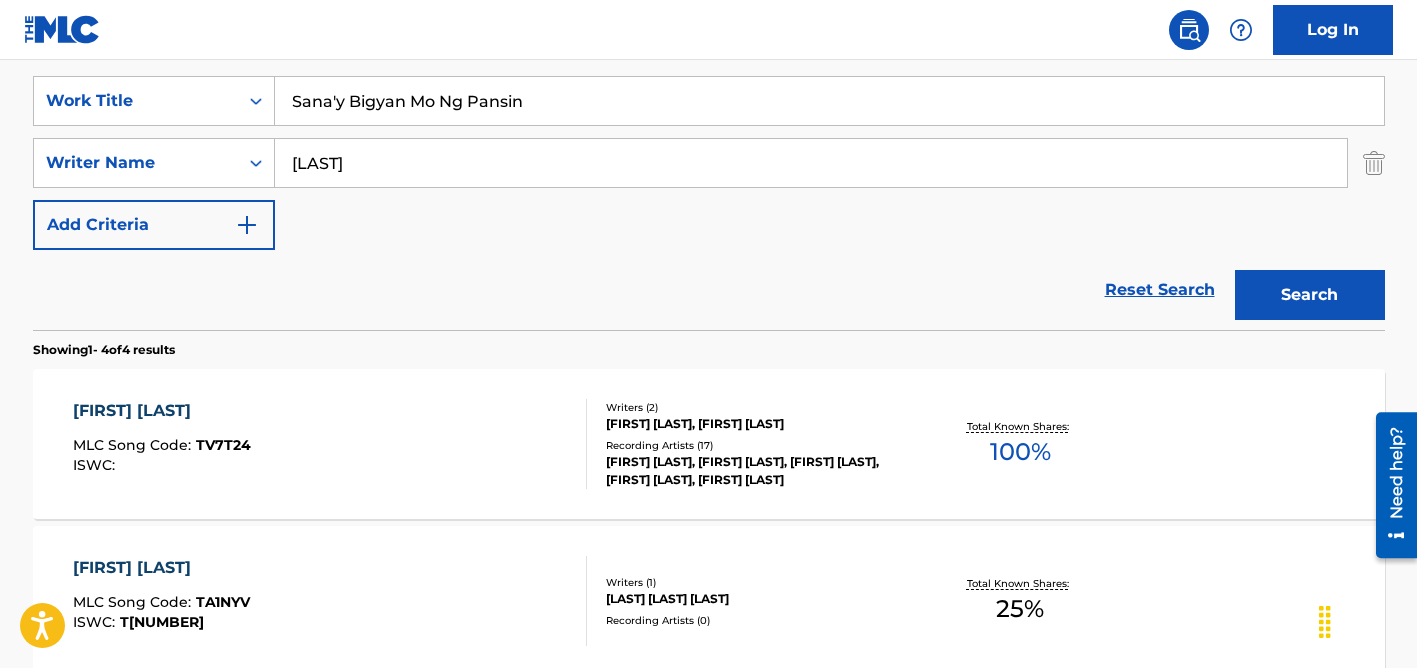 type on "Sana'y Bigyan Mo Ng Pansin" 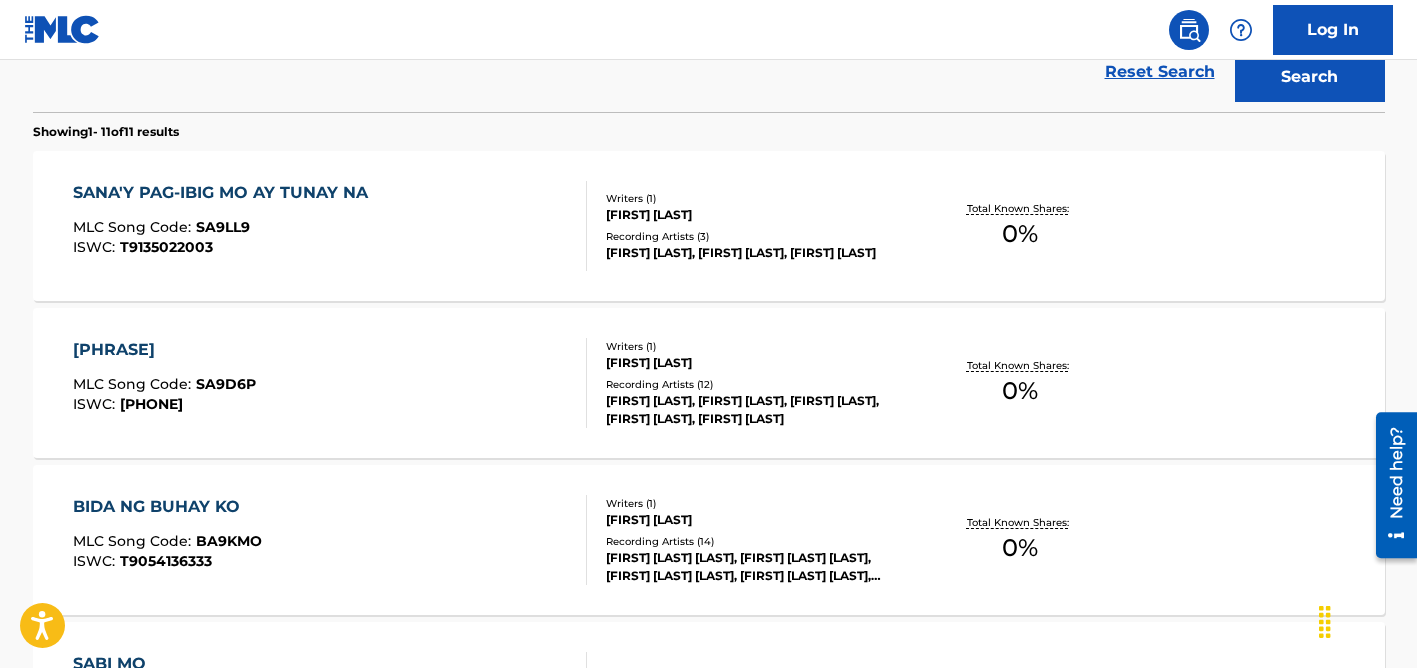 scroll, scrollTop: 601, scrollLeft: 0, axis: vertical 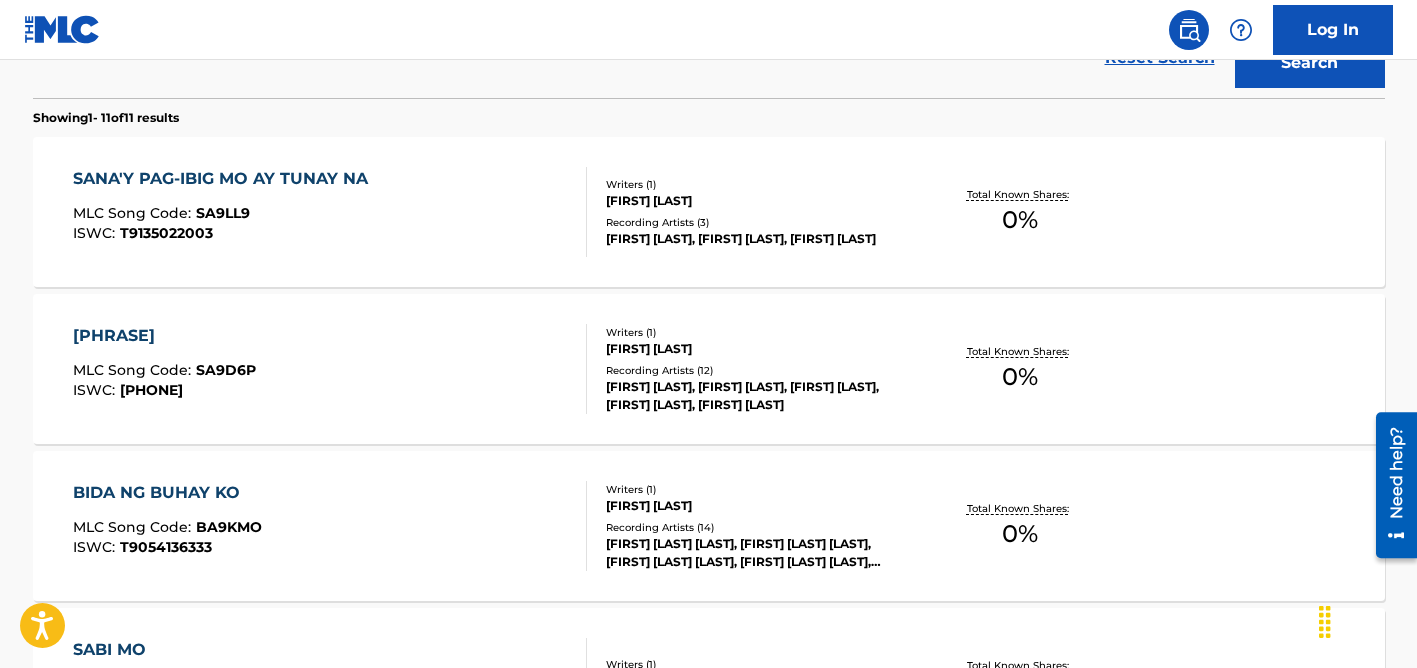 click on "[FIRST] [LAST], [FIRST] [LAST], [FIRST] [LAST]" at bounding box center (757, 239) 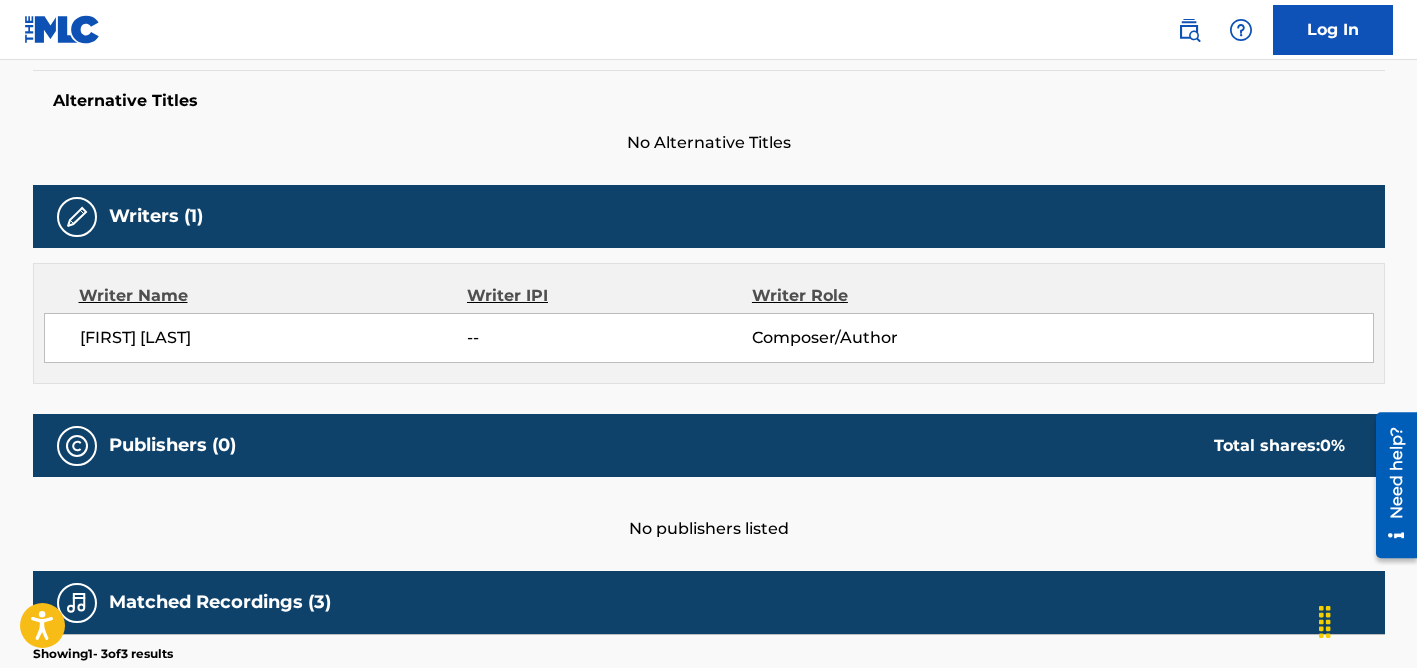 scroll, scrollTop: 0, scrollLeft: 0, axis: both 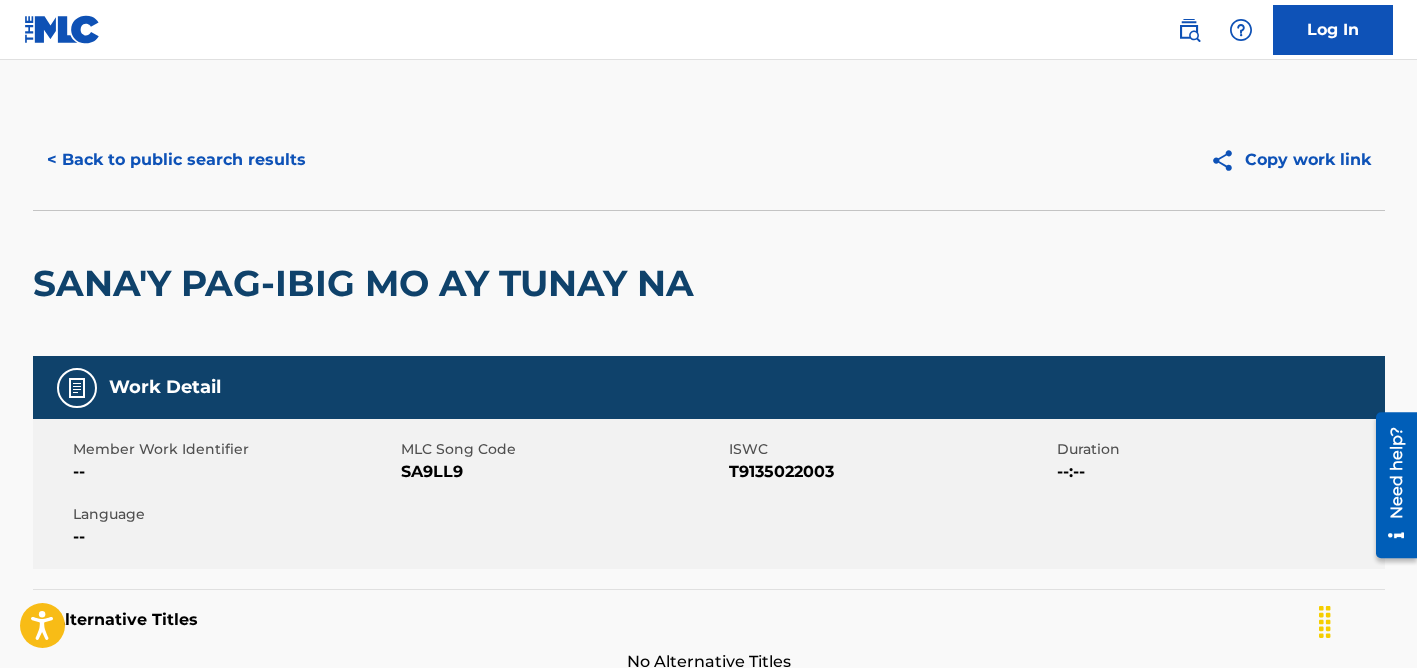 click on "< Back to public search results" at bounding box center [176, 160] 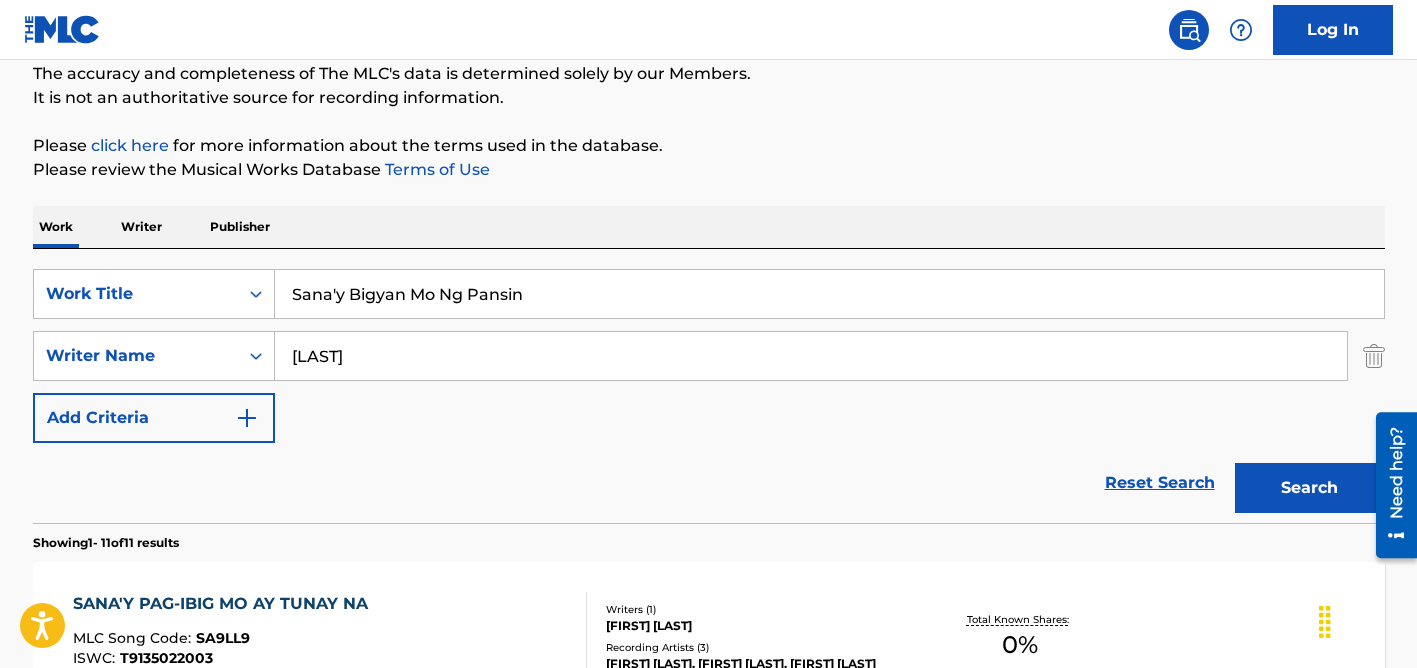 scroll, scrollTop: 165, scrollLeft: 0, axis: vertical 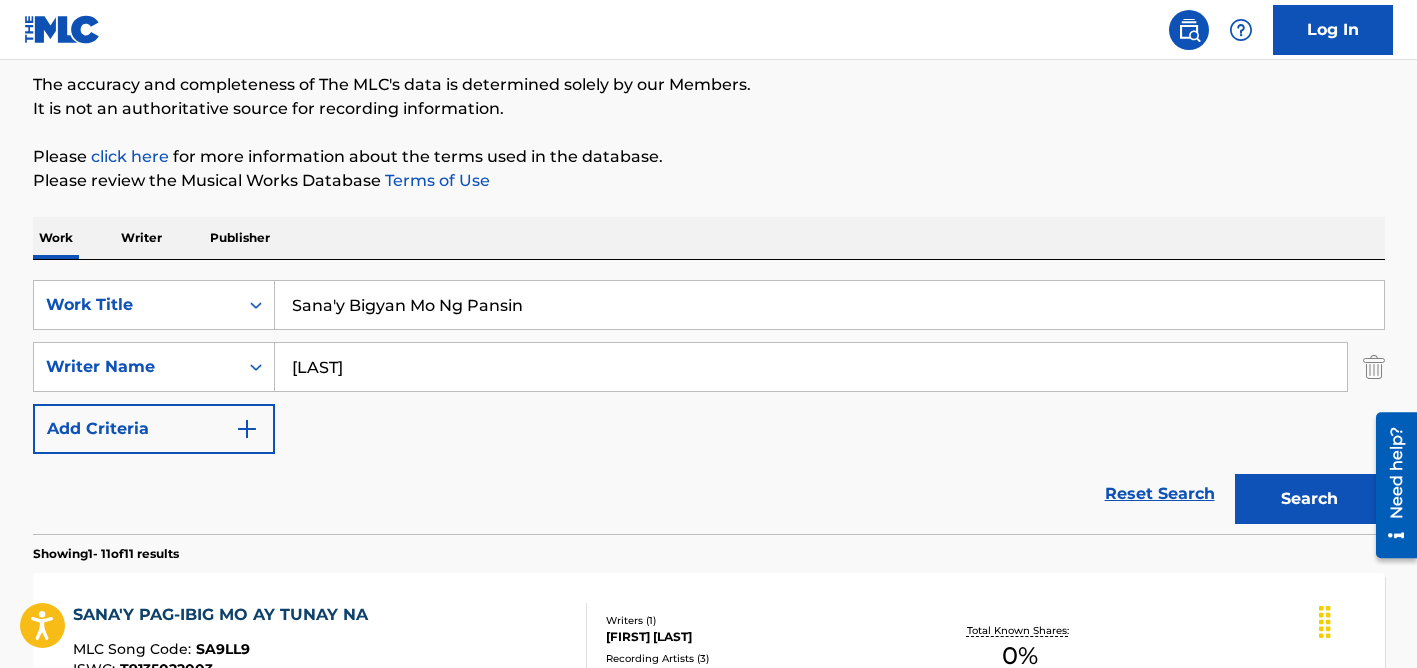 click on "[LAST]" at bounding box center (811, 367) 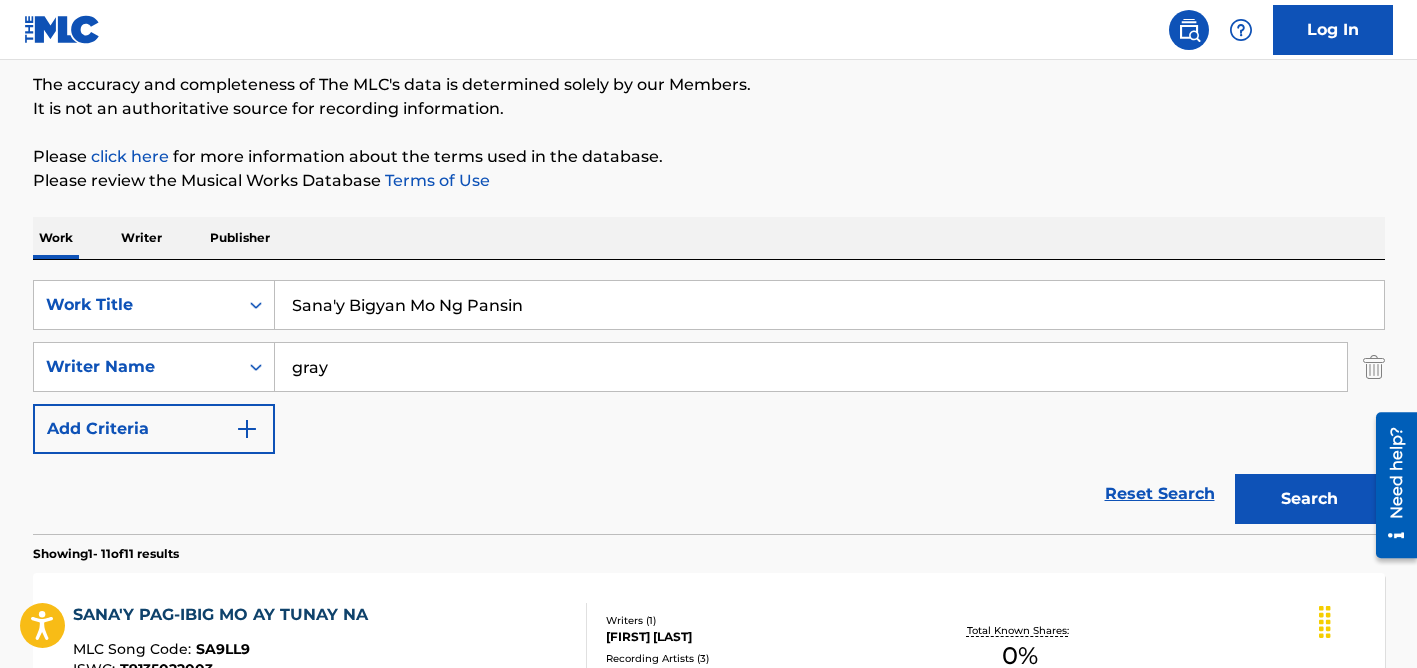 type on "gray" 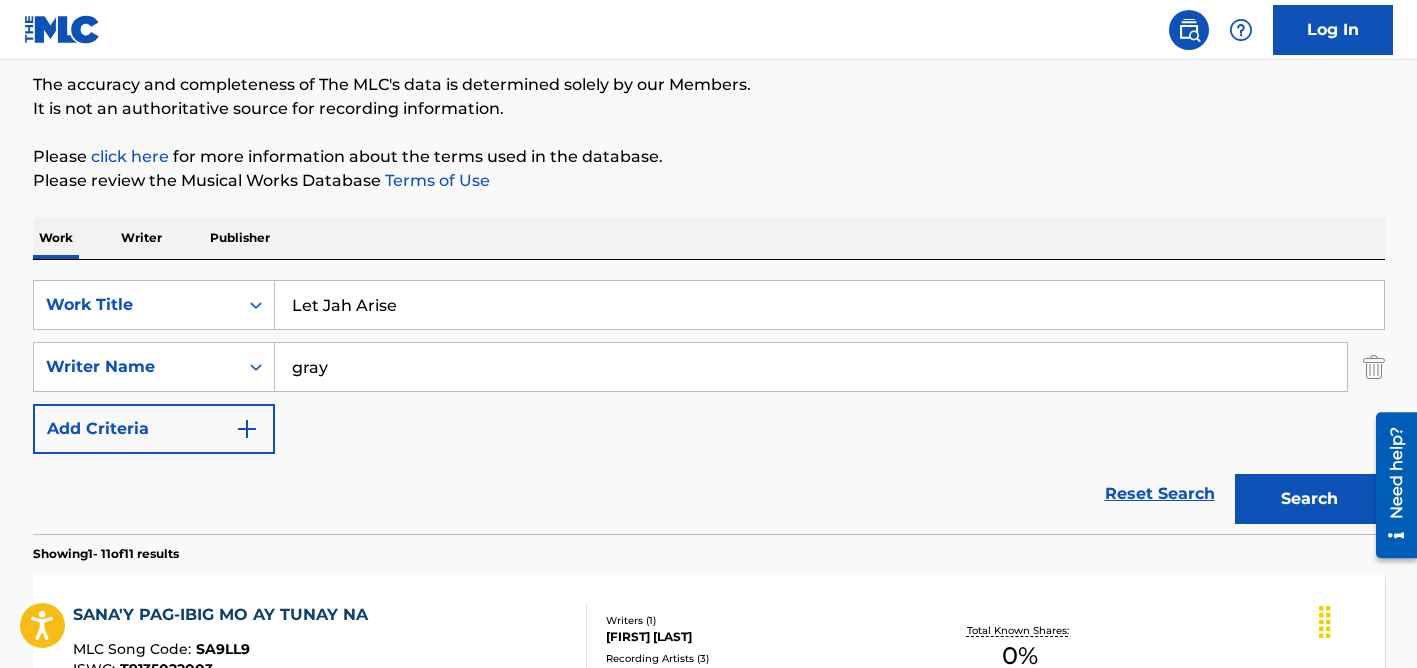type on "Let Jah Arise" 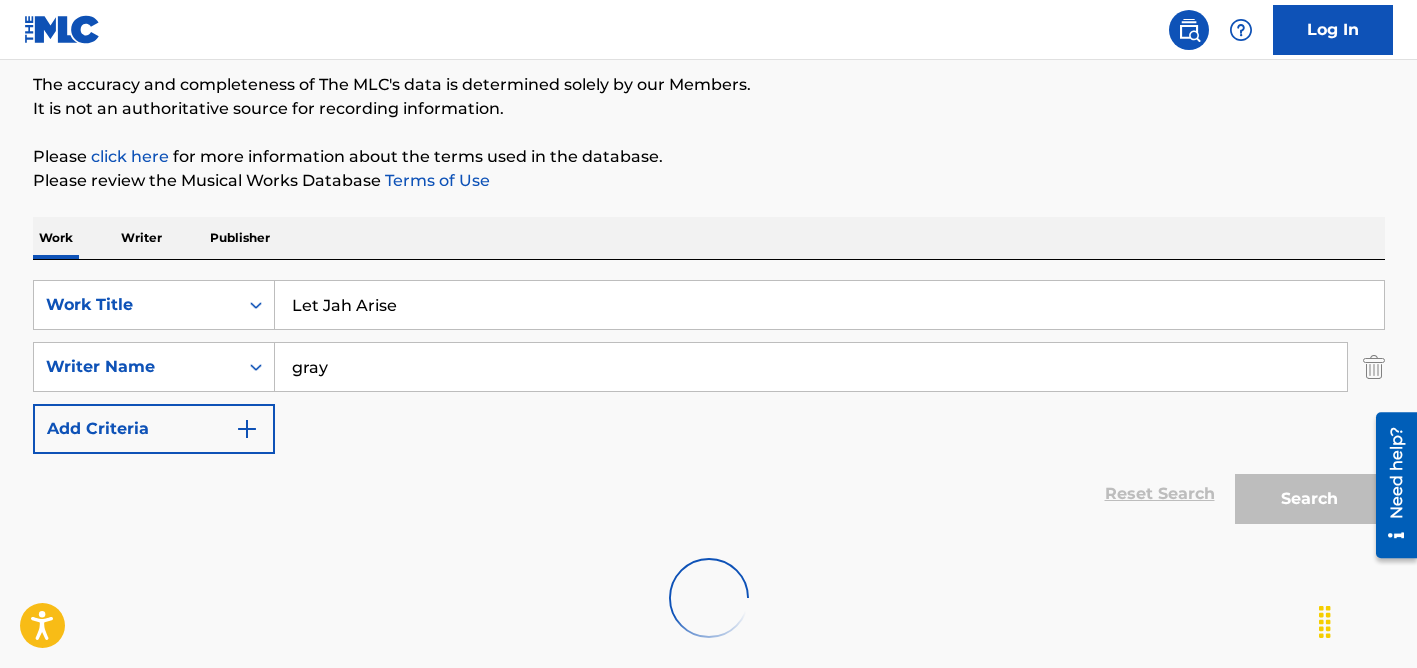 scroll, scrollTop: 265, scrollLeft: 0, axis: vertical 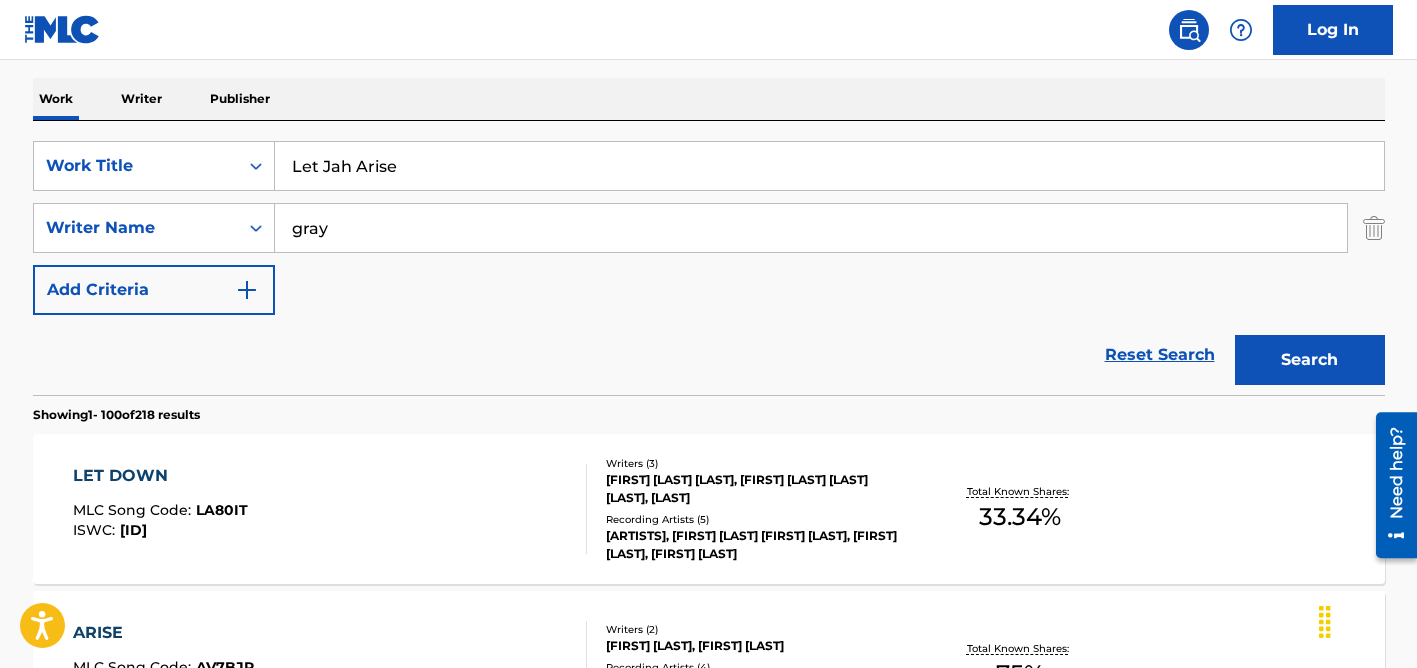 click on "gray" at bounding box center (811, 228) 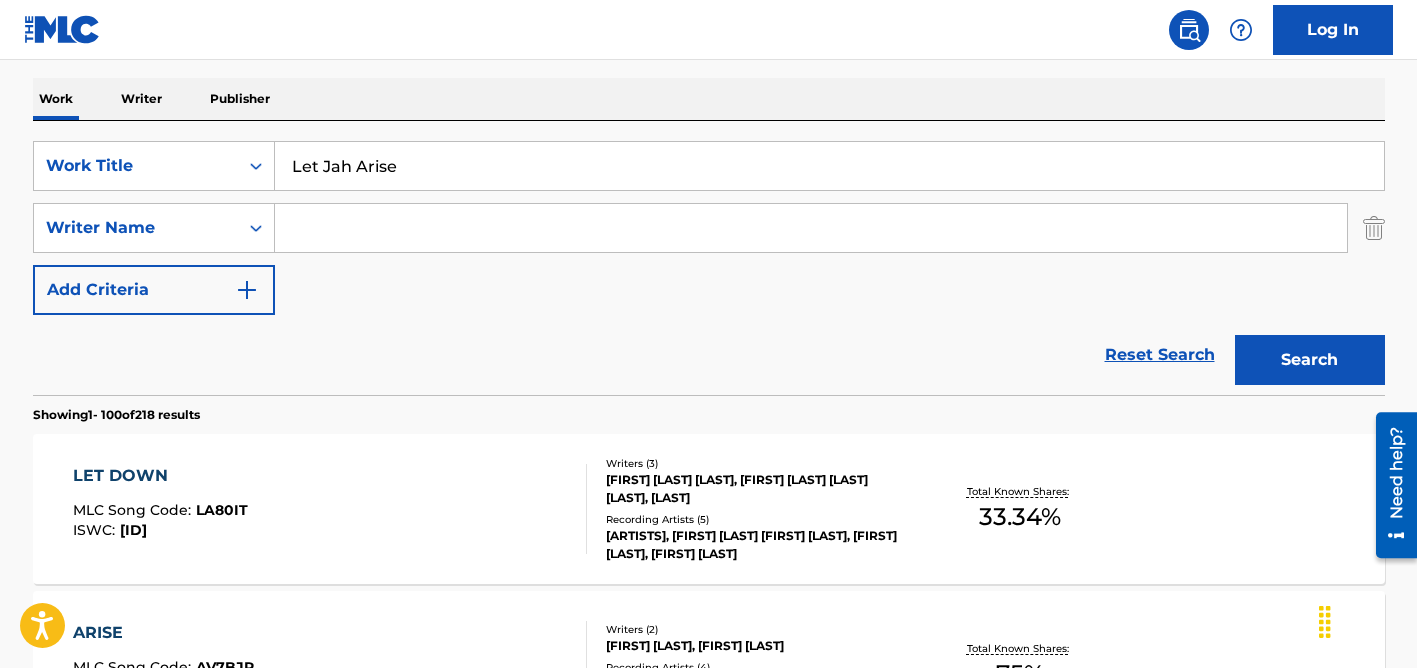 type 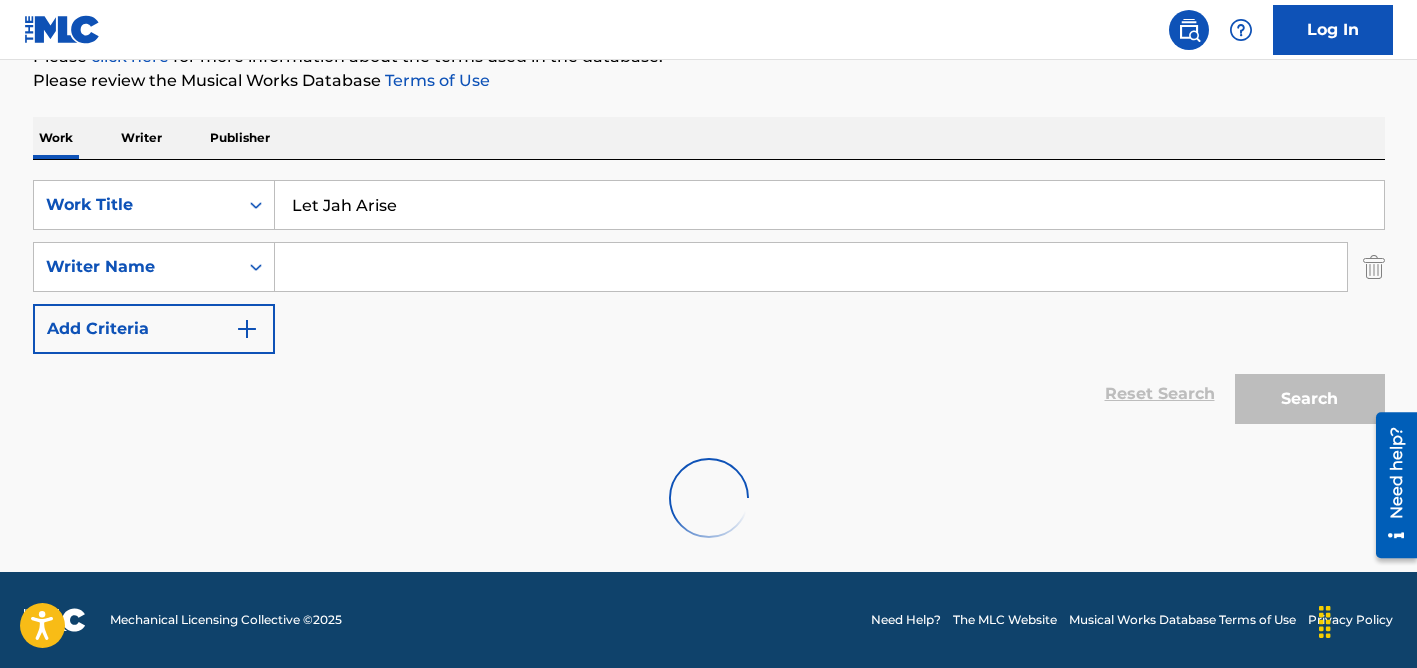 click on "Let Jah Arise" at bounding box center (829, 205) 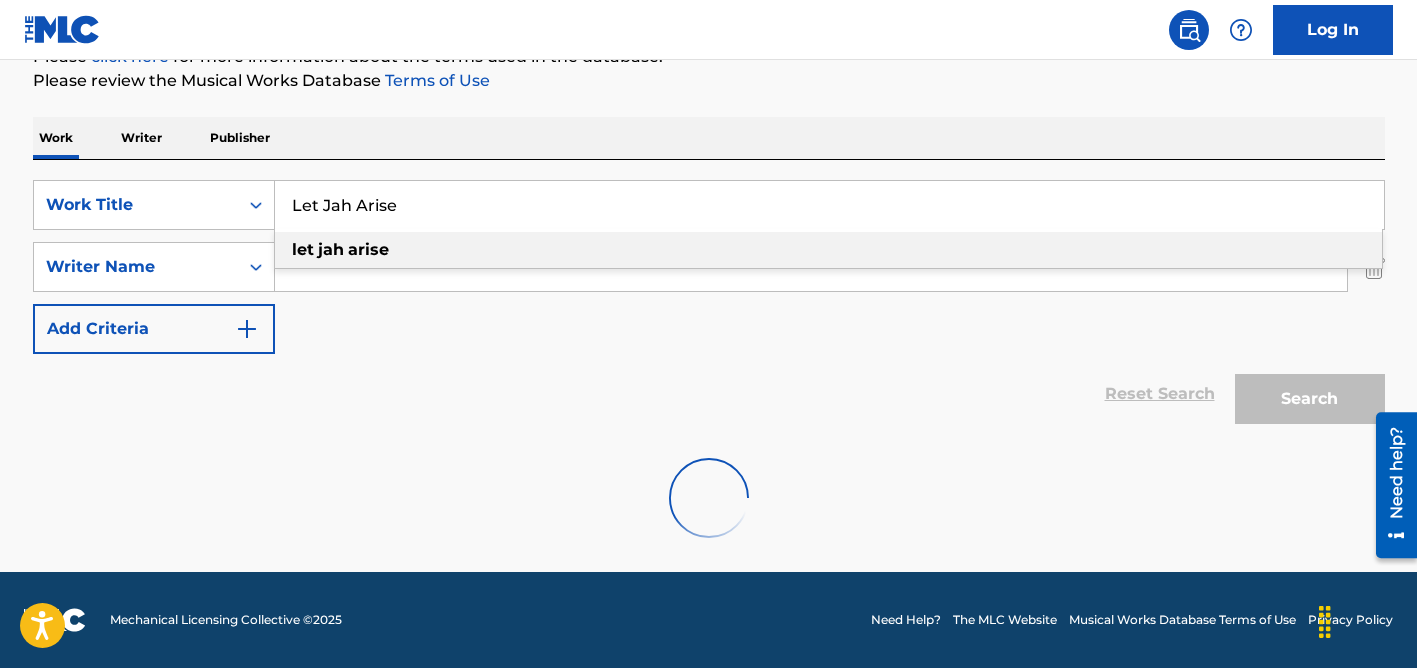 click on "Let Jah Arise" at bounding box center (829, 205) 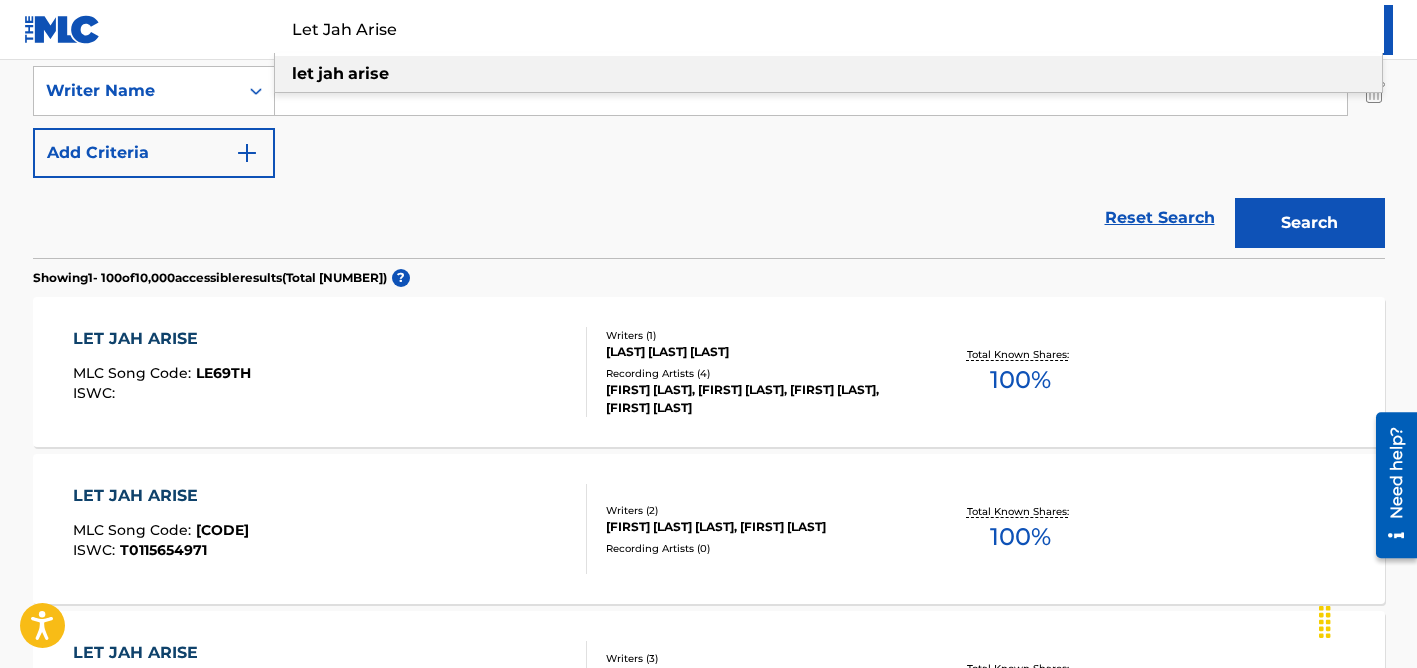 scroll, scrollTop: 443, scrollLeft: 0, axis: vertical 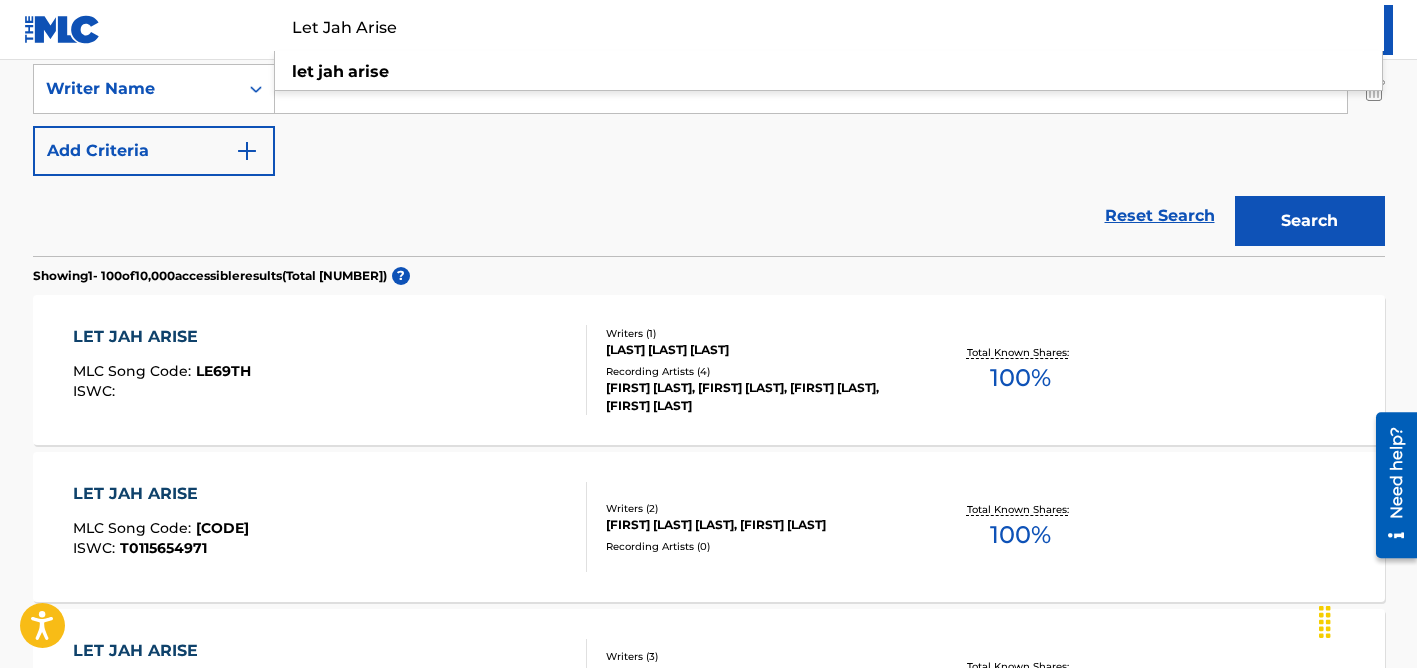 click on "[LAST] [LAST] [LAST]" at bounding box center [757, 350] 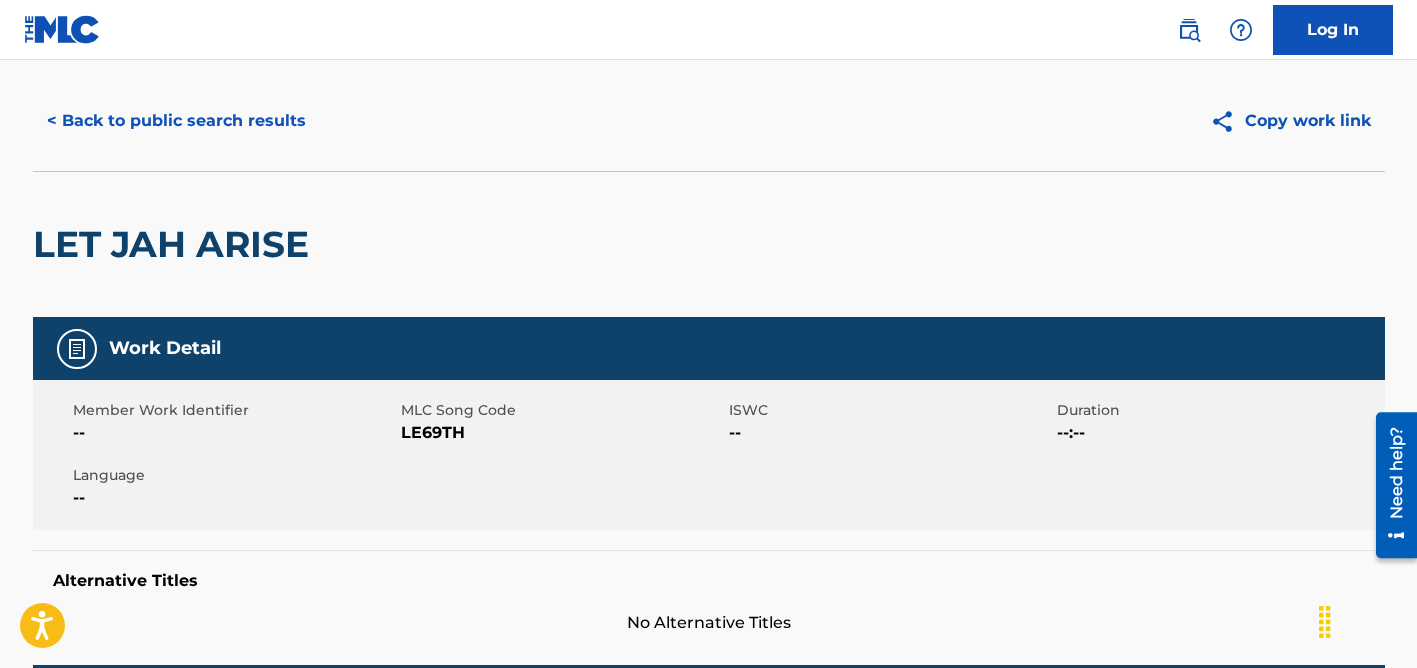 scroll, scrollTop: 0, scrollLeft: 0, axis: both 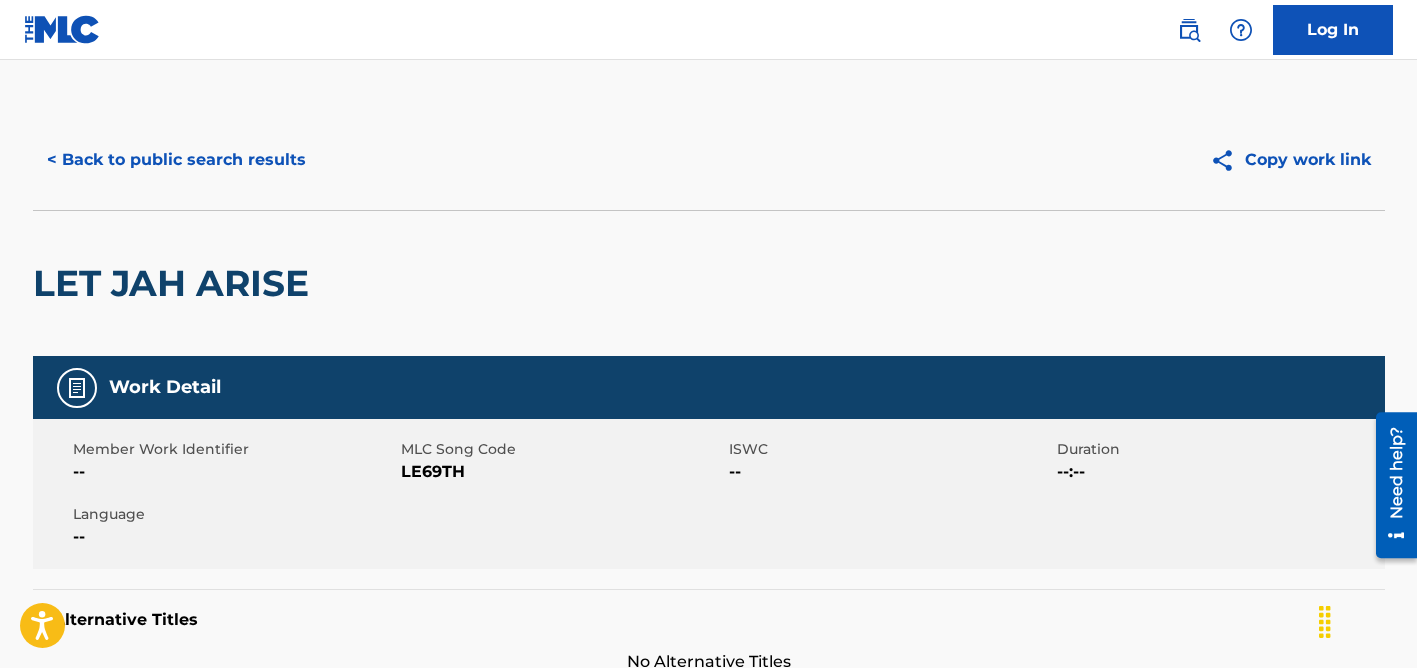 click on "< Back to public search results" at bounding box center (176, 160) 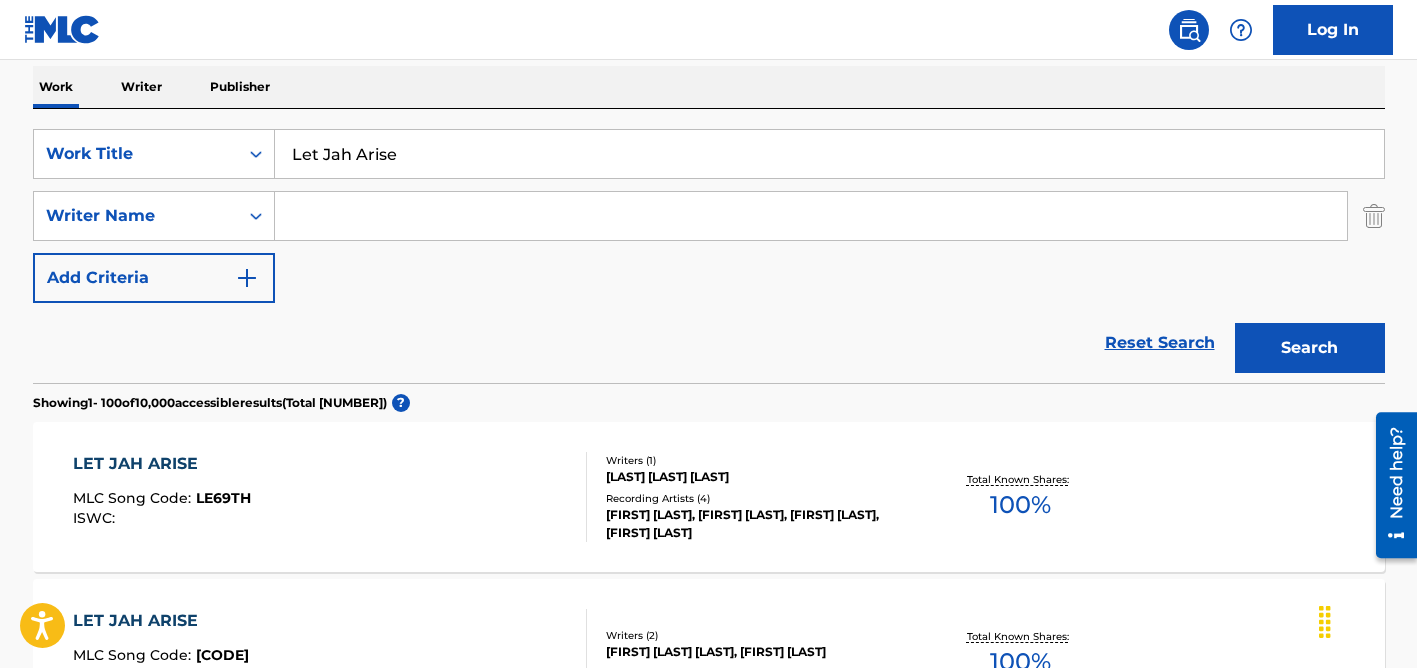 scroll, scrollTop: 302, scrollLeft: 0, axis: vertical 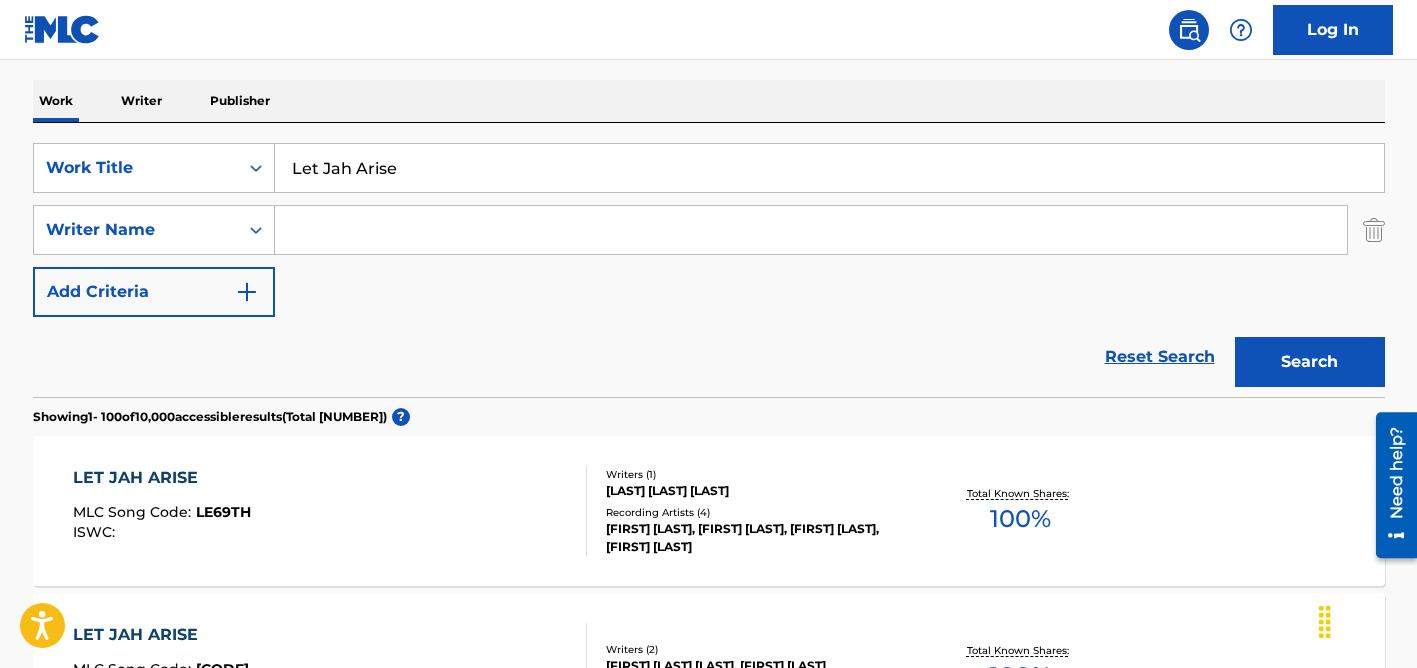 click on "Let Jah Arise" at bounding box center (829, 168) 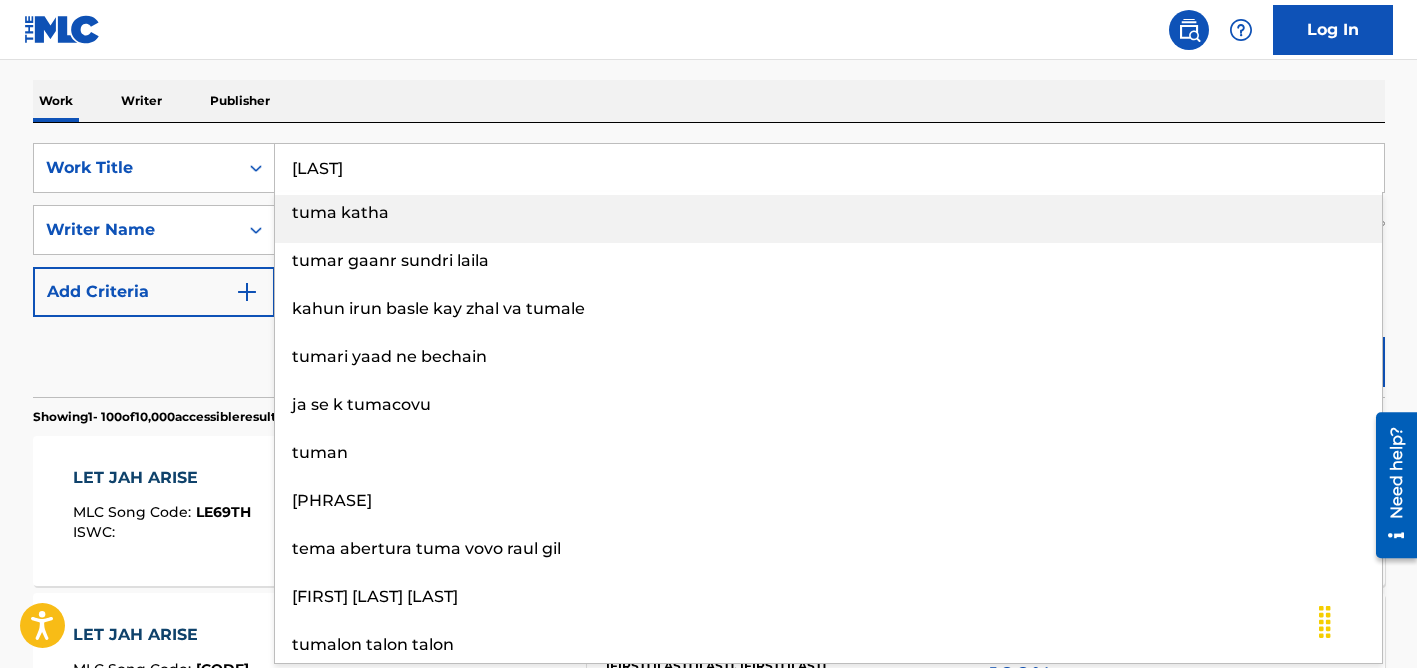 type on "[LAST]" 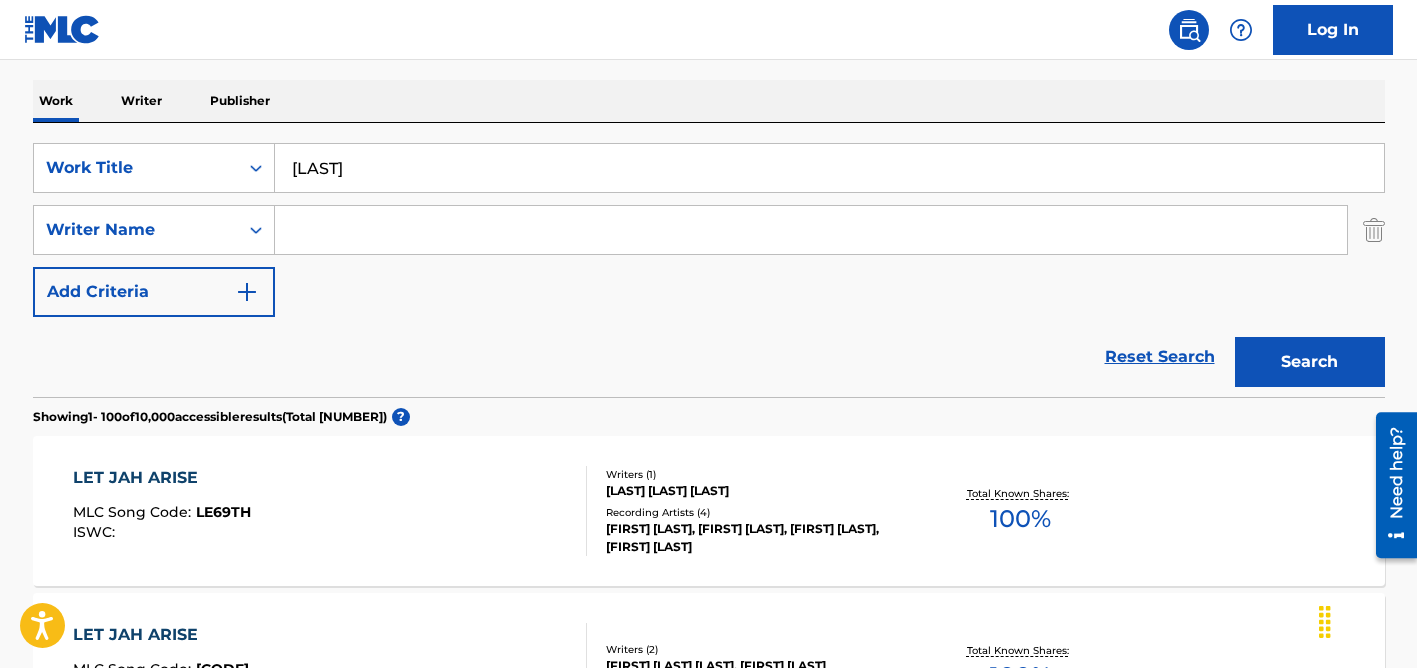 click on "Work Writer Publisher" at bounding box center [709, 101] 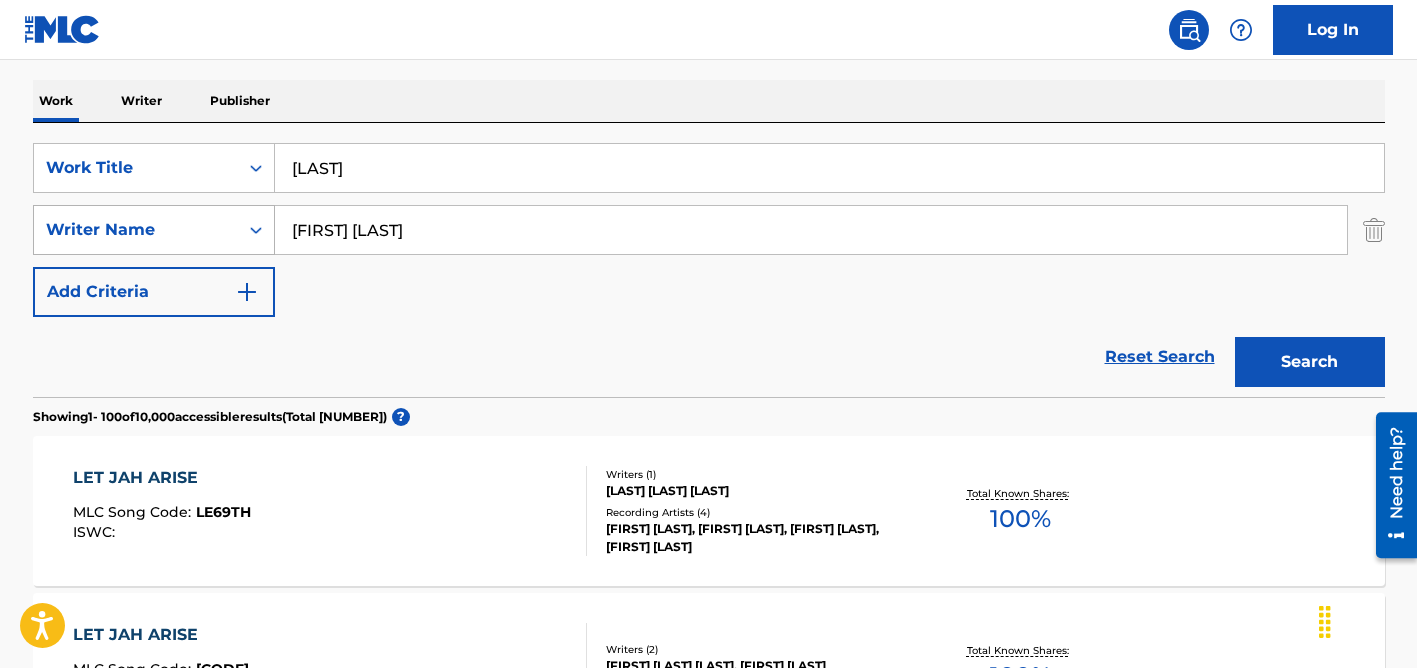 drag, startPoint x: 354, startPoint y: 228, endPoint x: 262, endPoint y: 228, distance: 92 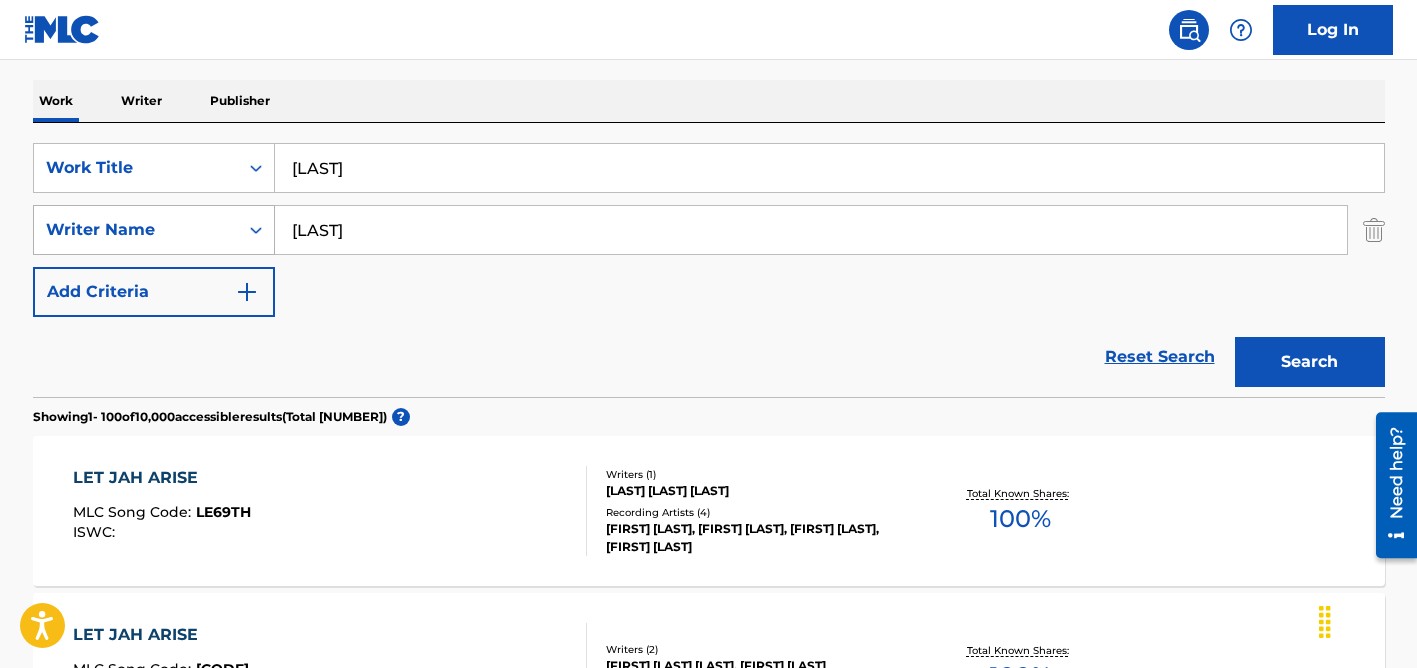 type on "[LAST]" 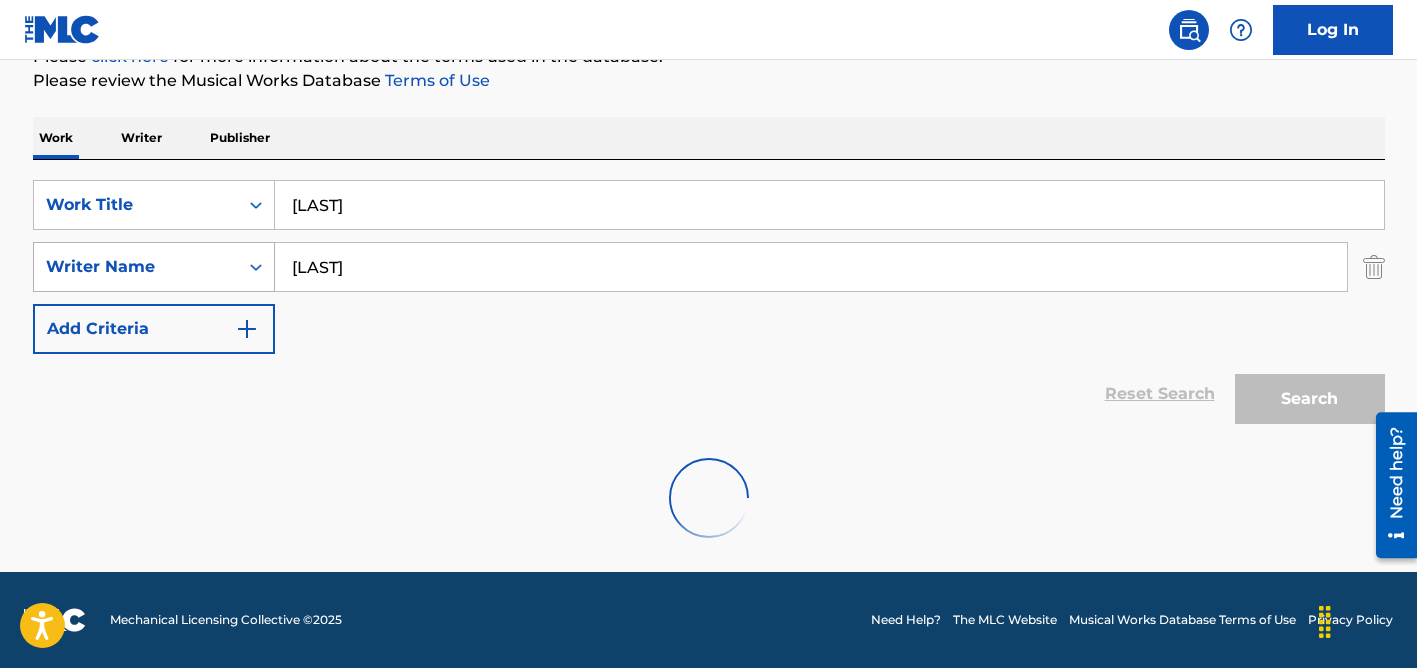 scroll, scrollTop: 265, scrollLeft: 0, axis: vertical 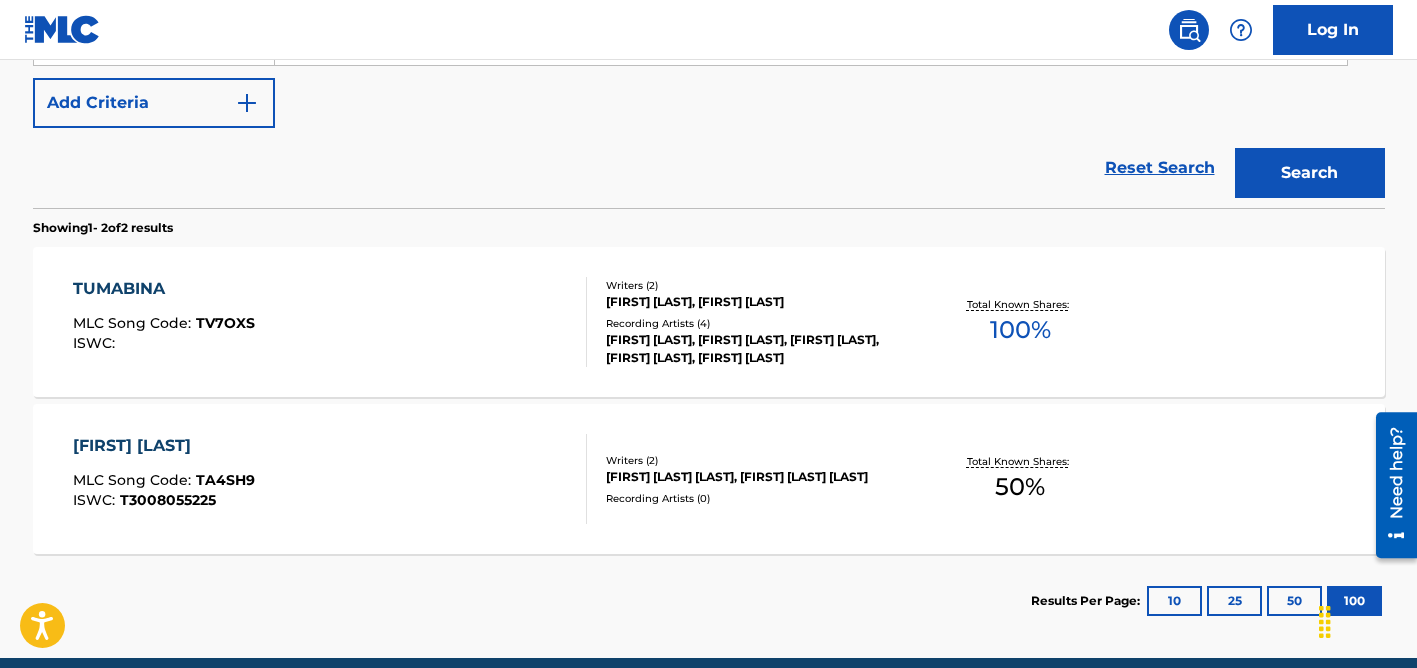 click on "[FIRST] [LAST], [FIRST] [LAST]" at bounding box center (757, 302) 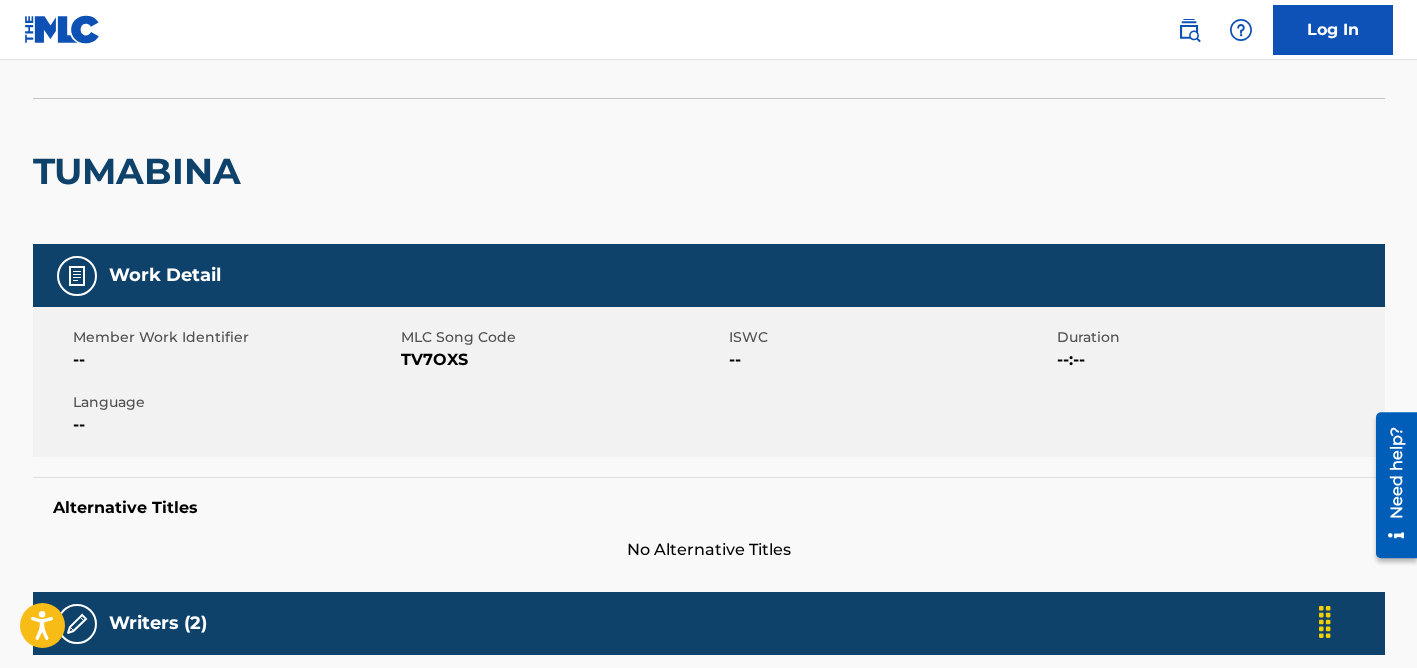 scroll, scrollTop: 0, scrollLeft: 0, axis: both 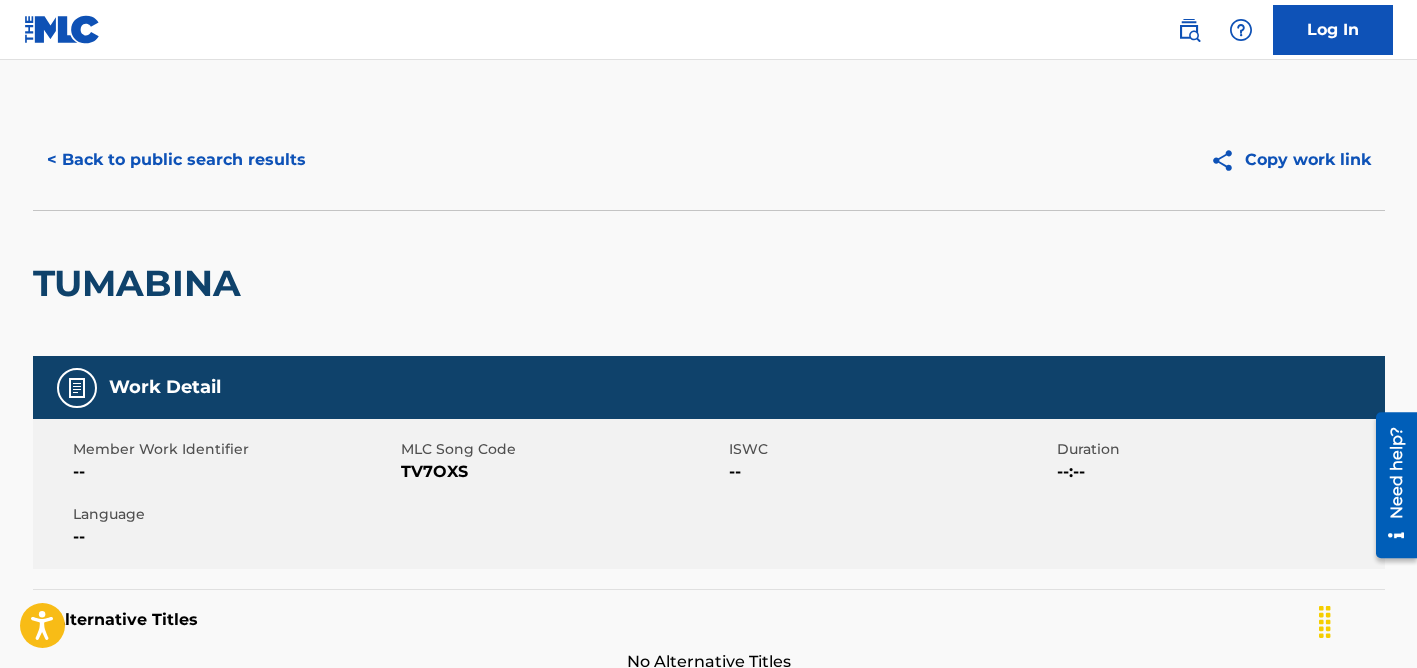 click on "< Back to public search results" at bounding box center (176, 160) 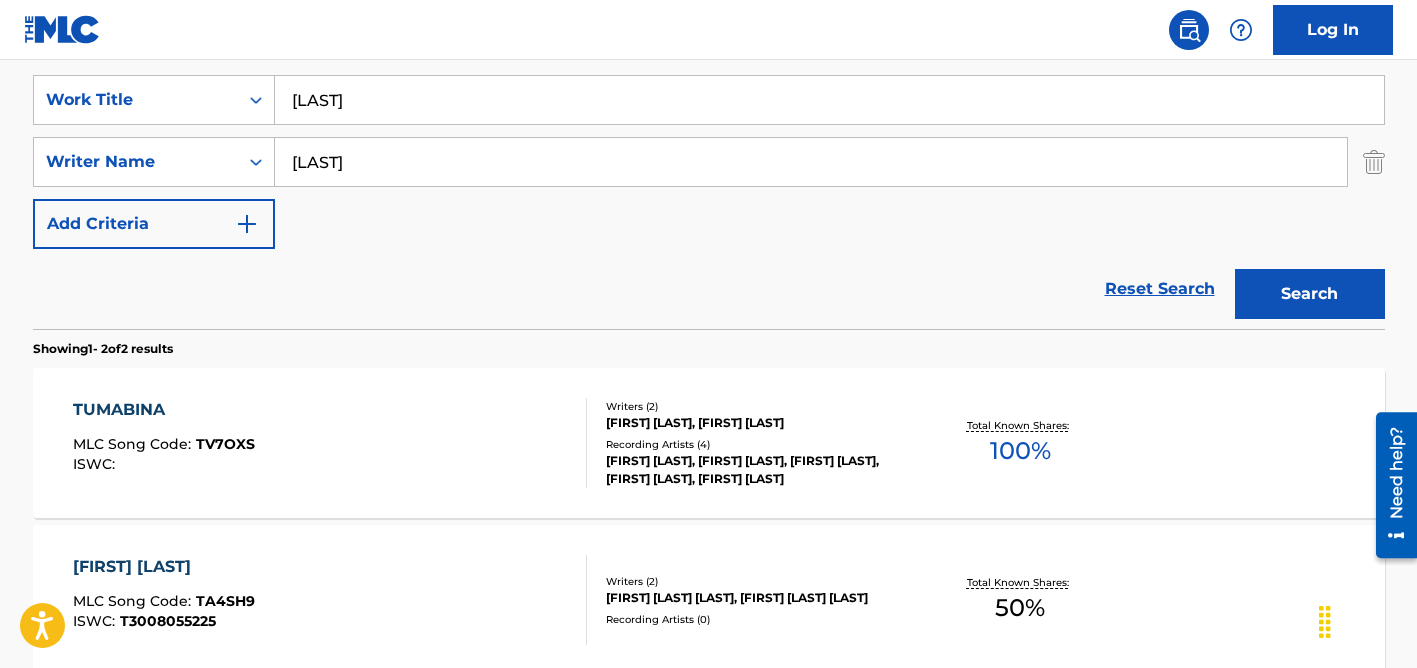 scroll, scrollTop: 282, scrollLeft: 0, axis: vertical 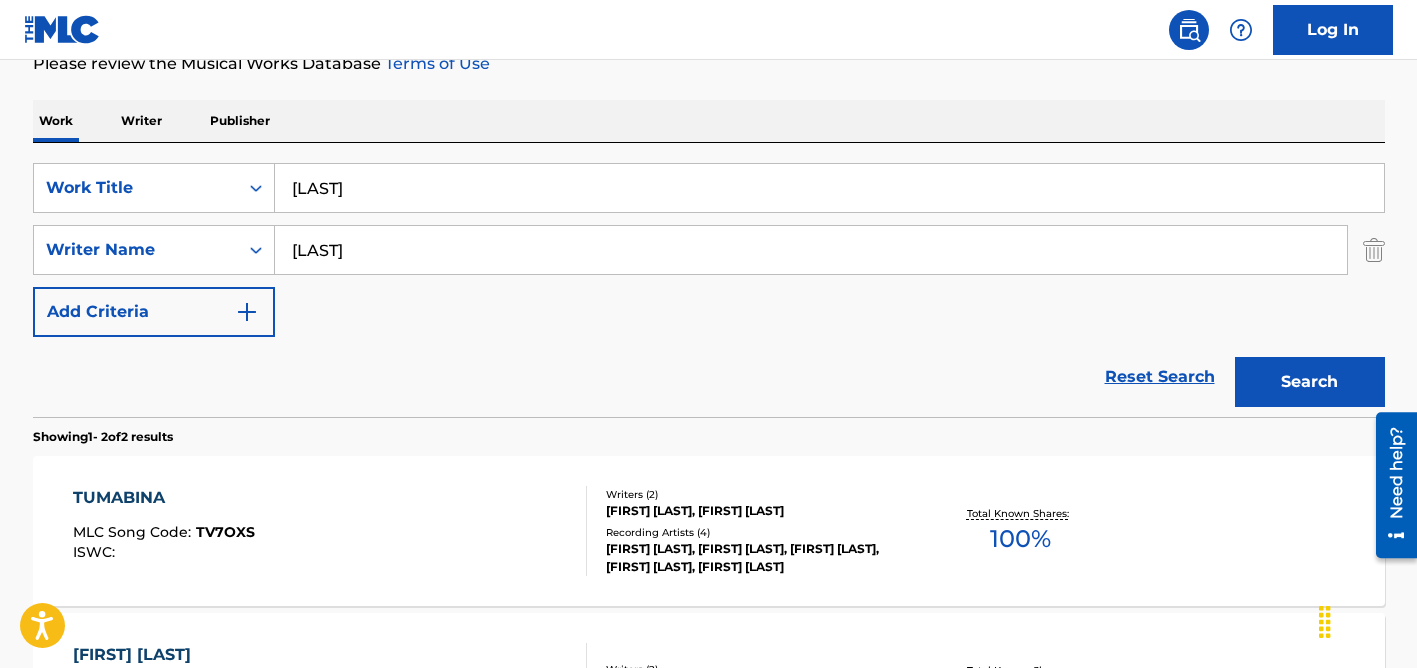 click on "[LAST]" at bounding box center [811, 250] 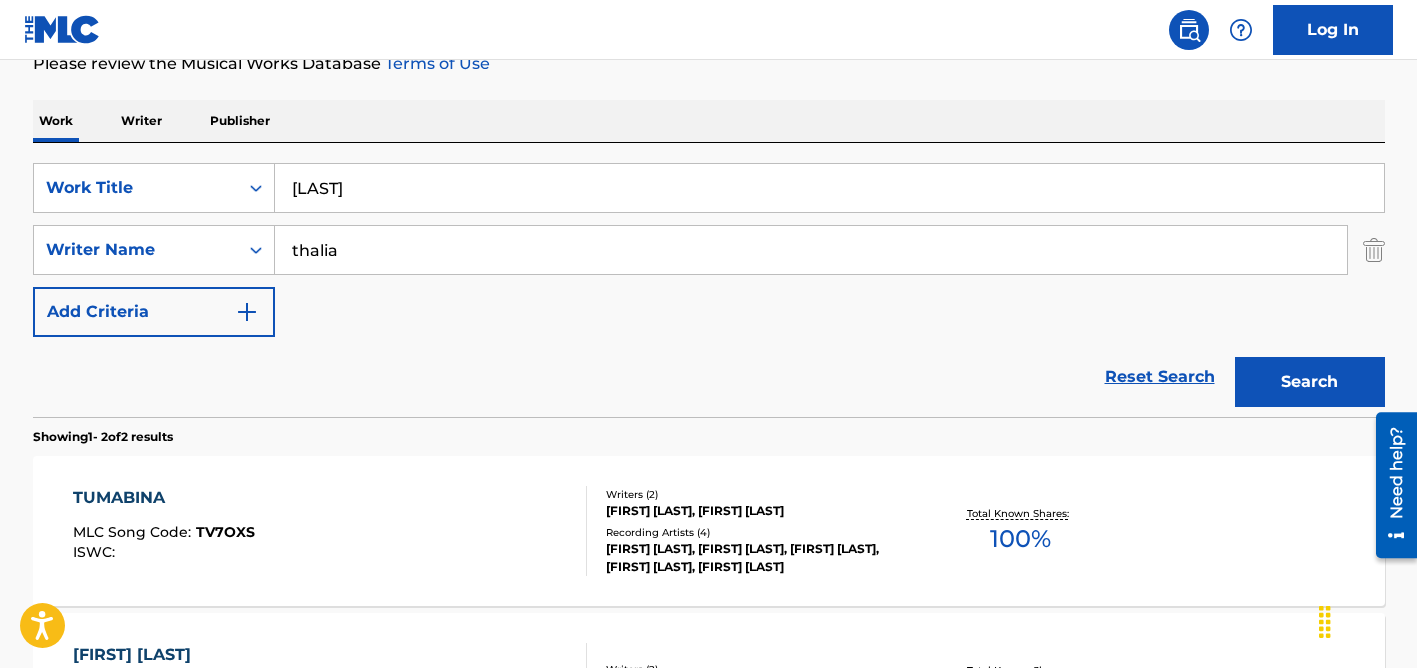 type on "thalia" 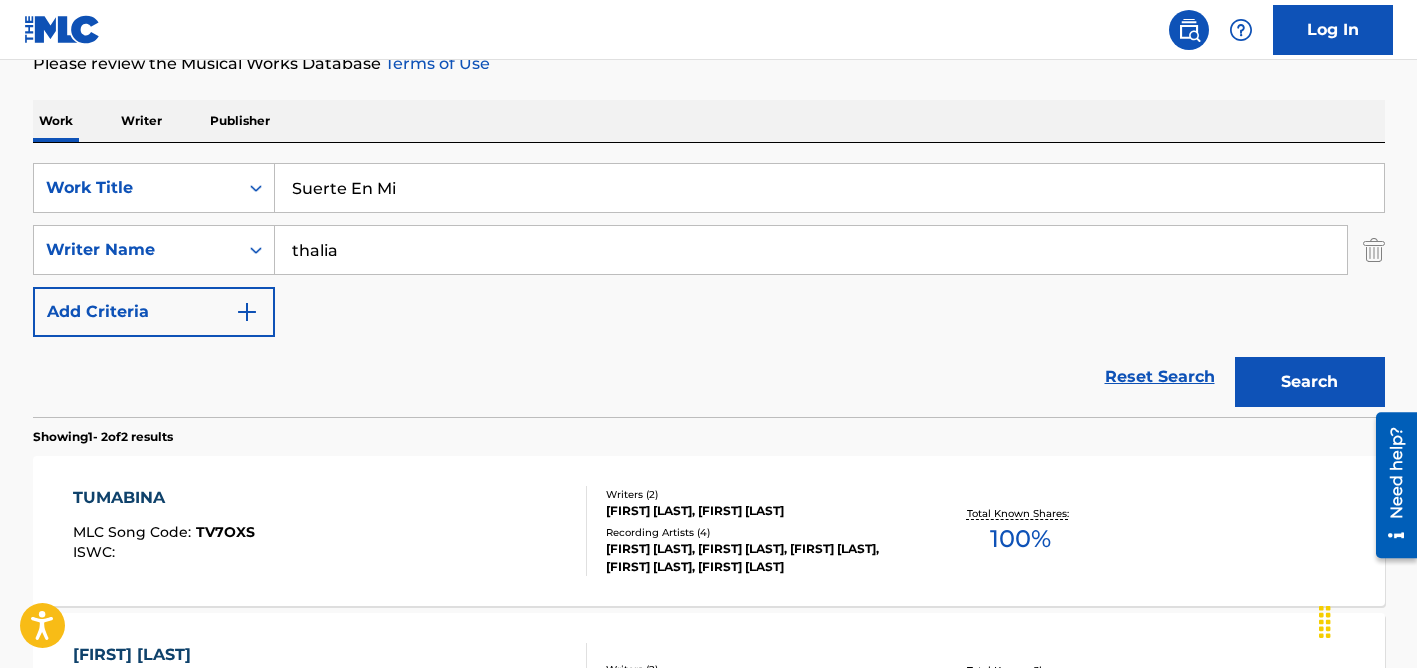 click on "Search" at bounding box center (1310, 382) 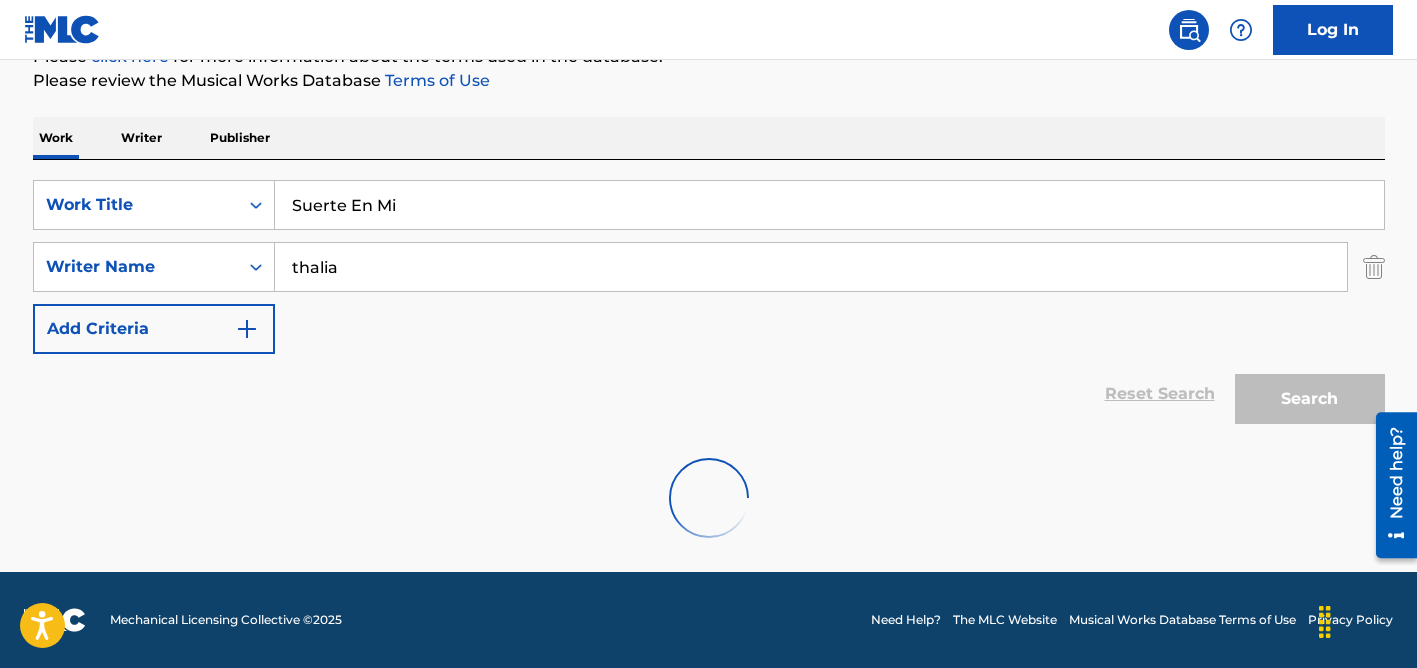 scroll, scrollTop: 265, scrollLeft: 0, axis: vertical 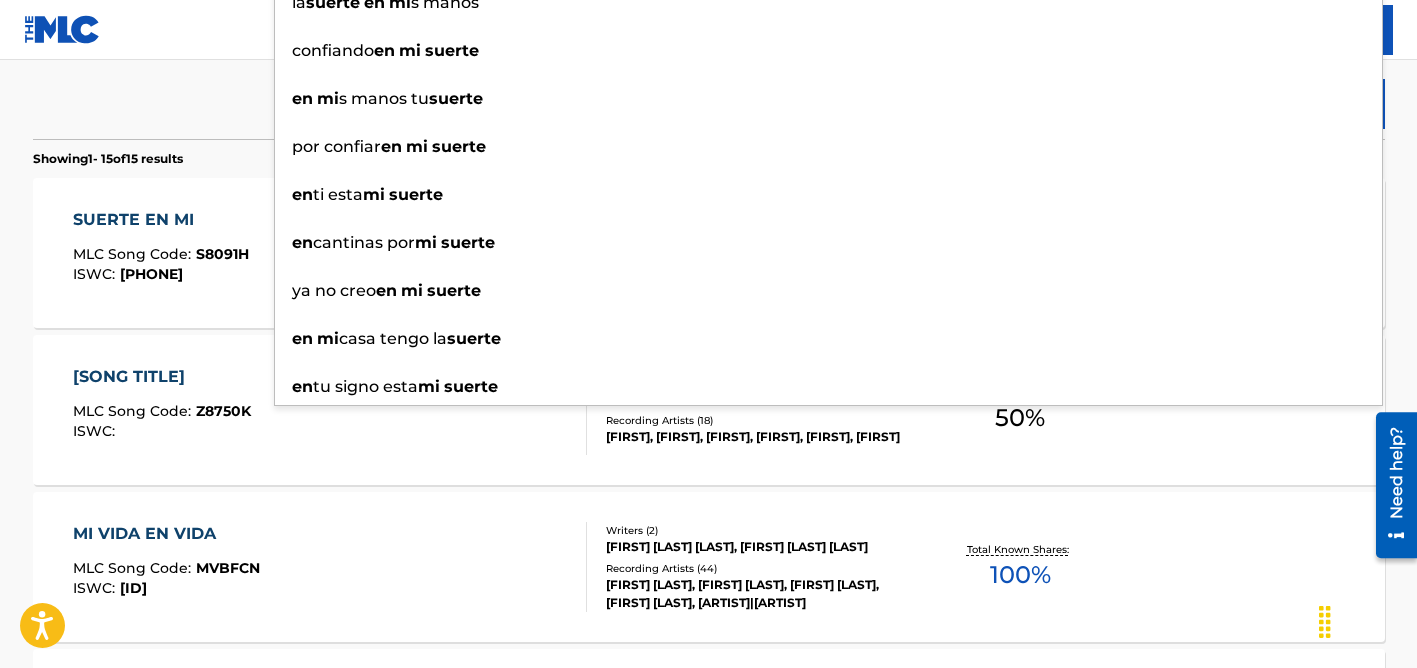 click on "Reset Search Search" at bounding box center (709, 99) 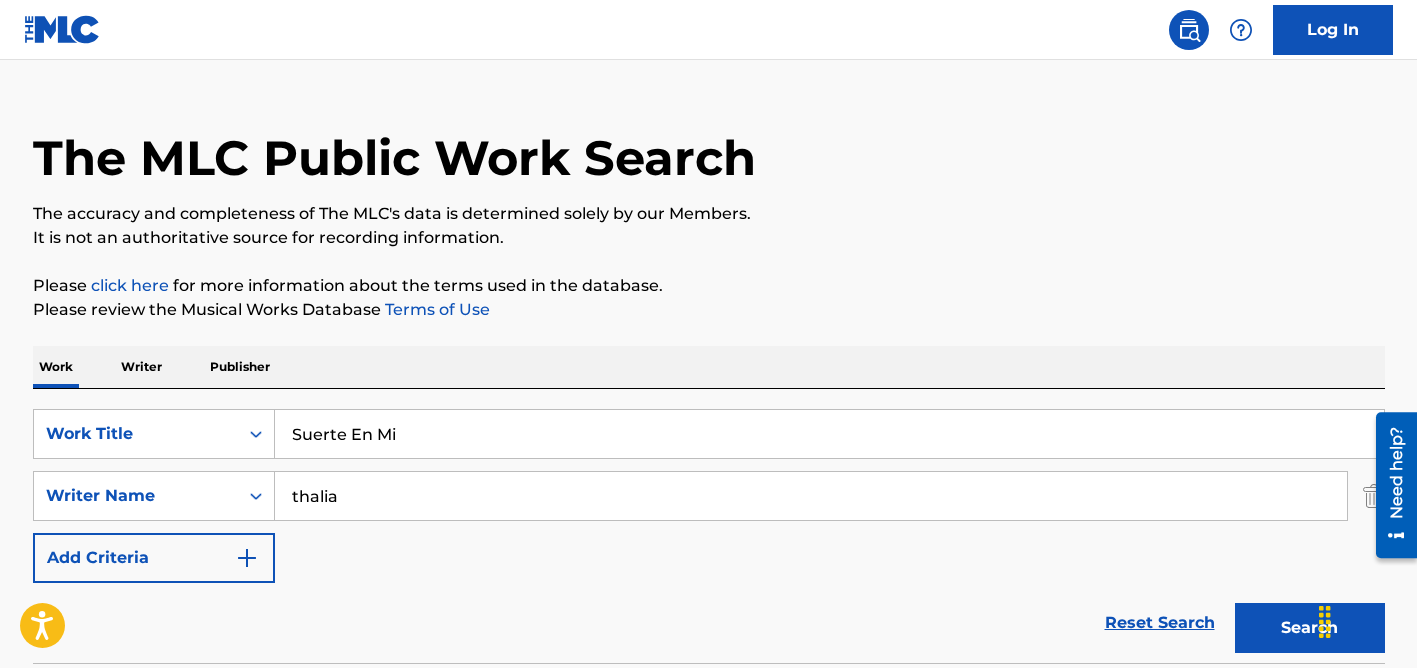 scroll, scrollTop: 0, scrollLeft: 0, axis: both 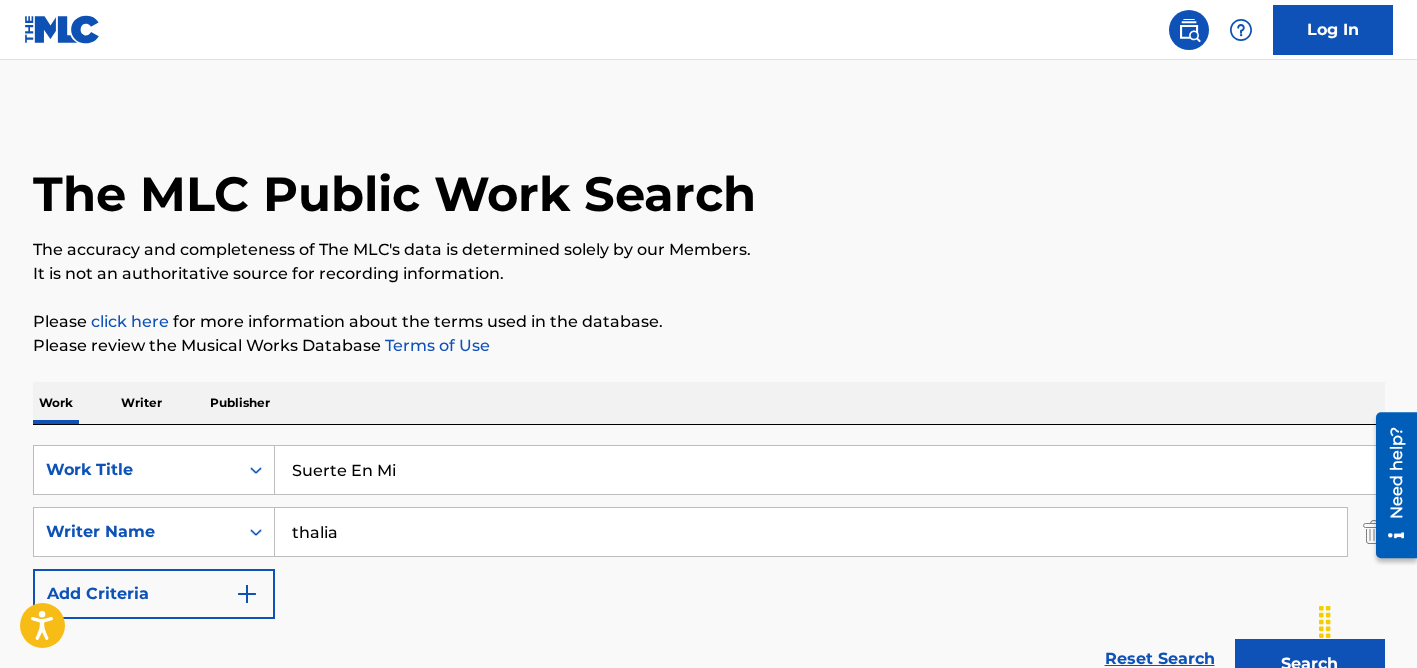 click on "Suerte En Mi" at bounding box center [829, 470] 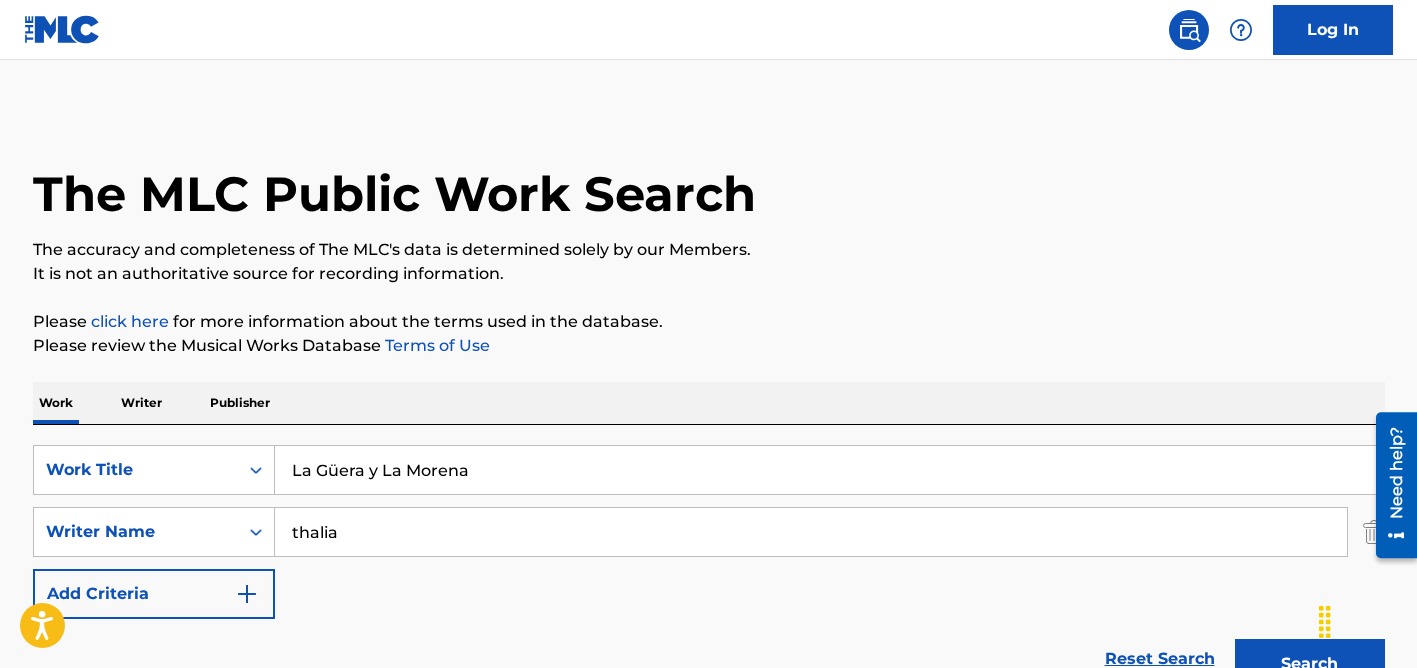 click on "La Güera y La Morena" at bounding box center [829, 470] 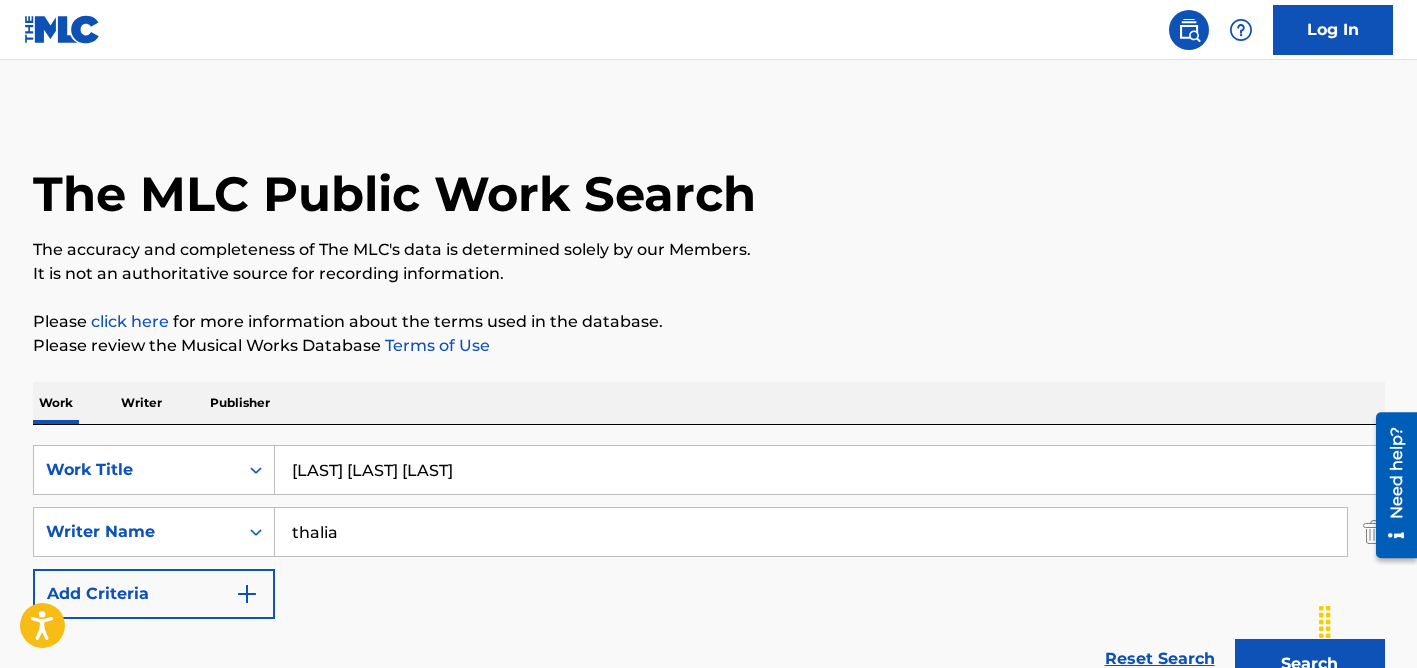 type on "[LAST] [LAST] [LAST]" 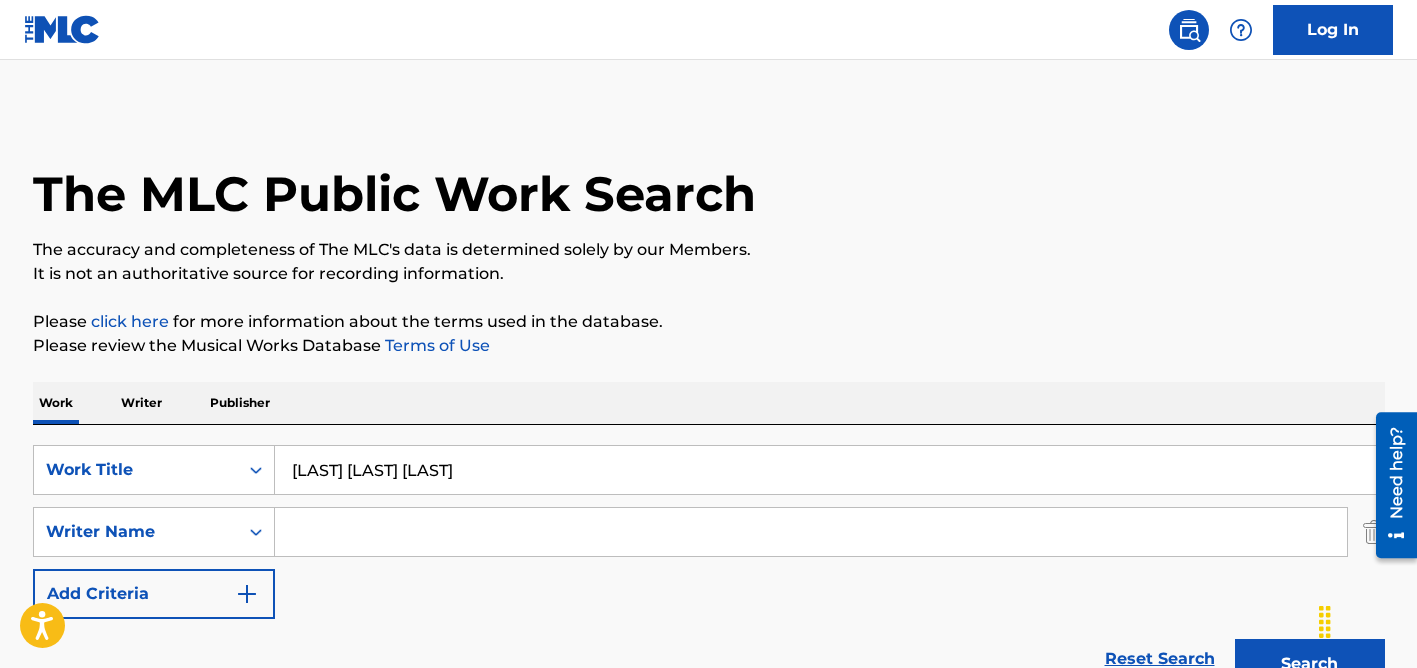type 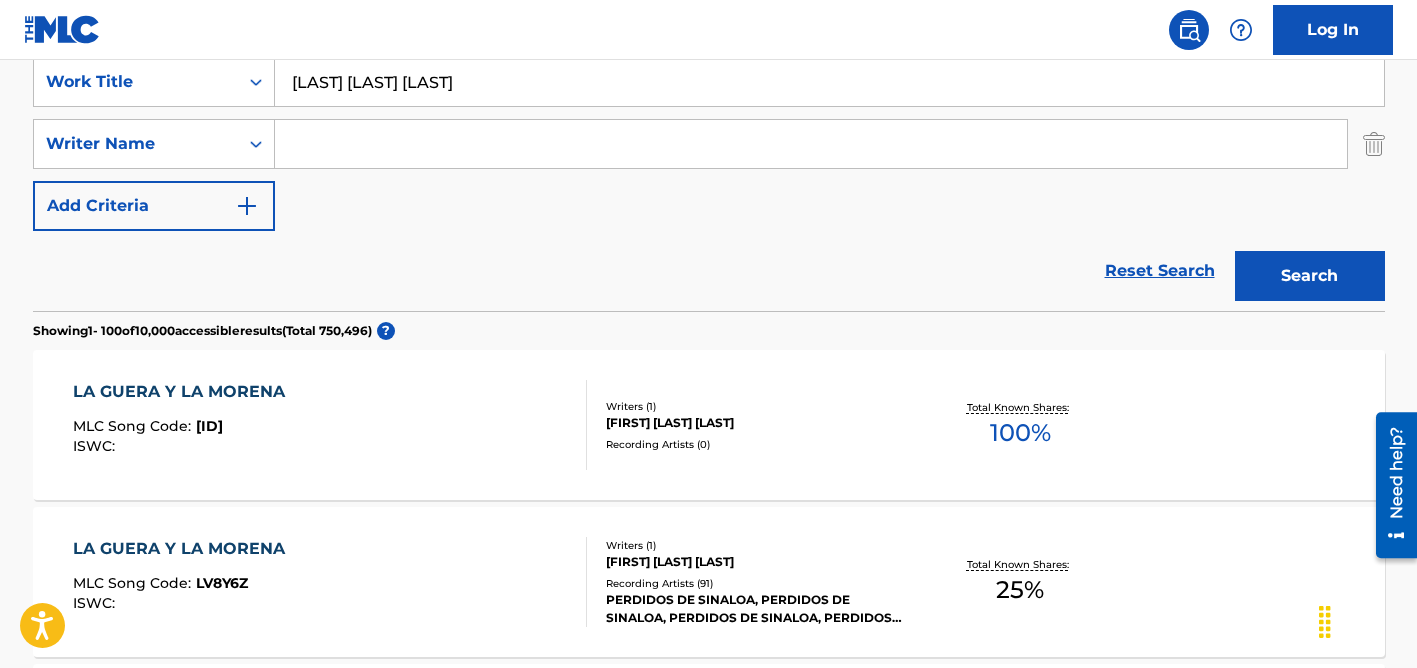 scroll, scrollTop: 380, scrollLeft: 0, axis: vertical 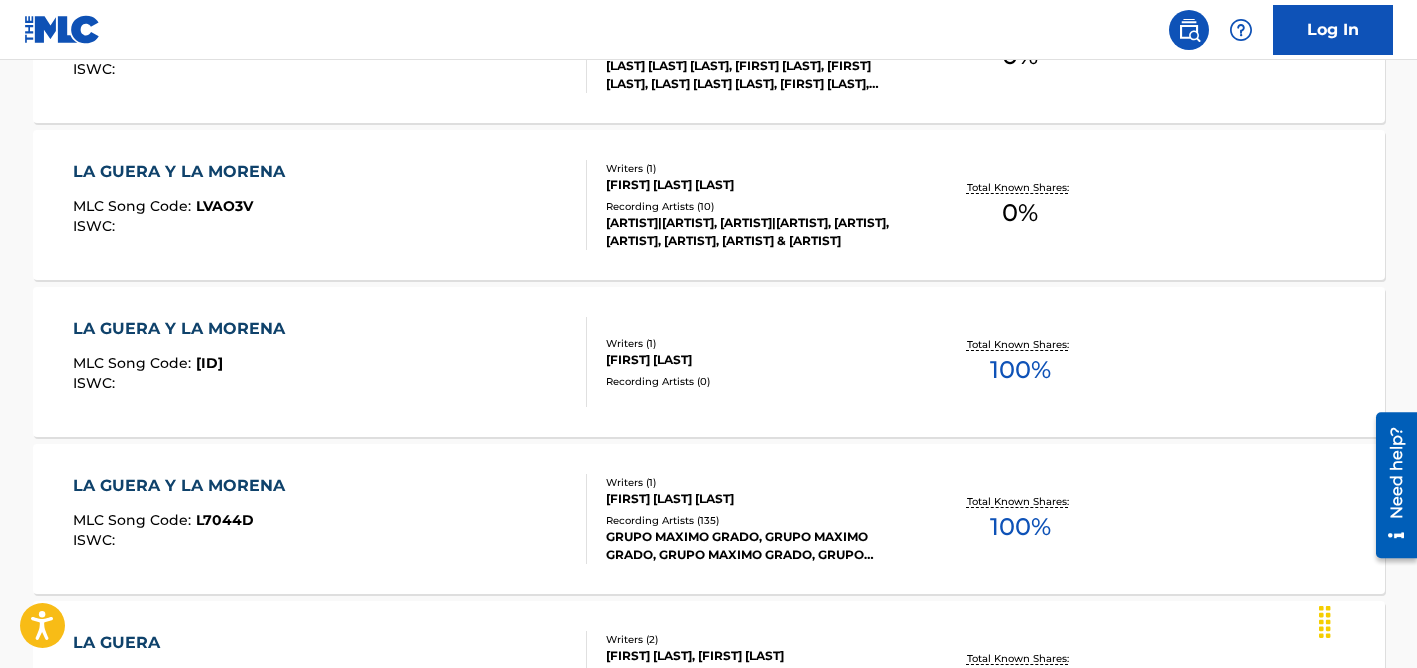 click on "Writers ( 1 ) [FIRST] [LAST] Recording Artists ( 10 ) [BAND NAME]|[FIRST] [LAST], [BAND NAME]|[FIRST] [LAST], [BAND NAME], [BAND NAME], [ARTIST NAME], [ARTIST NAME], [ARTIST NAME], [FIRST] [LAST]|[BAND NAME], [BAND NAME] & [ARTIST NAME]" at bounding box center (747, 205) 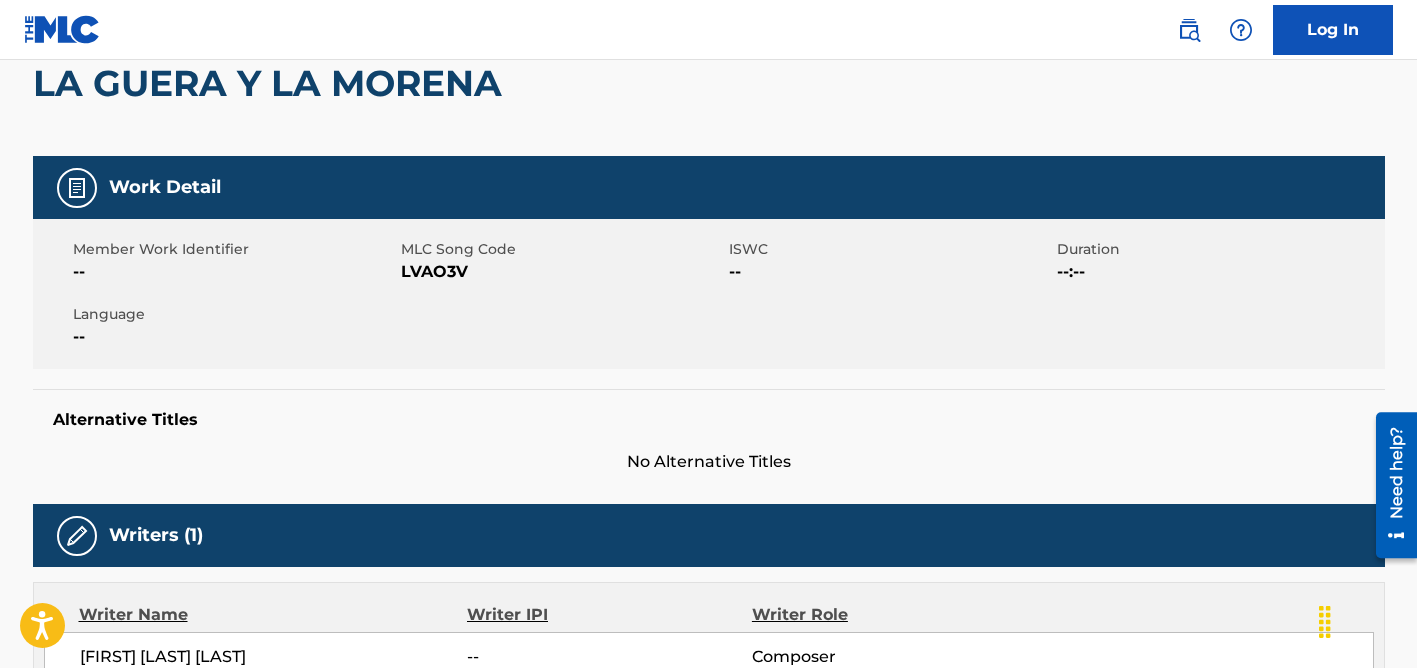 scroll, scrollTop: 0, scrollLeft: 0, axis: both 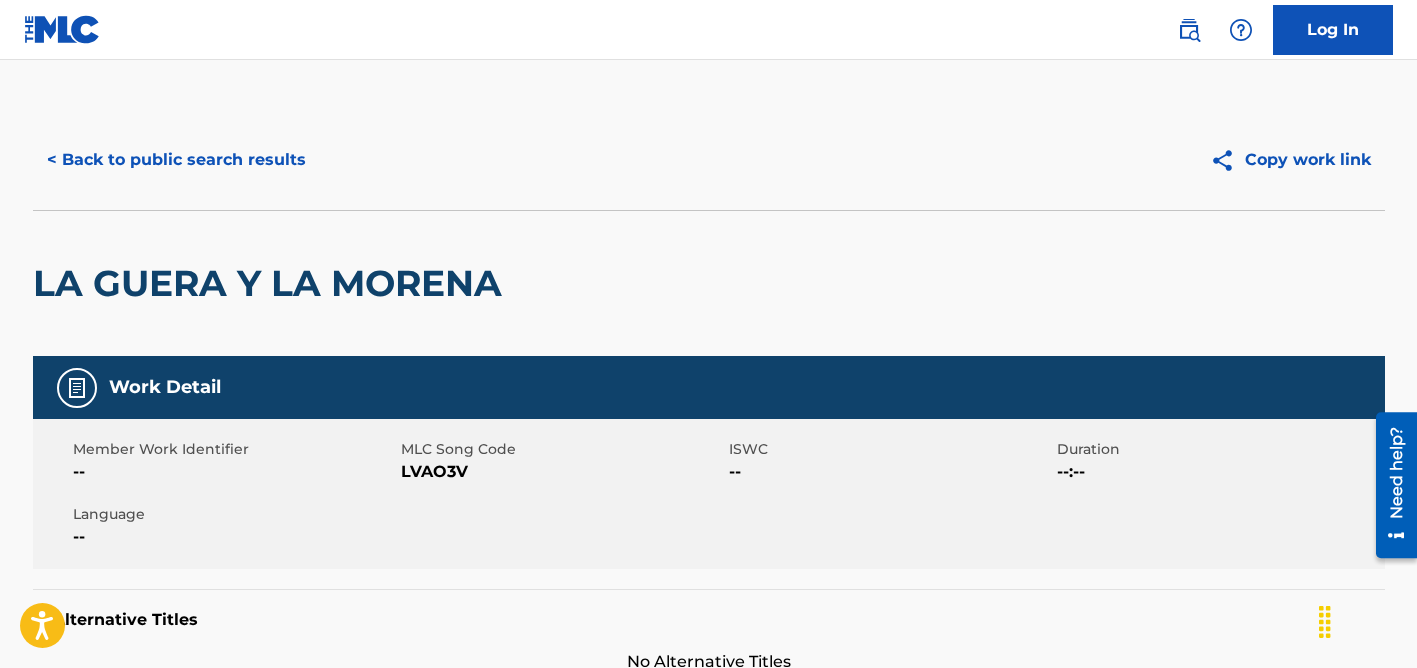 click on "< Back to public search results" at bounding box center (176, 160) 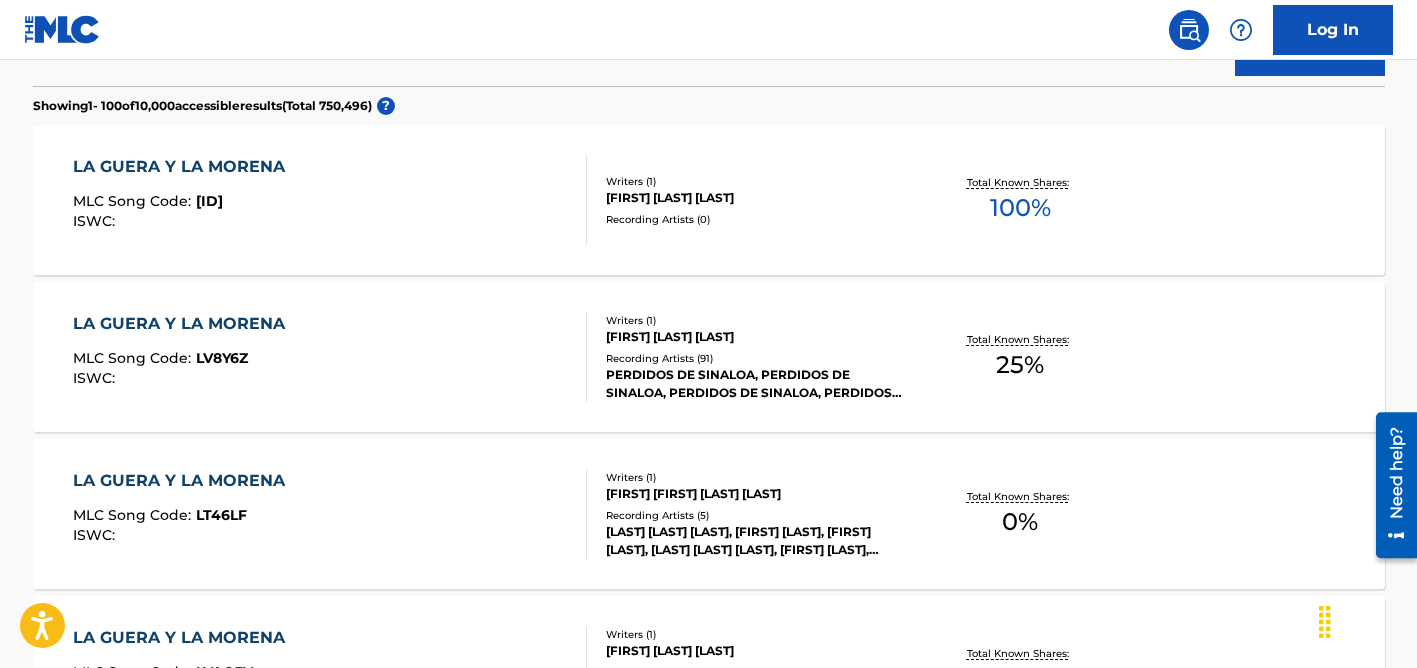 scroll, scrollTop: 0, scrollLeft: 0, axis: both 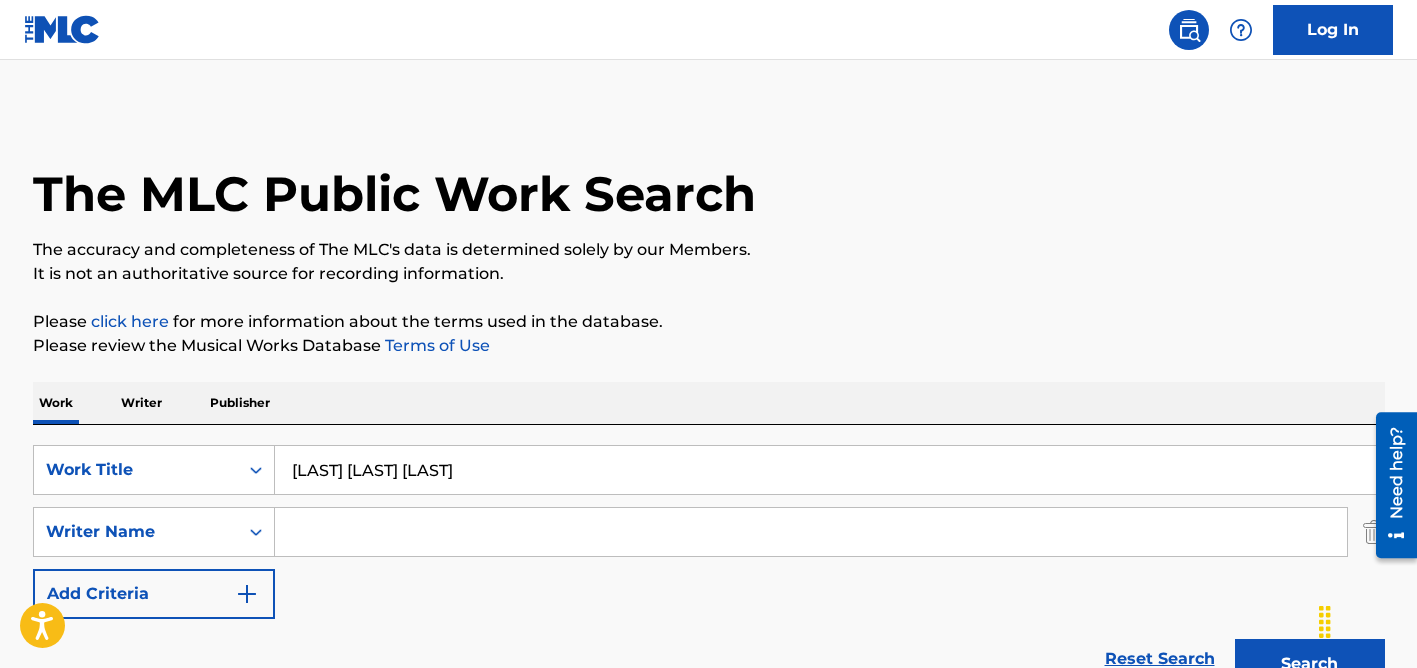 click at bounding box center (811, 532) 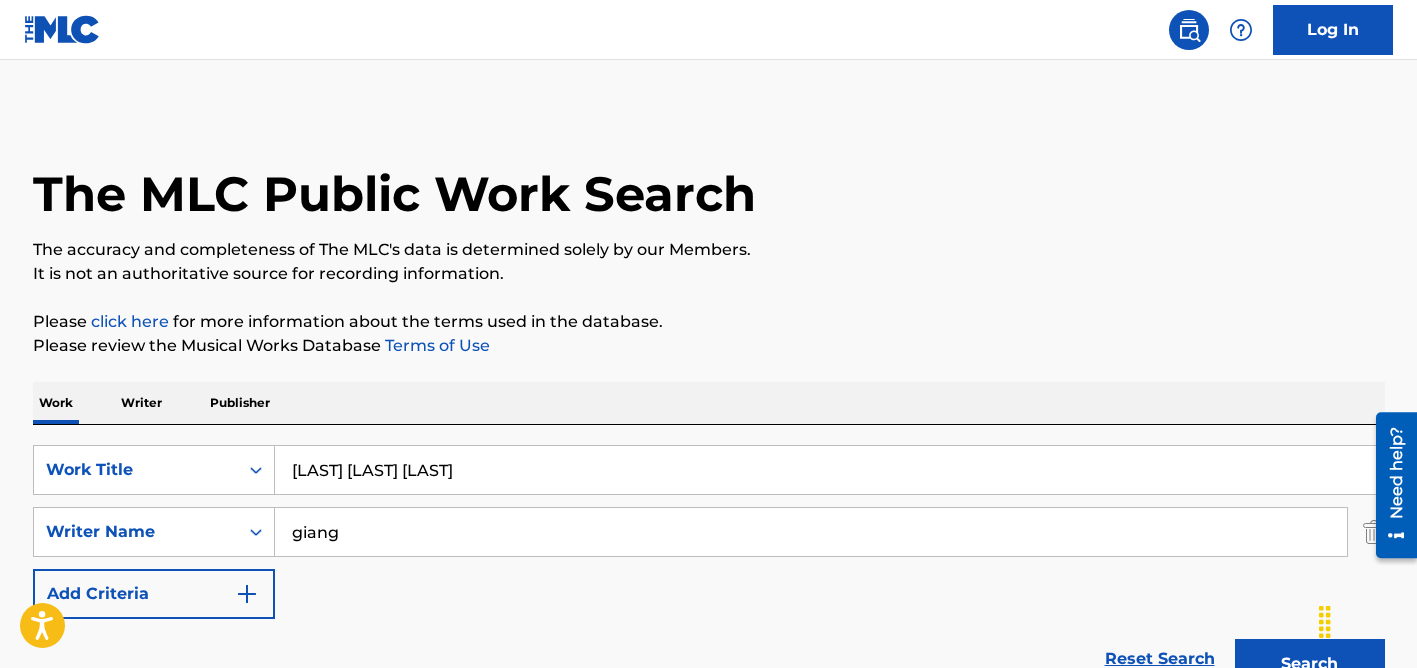 type on "giang" 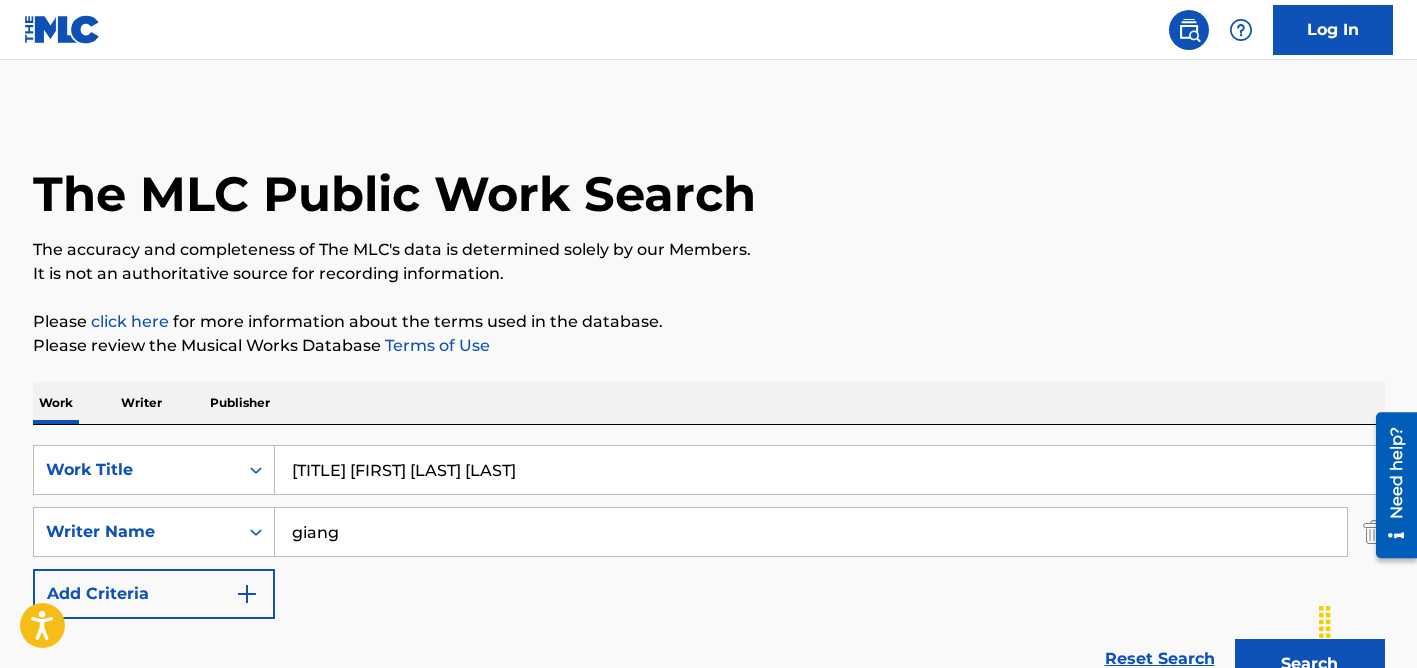 click on "[TITLE] [FIRST] [LAST] [LAST]" at bounding box center [829, 470] 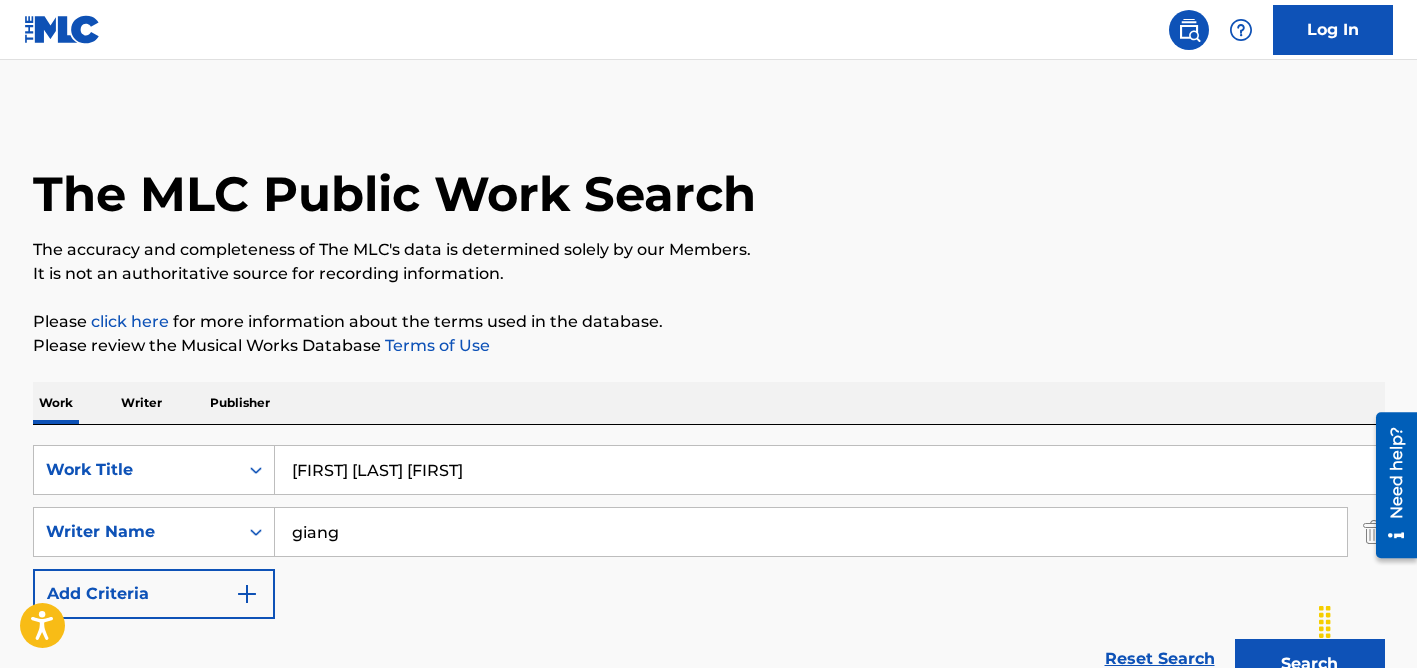 click on "[FIRST] [LAST] [FIRST]" at bounding box center (829, 470) 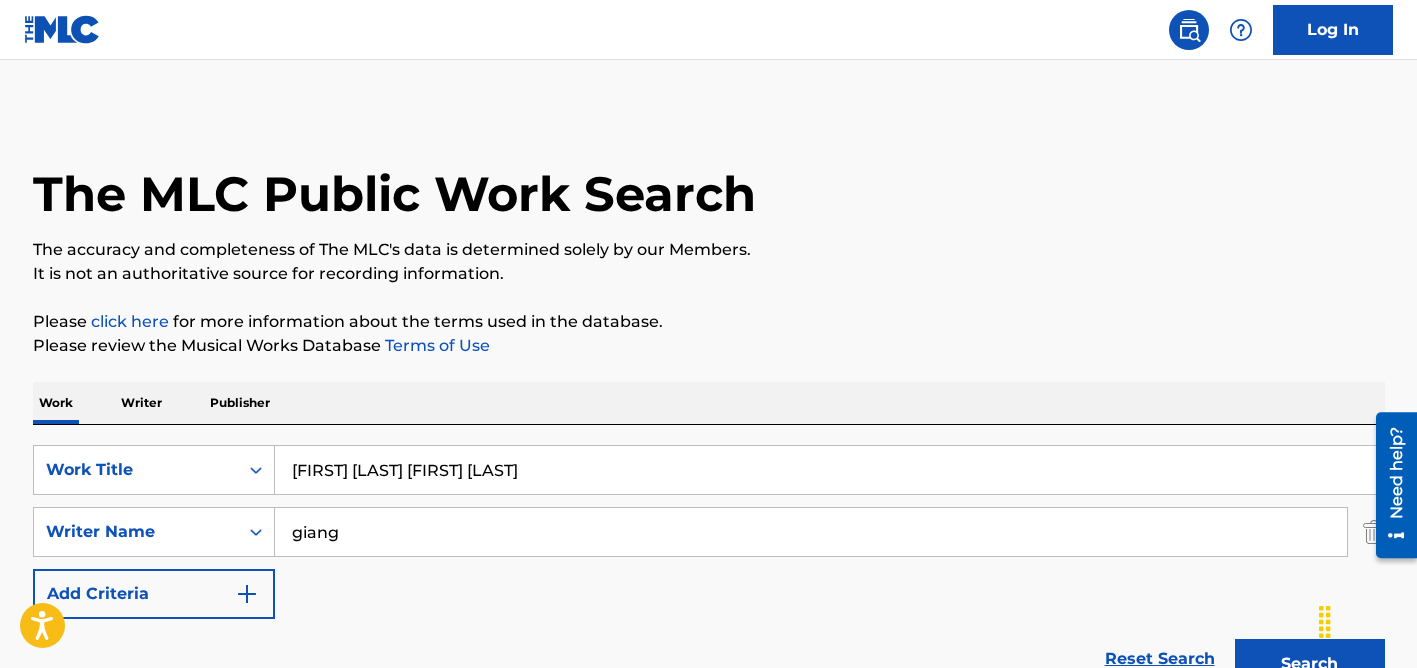 click on "[FIRST] [LAST] [FIRST] [LAST]" at bounding box center (829, 470) 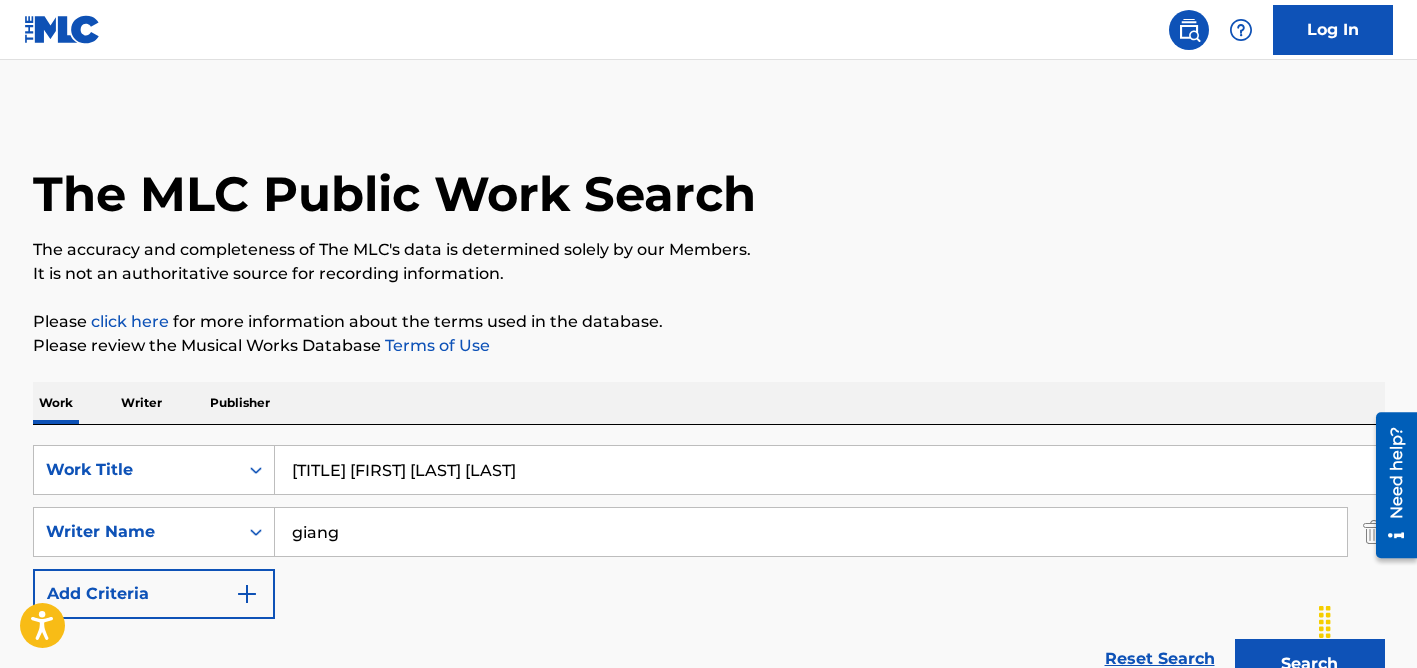 type on "[TITLE] [FIRST] [LAST] [LAST]" 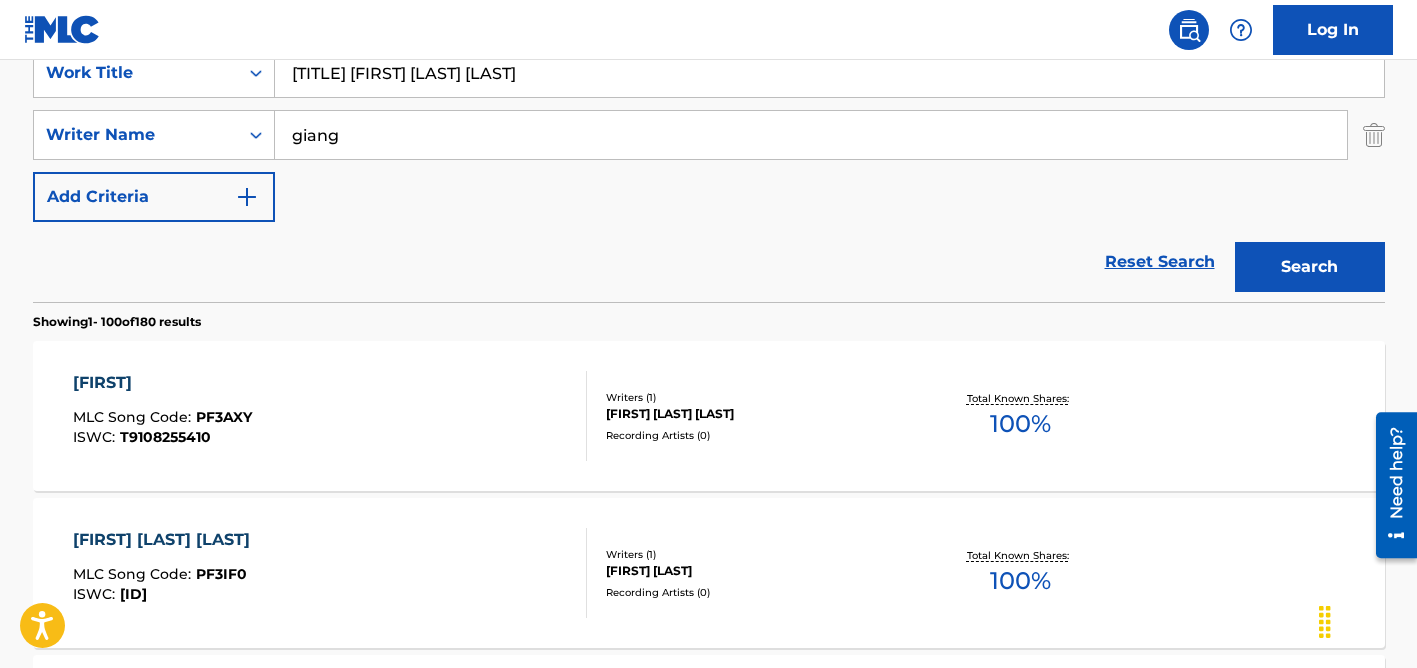 scroll, scrollTop: 413, scrollLeft: 0, axis: vertical 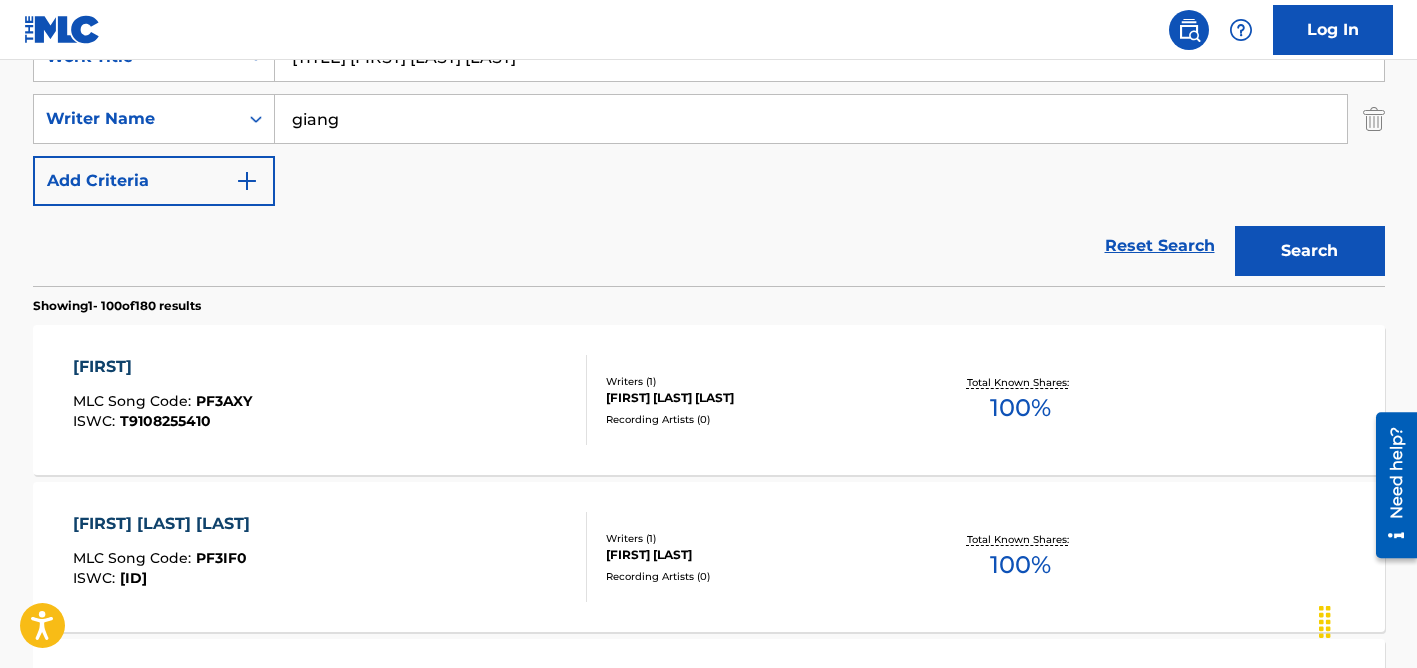 click on "giang" at bounding box center (811, 119) 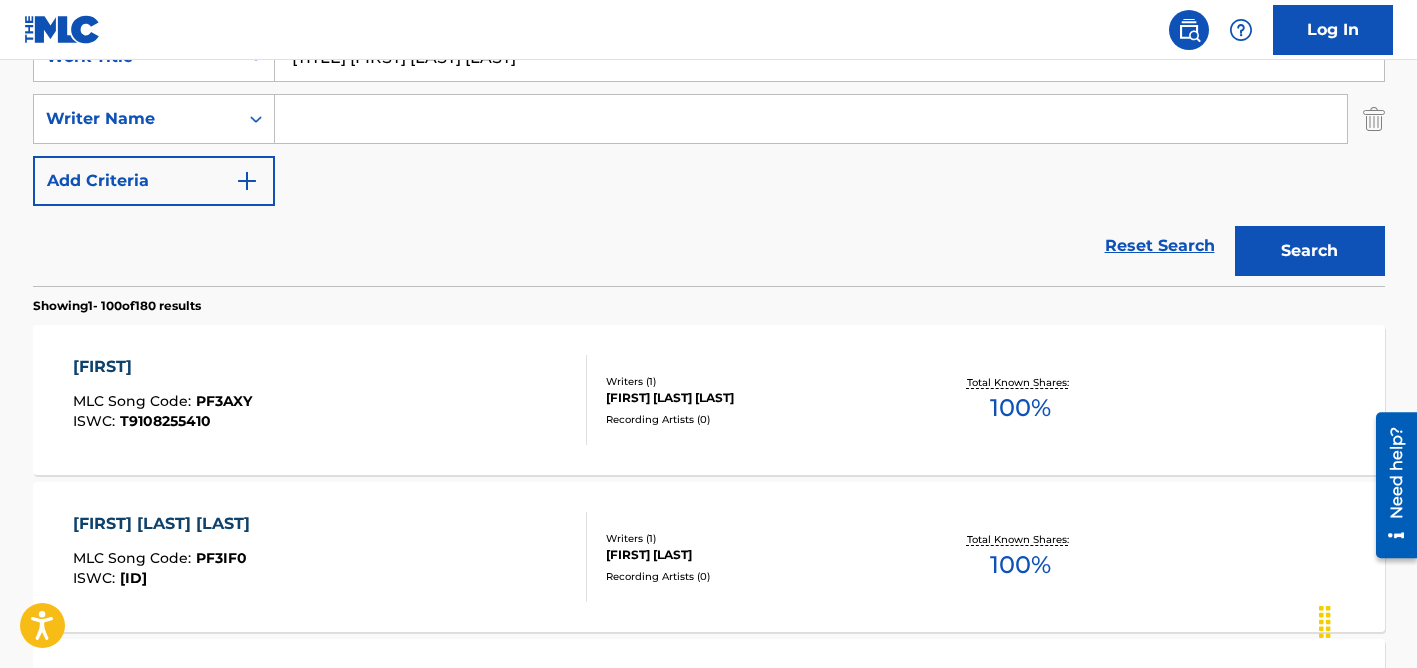 click on "Search" at bounding box center [1310, 251] 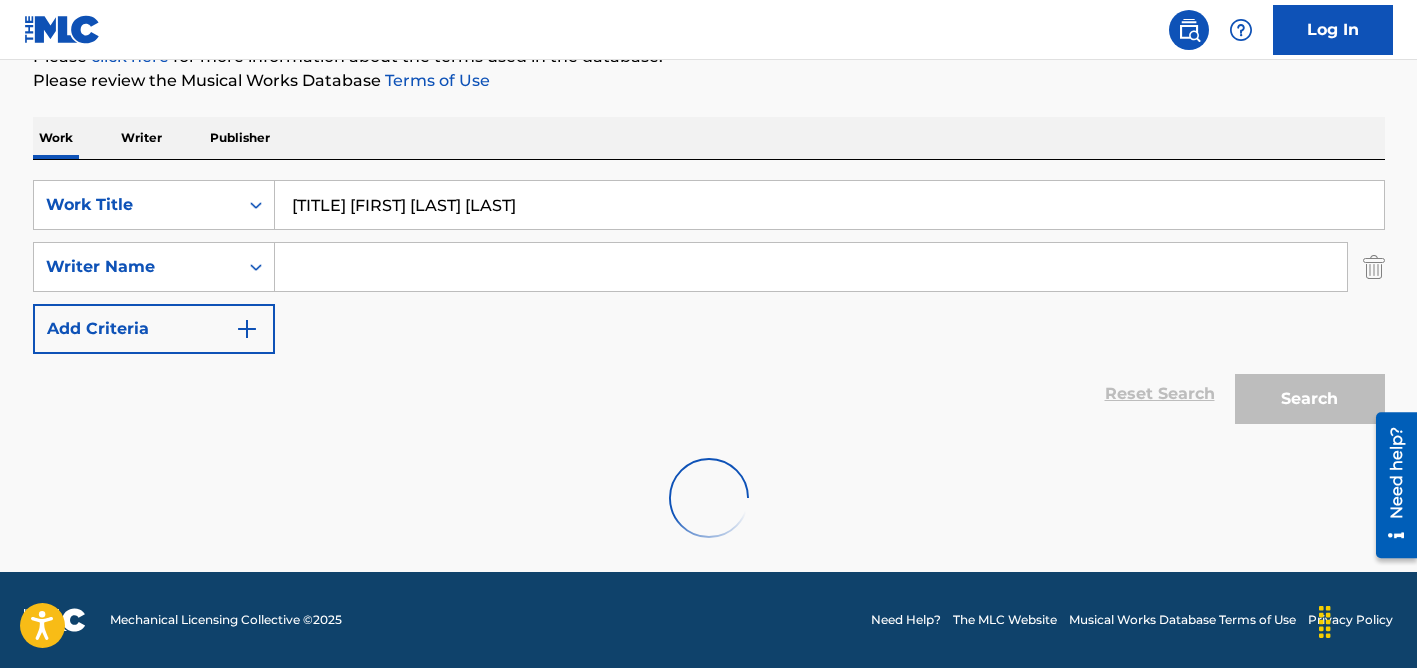 scroll, scrollTop: 265, scrollLeft: 0, axis: vertical 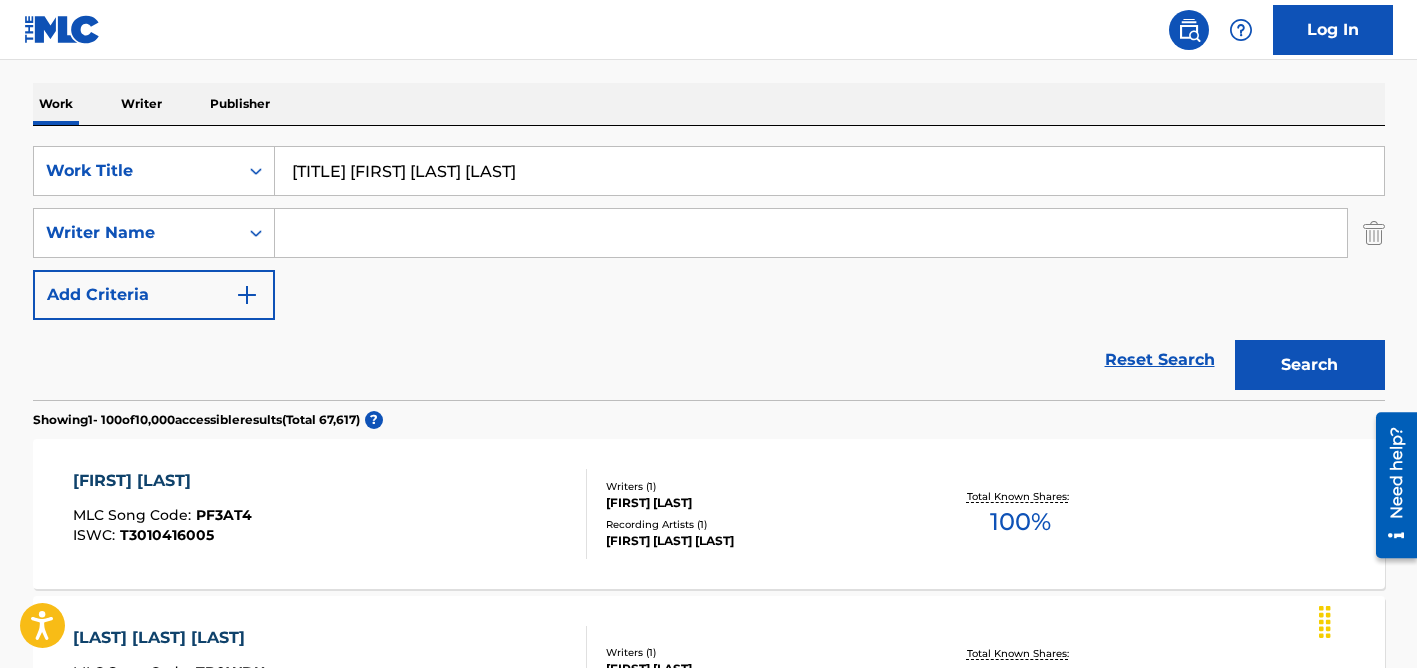 click at bounding box center [811, 233] 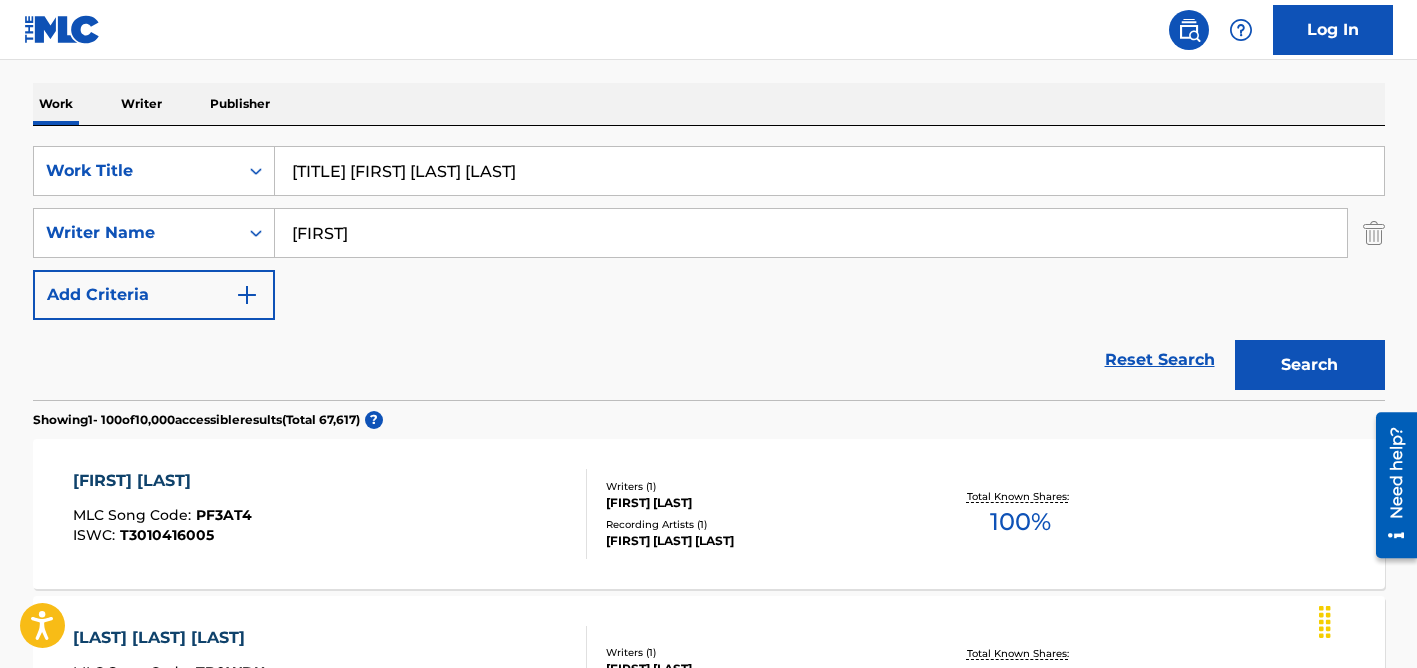 type on "[FIRST]" 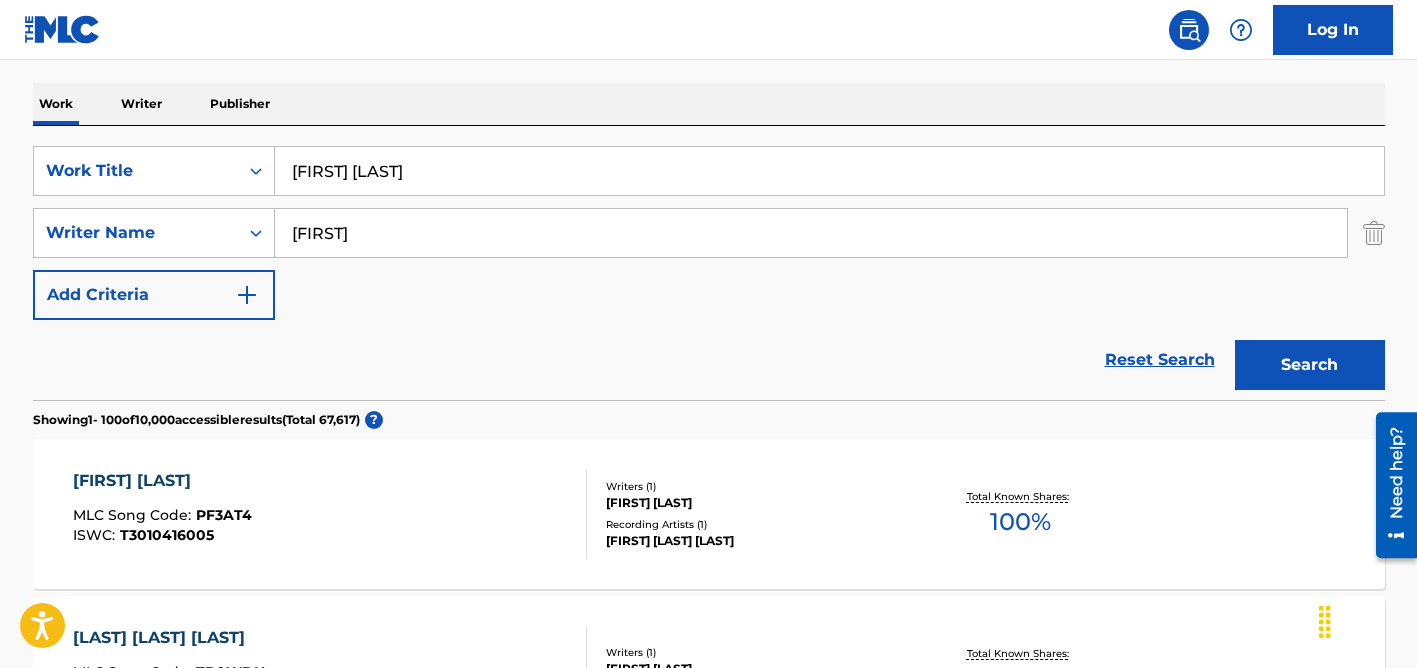 type on "[FIRST] [LAST]" 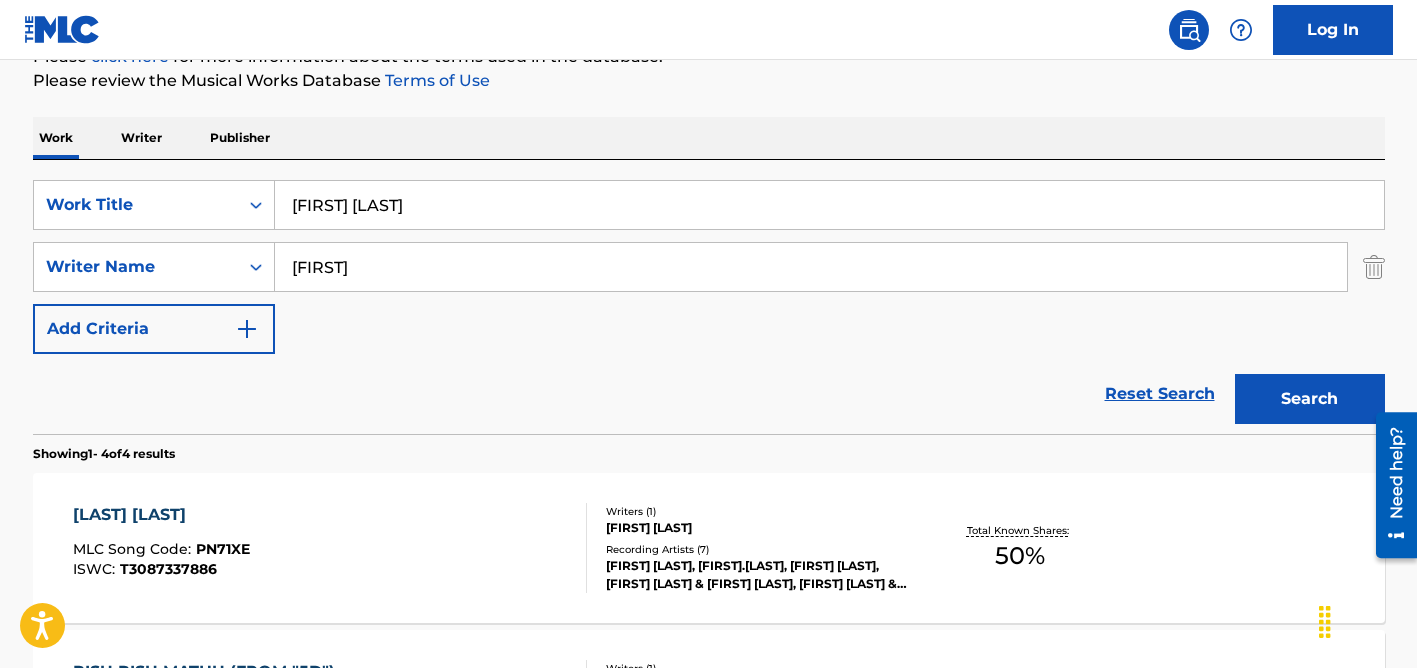 scroll, scrollTop: 299, scrollLeft: 0, axis: vertical 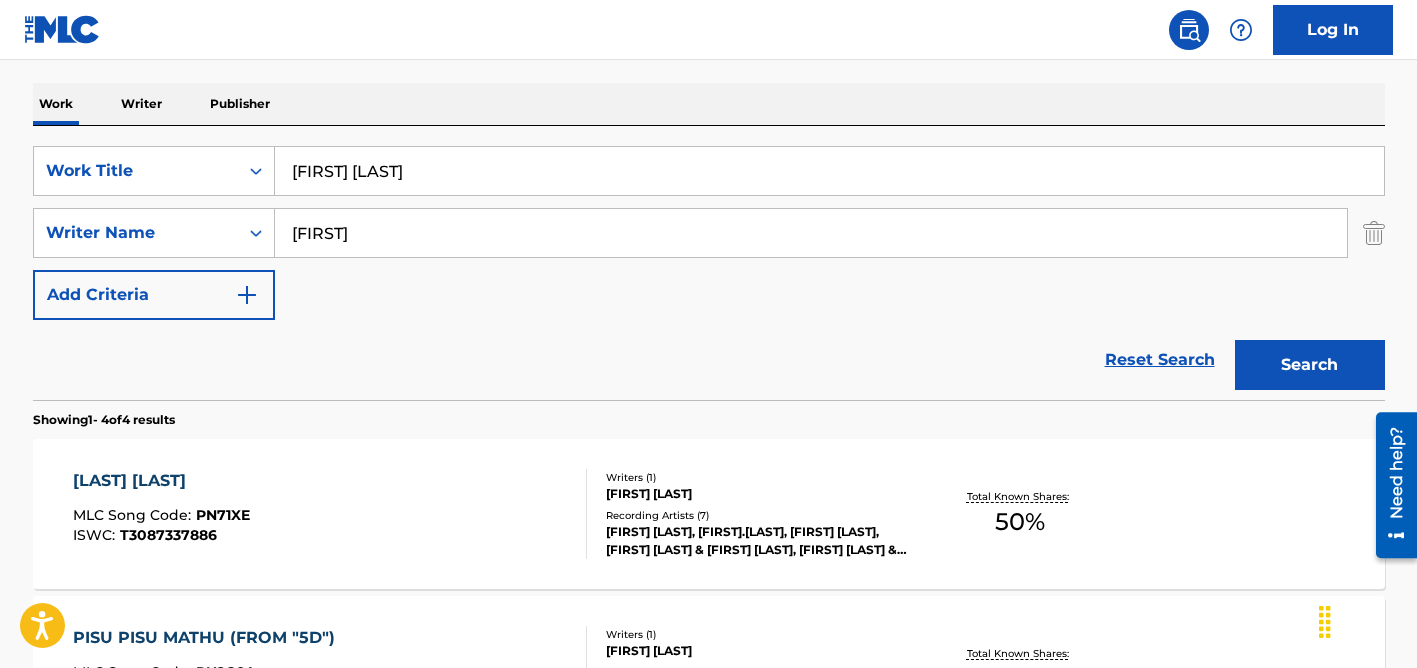 click on "Writers ( 1 )" at bounding box center (757, 477) 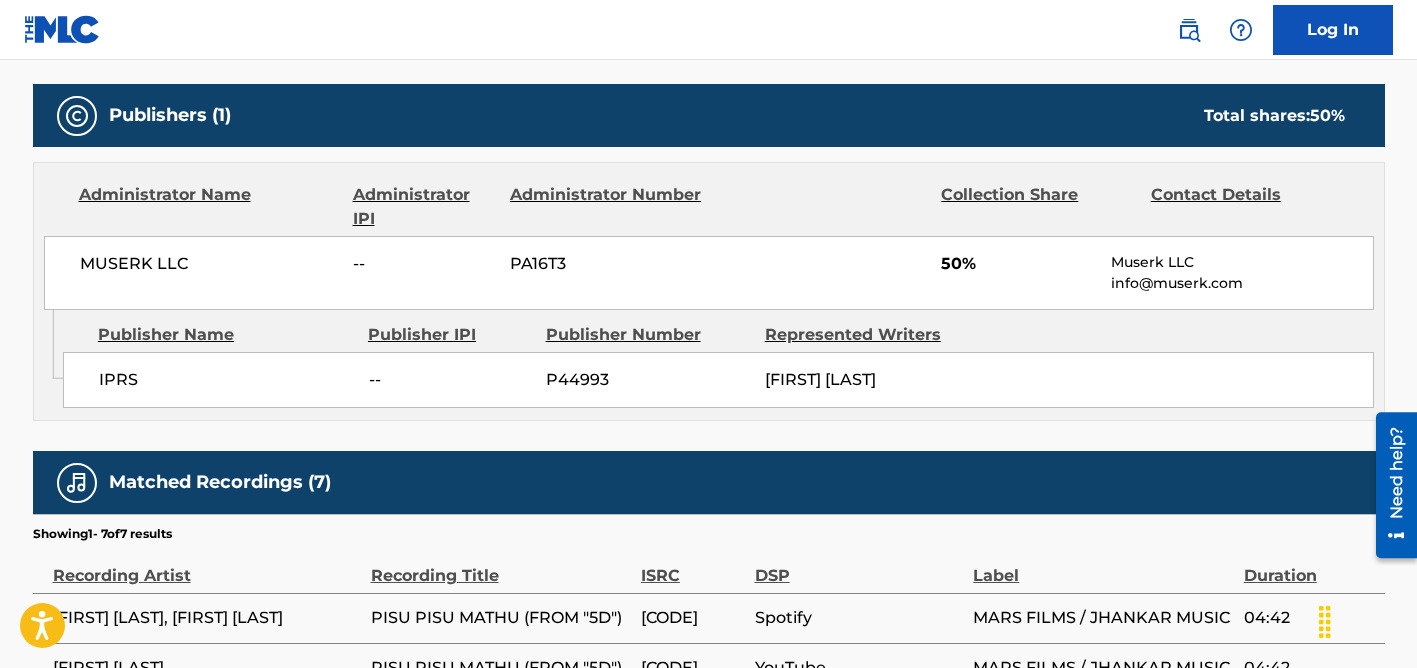 scroll, scrollTop: 0, scrollLeft: 0, axis: both 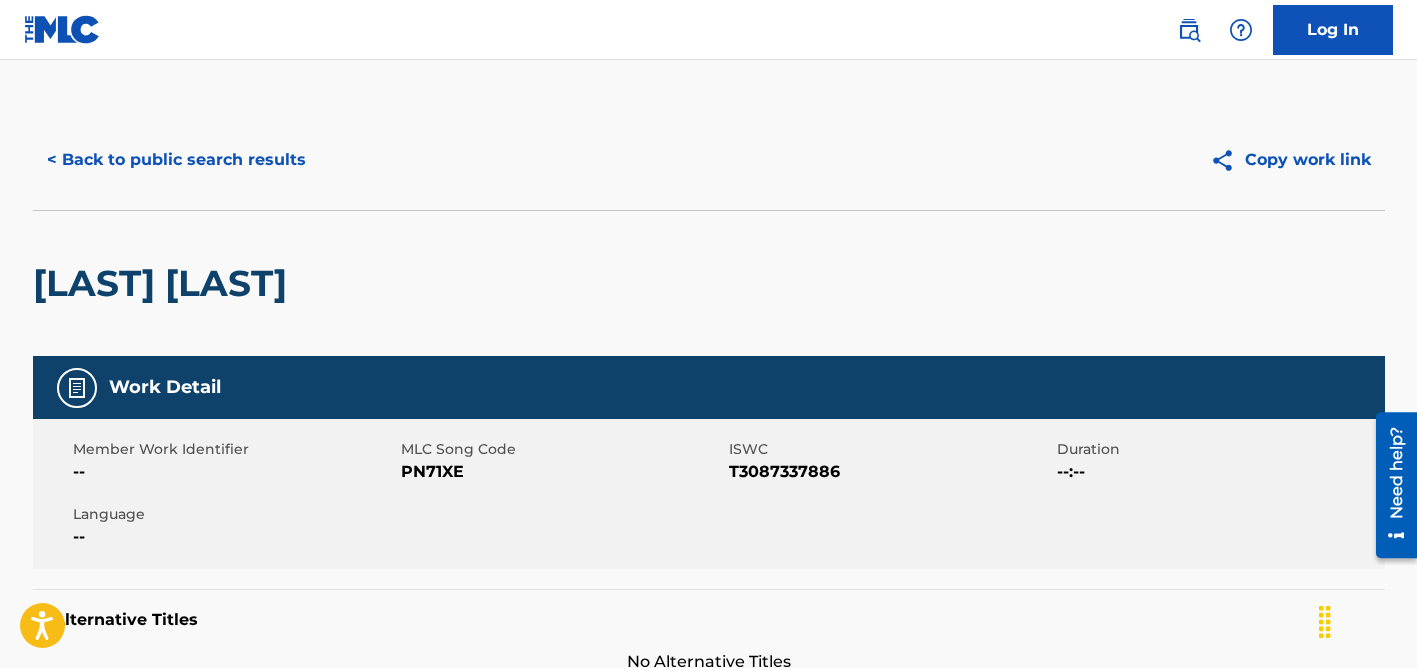 click on "< Back to public search results" at bounding box center [176, 160] 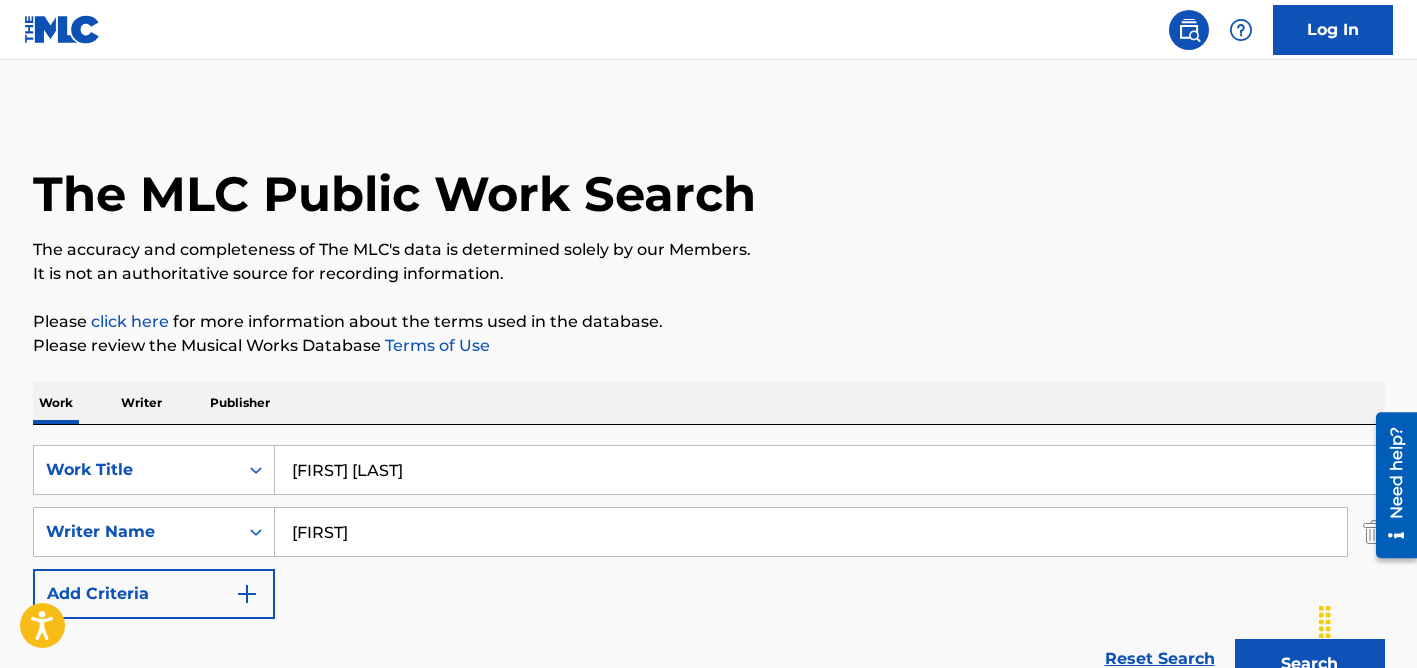 scroll, scrollTop: 298, scrollLeft: 0, axis: vertical 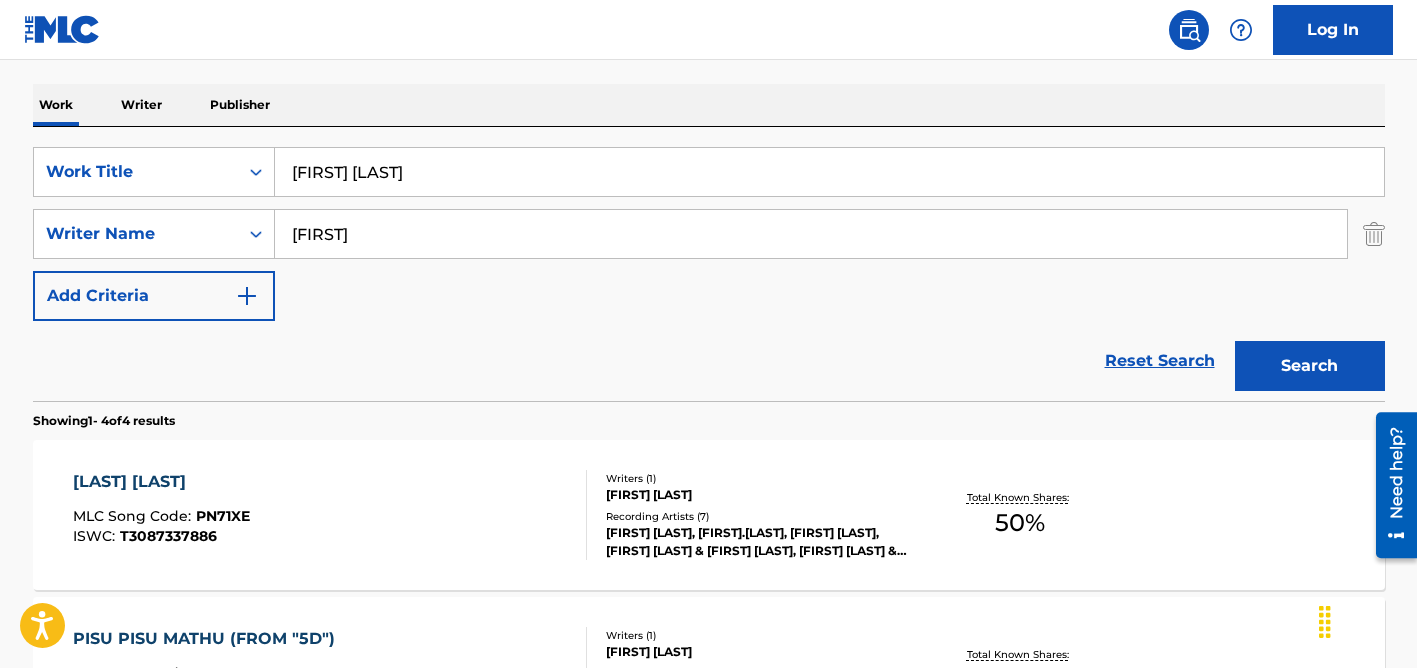 click on "[FIRST]" at bounding box center [811, 234] 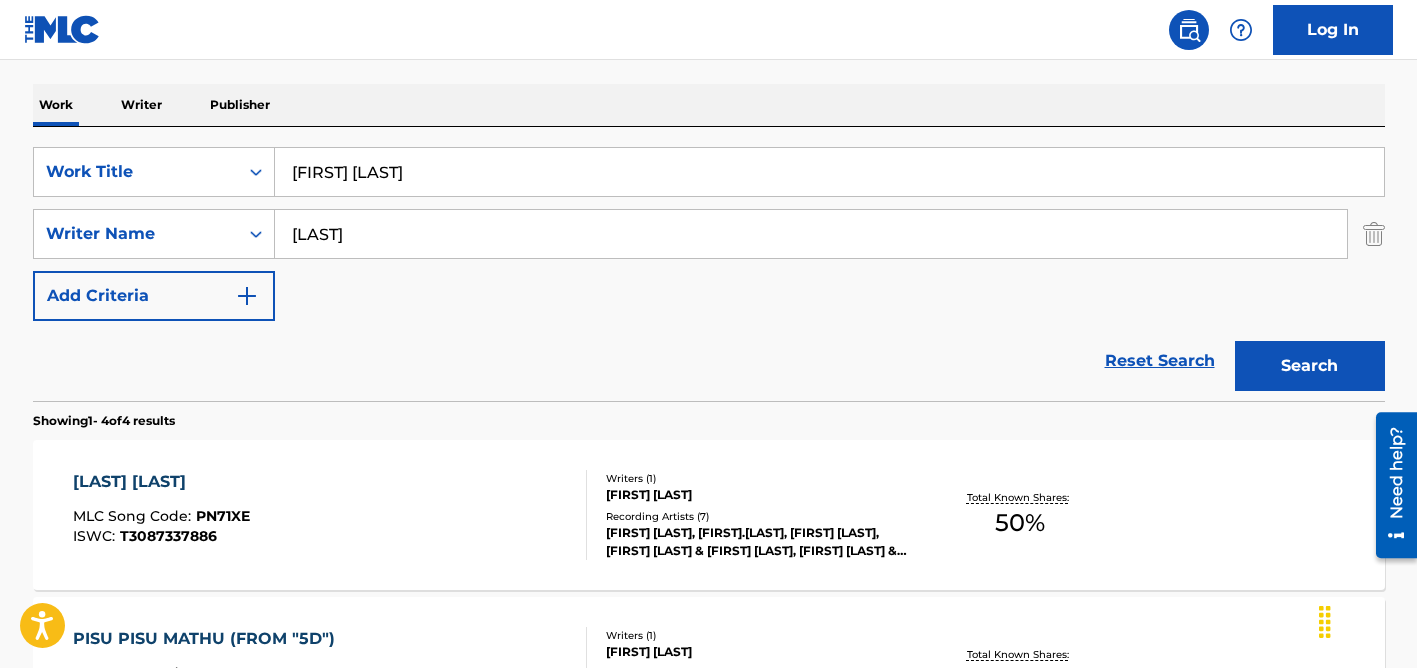 type on "[LAST]" 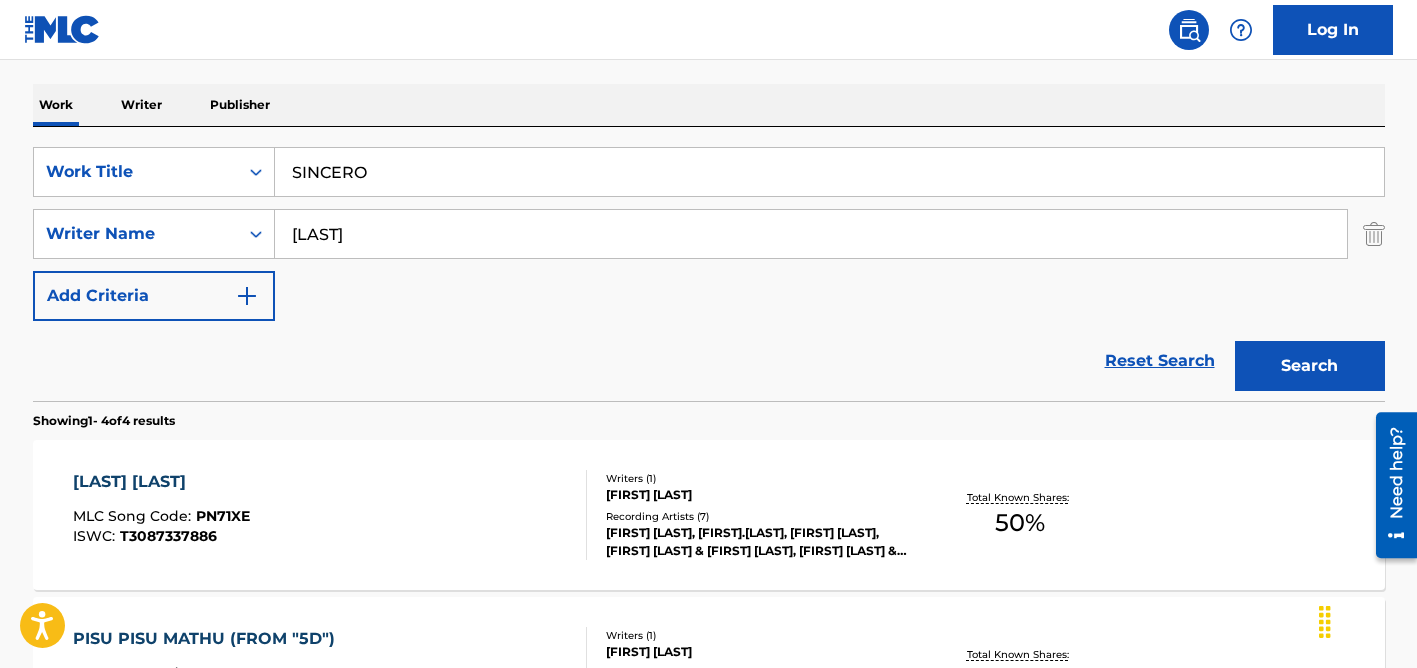 type on "SINCERO" 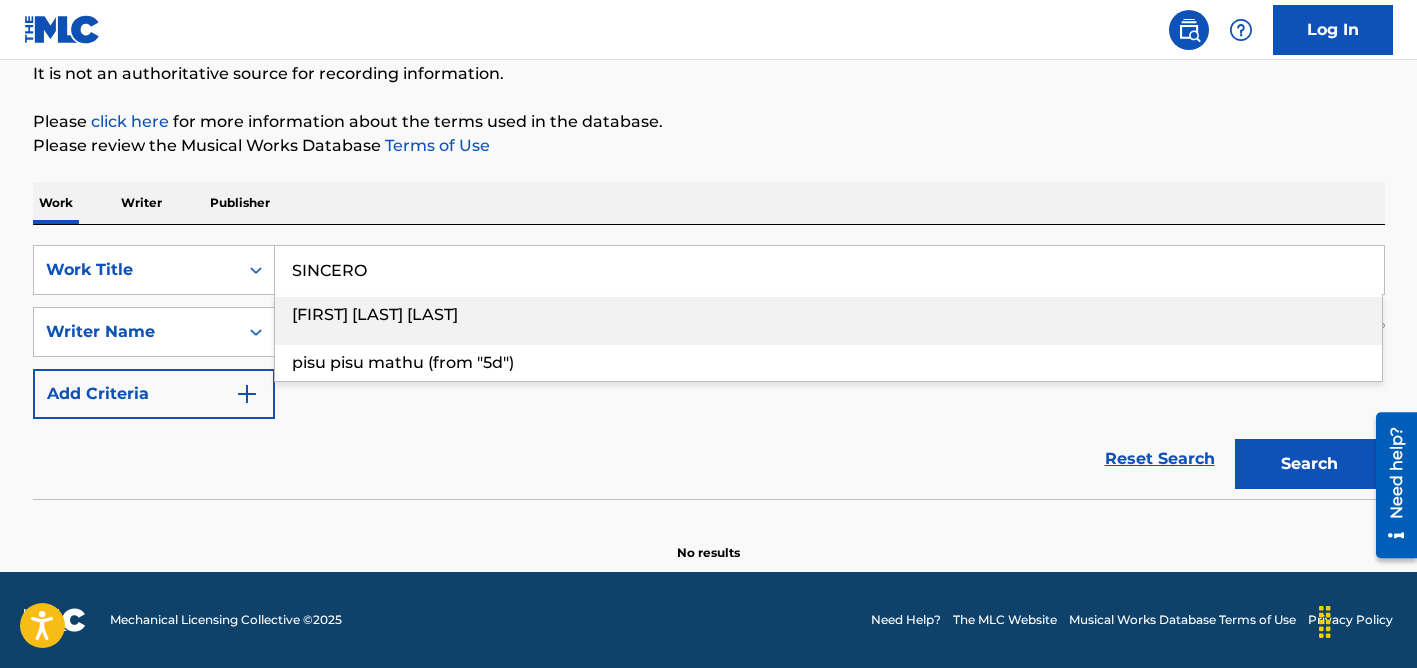 scroll, scrollTop: 200, scrollLeft: 0, axis: vertical 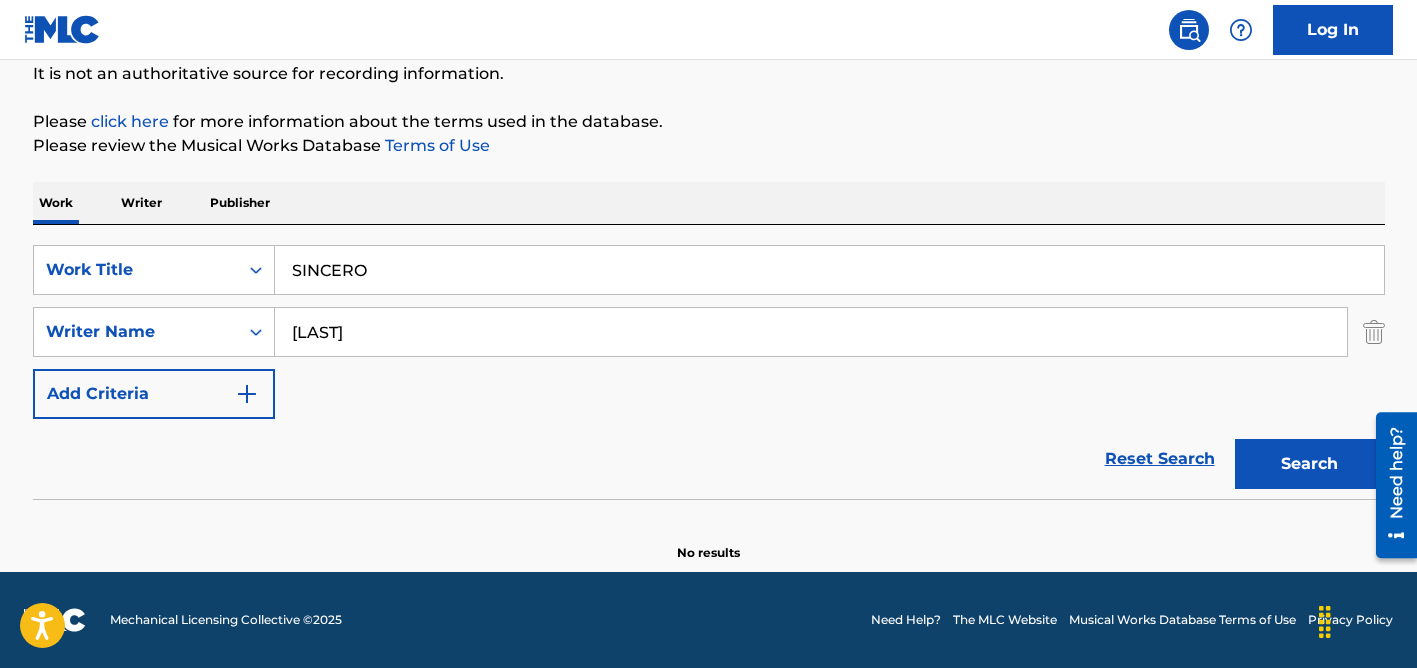 click on "[LAST]" at bounding box center [811, 332] 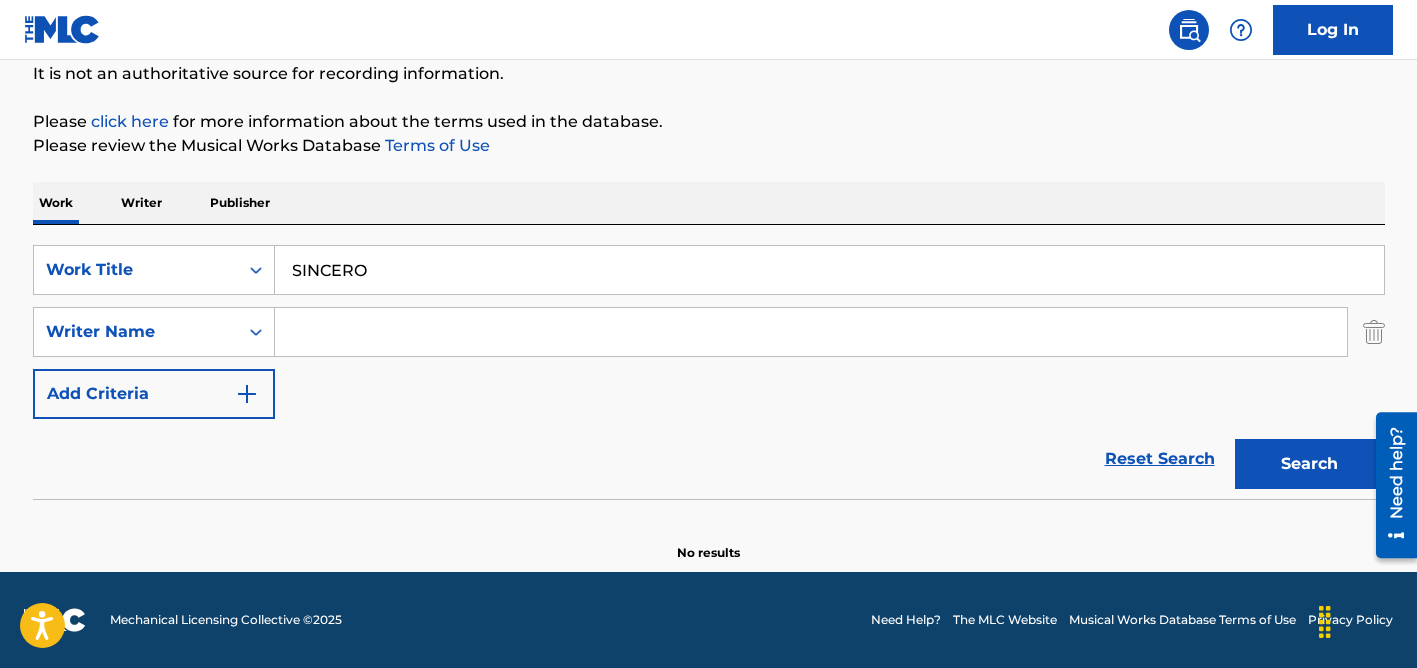 click on "Search" at bounding box center [1310, 464] 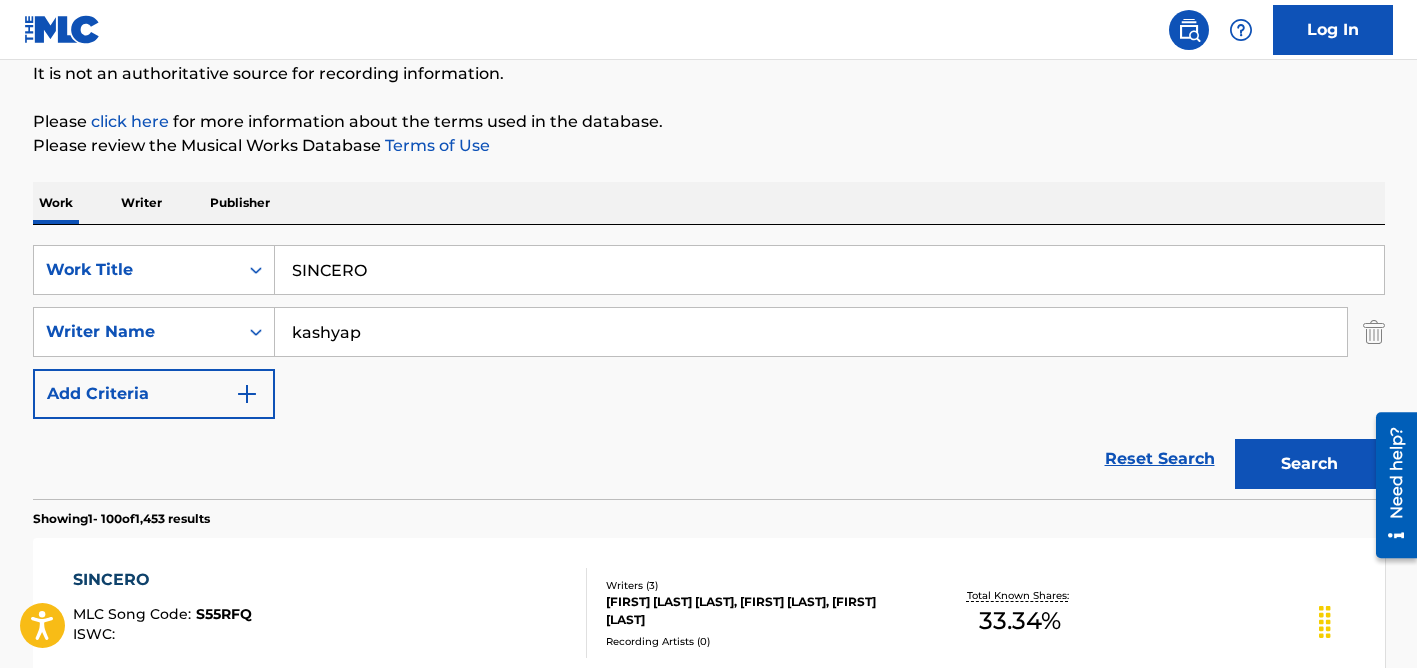 type on "kashyap" 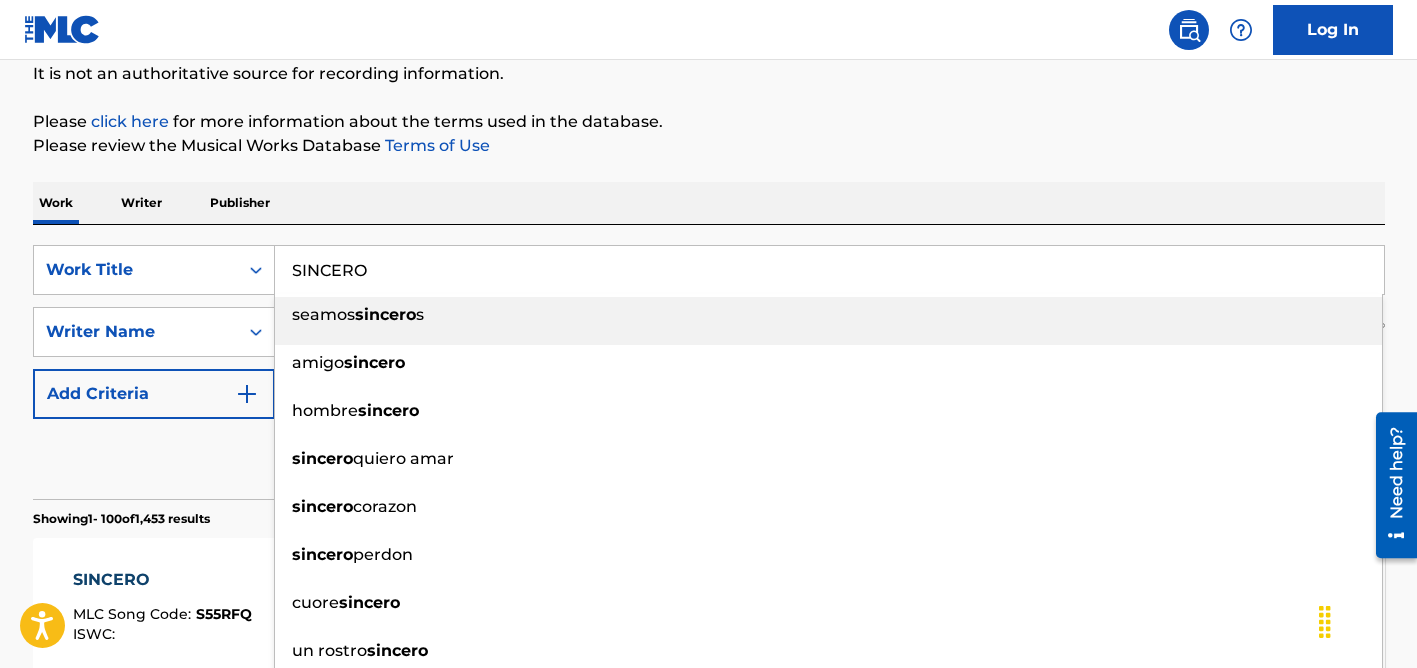 click on "SINCERO" at bounding box center [829, 270] 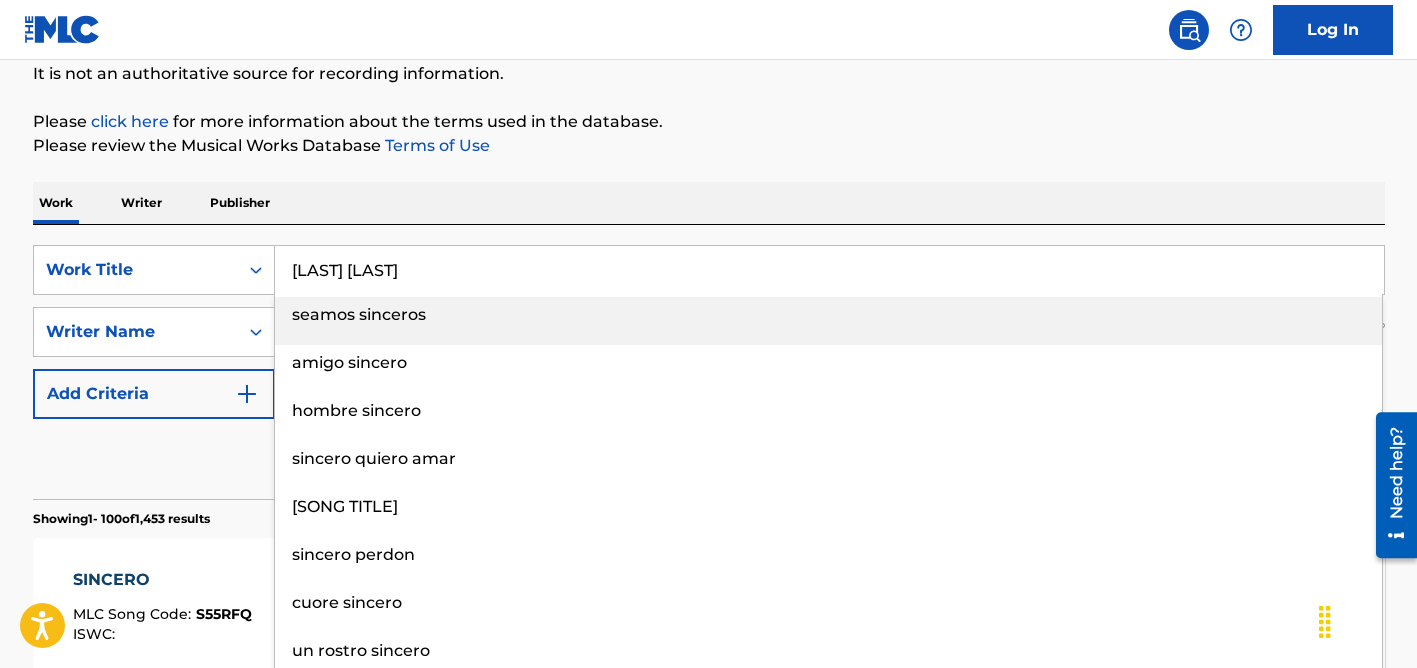 click on "[LAST] [LAST]" at bounding box center (829, 270) 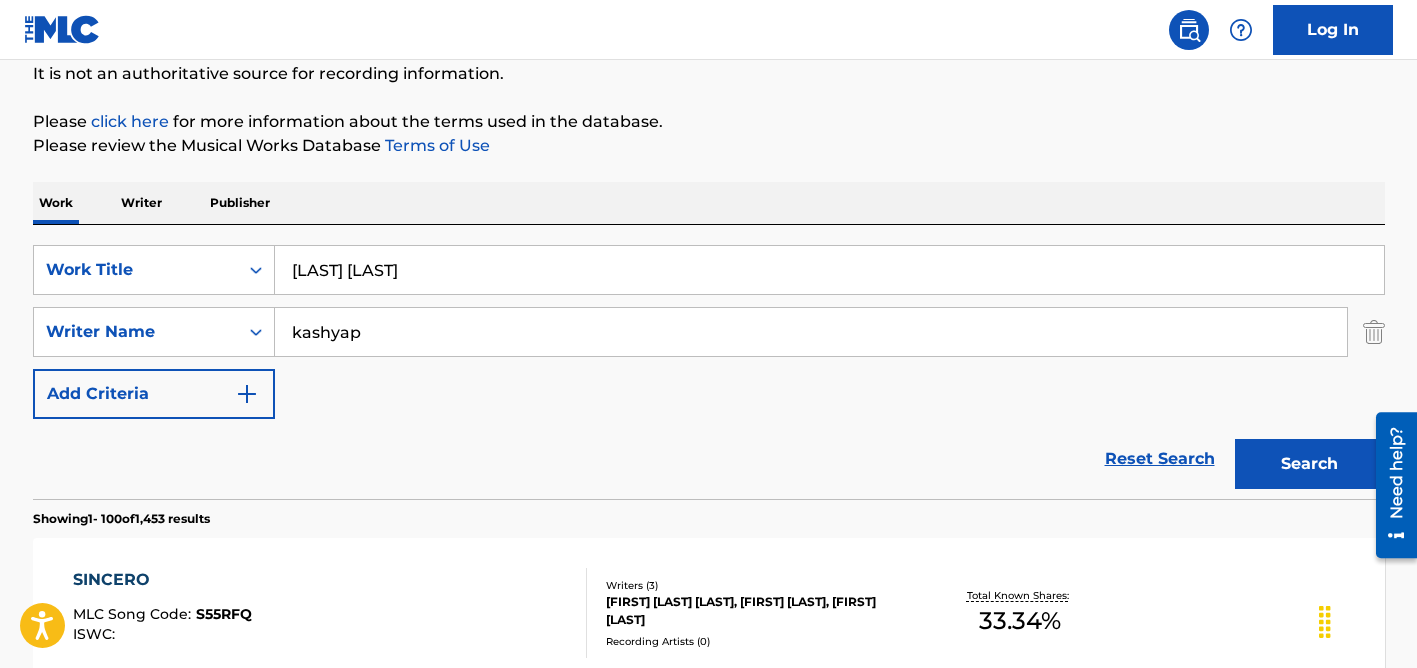 click on "Reset Search Search" at bounding box center [709, 459] 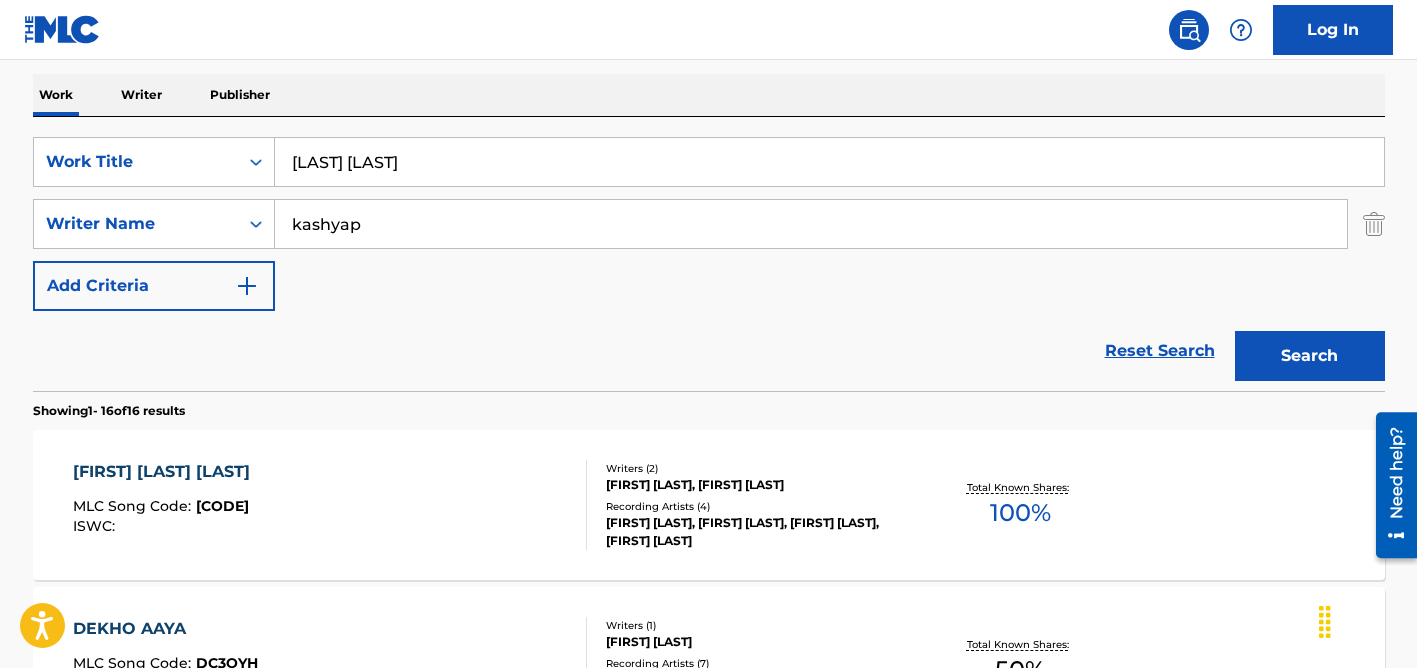 scroll, scrollTop: 0, scrollLeft: 0, axis: both 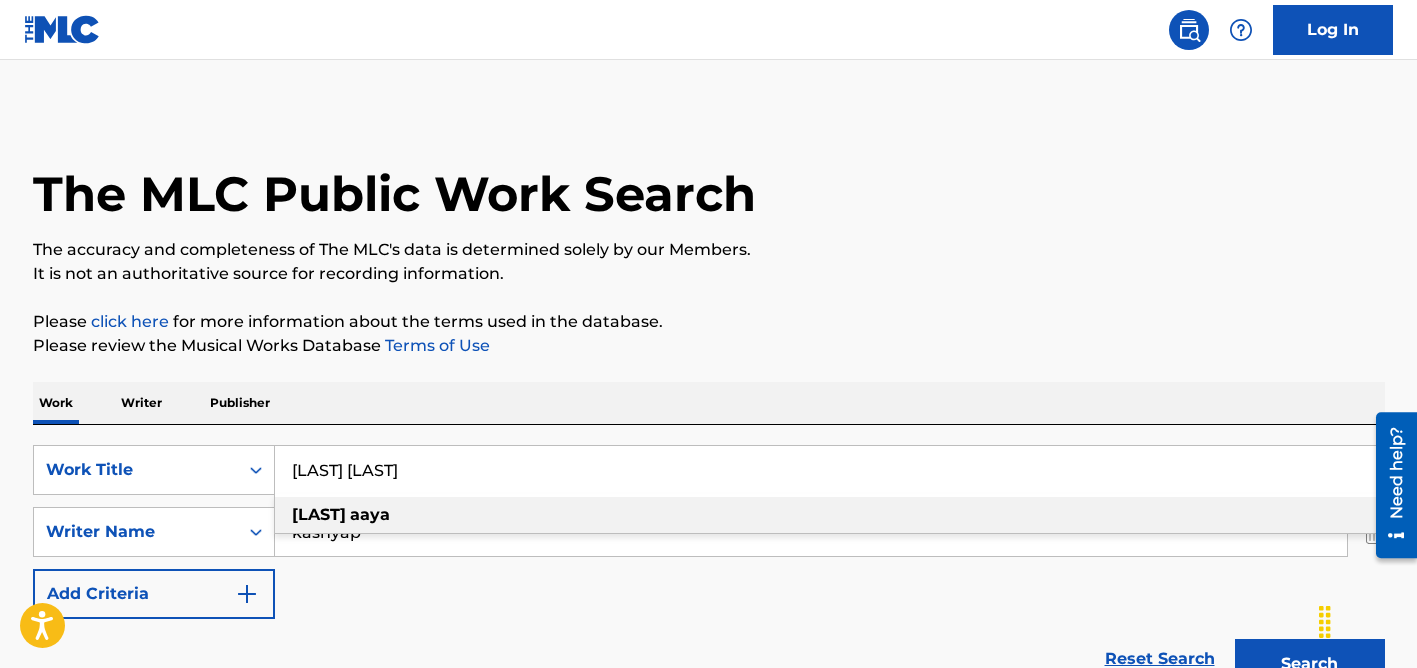 click on "[LAST] [LAST]" at bounding box center [829, 470] 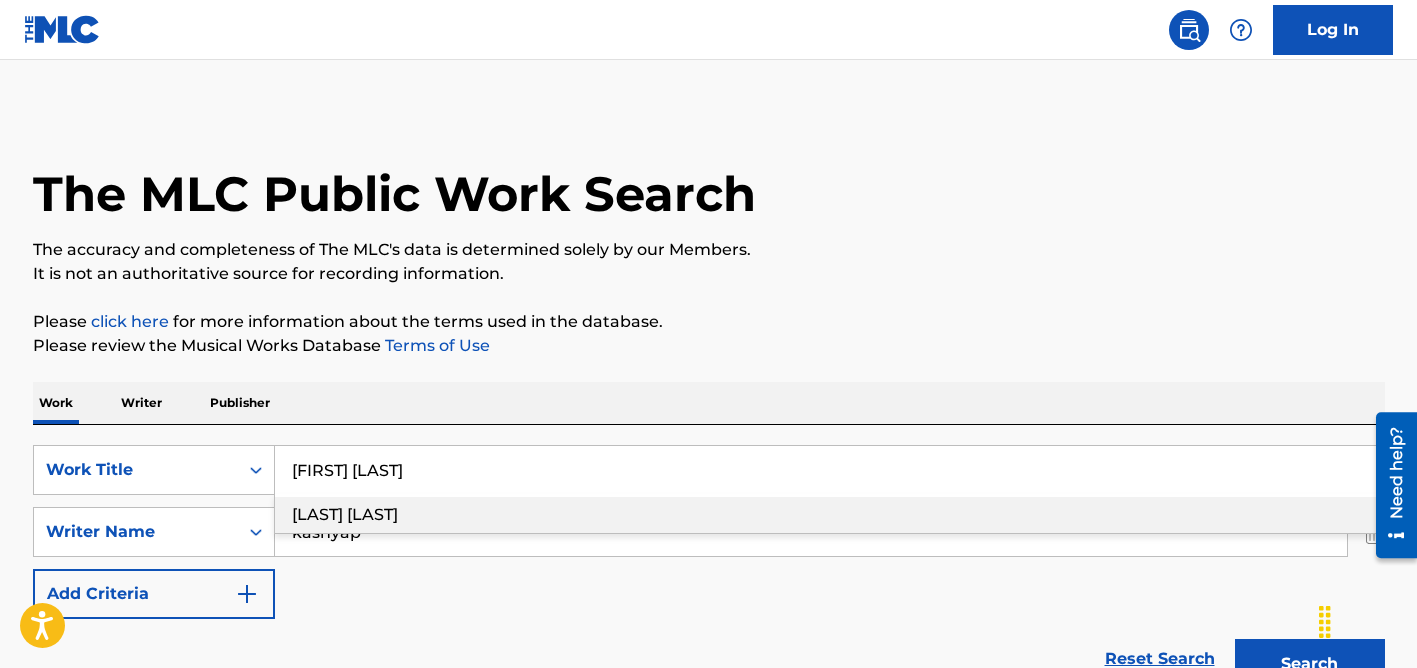 click on "[FIRST] [LAST]" at bounding box center [829, 470] 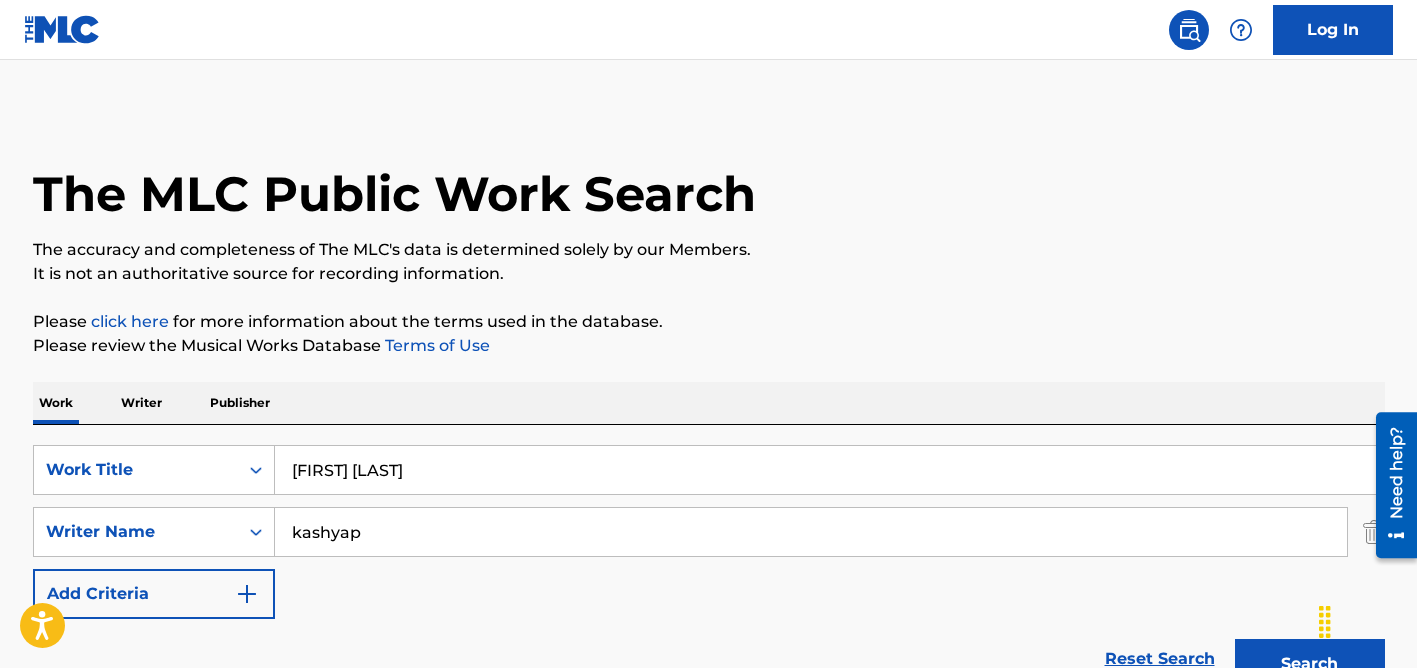 type on "[FIRST] [LAST]" 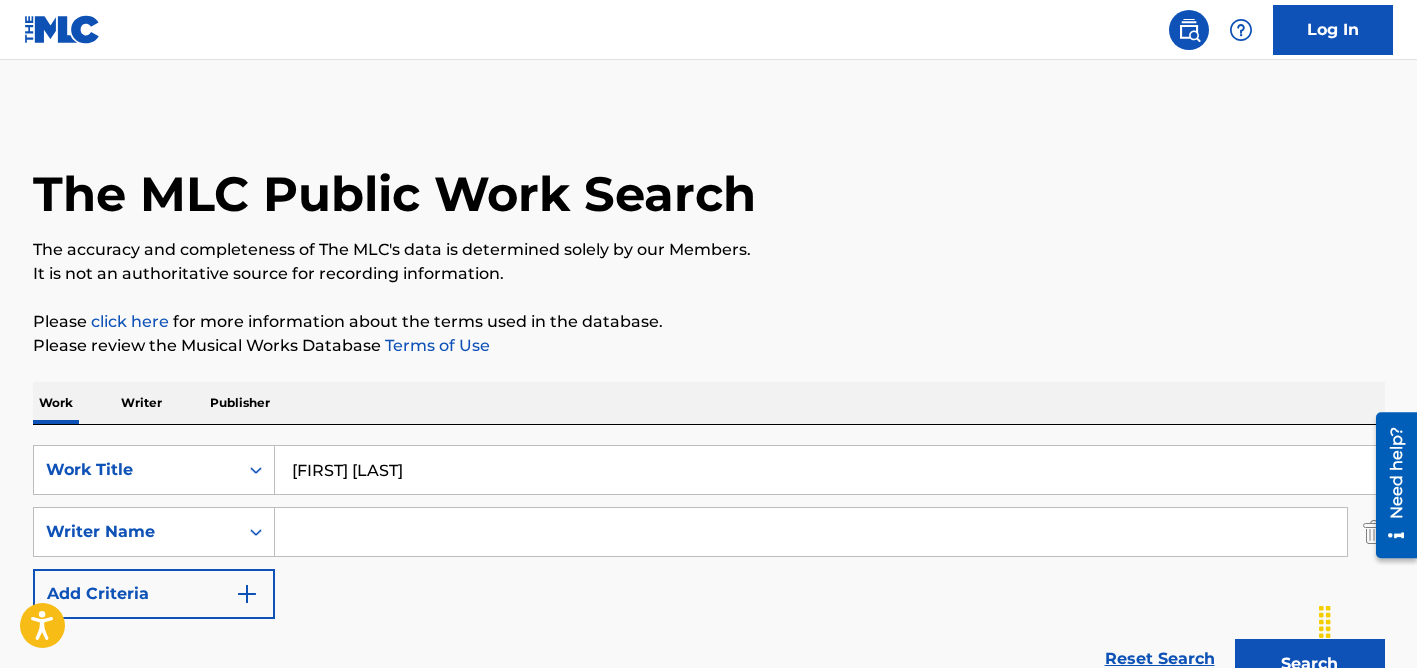 type 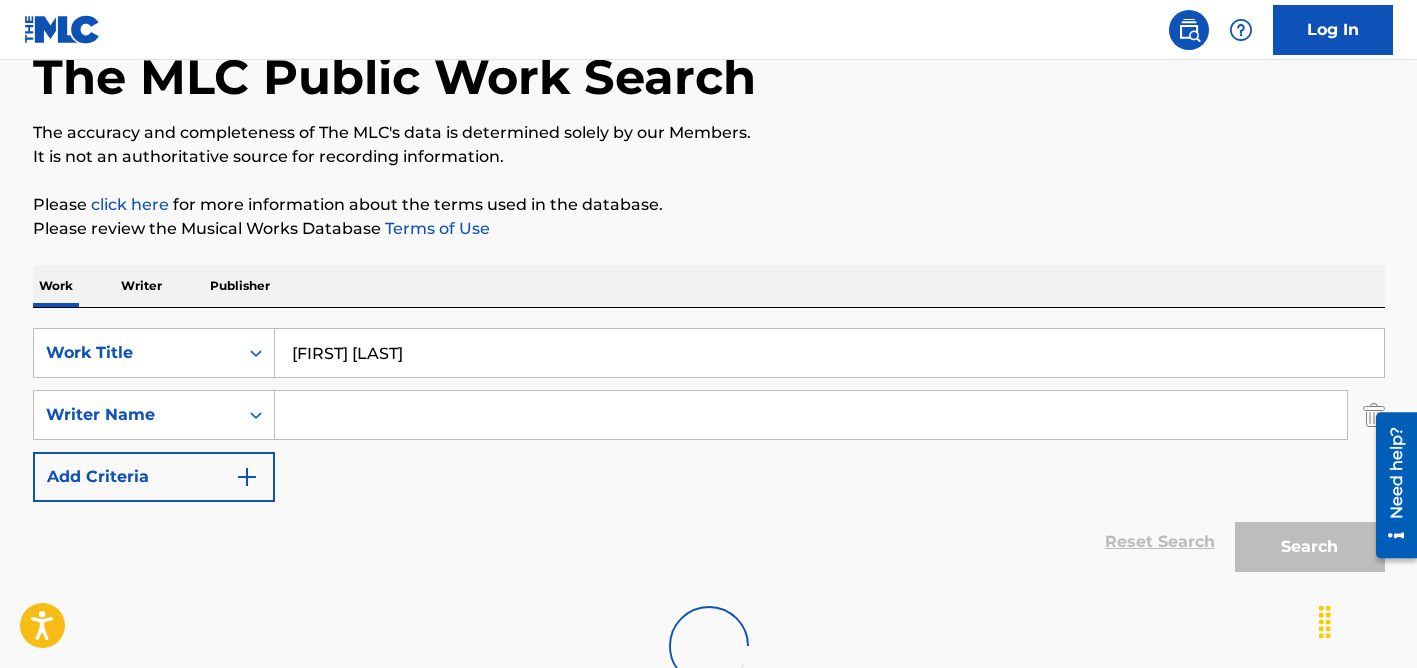 scroll, scrollTop: 179, scrollLeft: 0, axis: vertical 